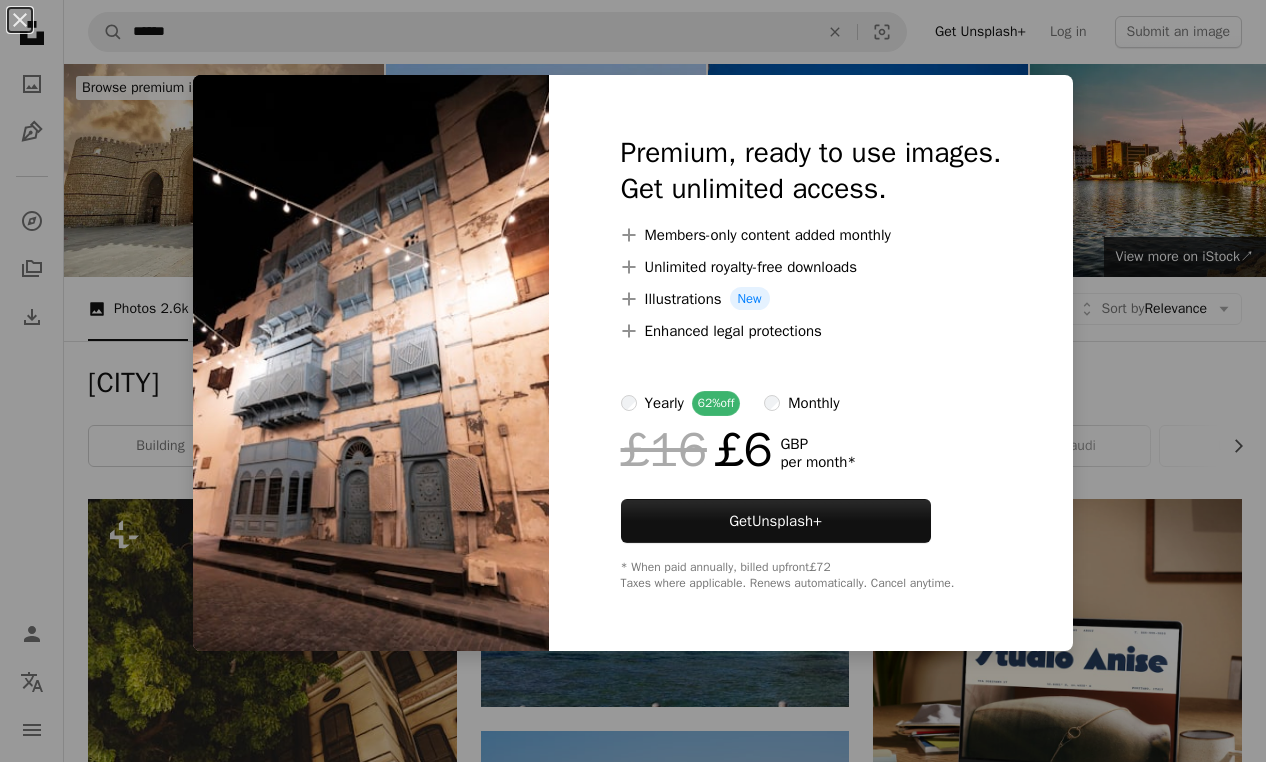 scroll, scrollTop: 1302, scrollLeft: 0, axis: vertical 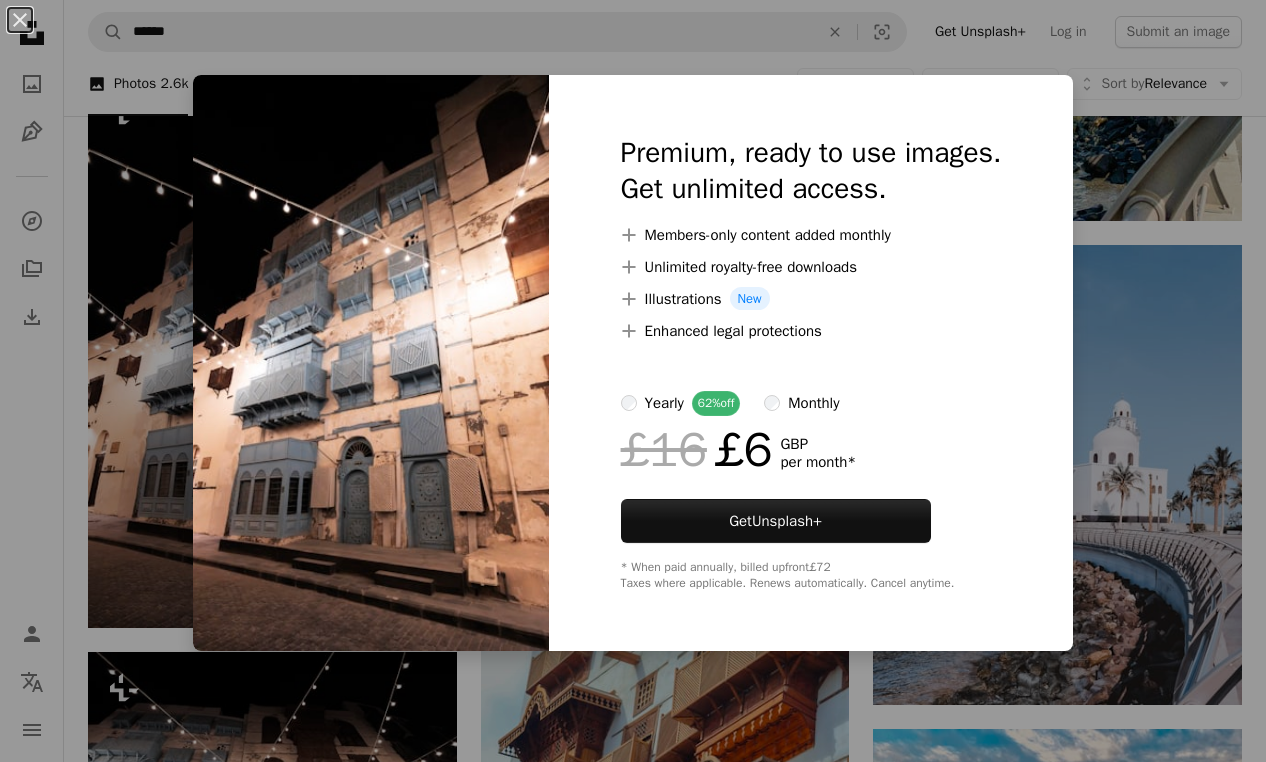 click on "An X shape Premium, ready to use images. Get unlimited access. A plus sign Members-only content added monthly A plus sign Unlimited royalty-free downloads A plus sign Illustrations  New A plus sign Enhanced legal protections yearly 62%  off monthly £16   £6 GBP per month * Get  Unsplash+ * When paid annually, billed upfront  £72 Taxes where applicable. Renews automatically. Cancel anytime." at bounding box center [633, 381] 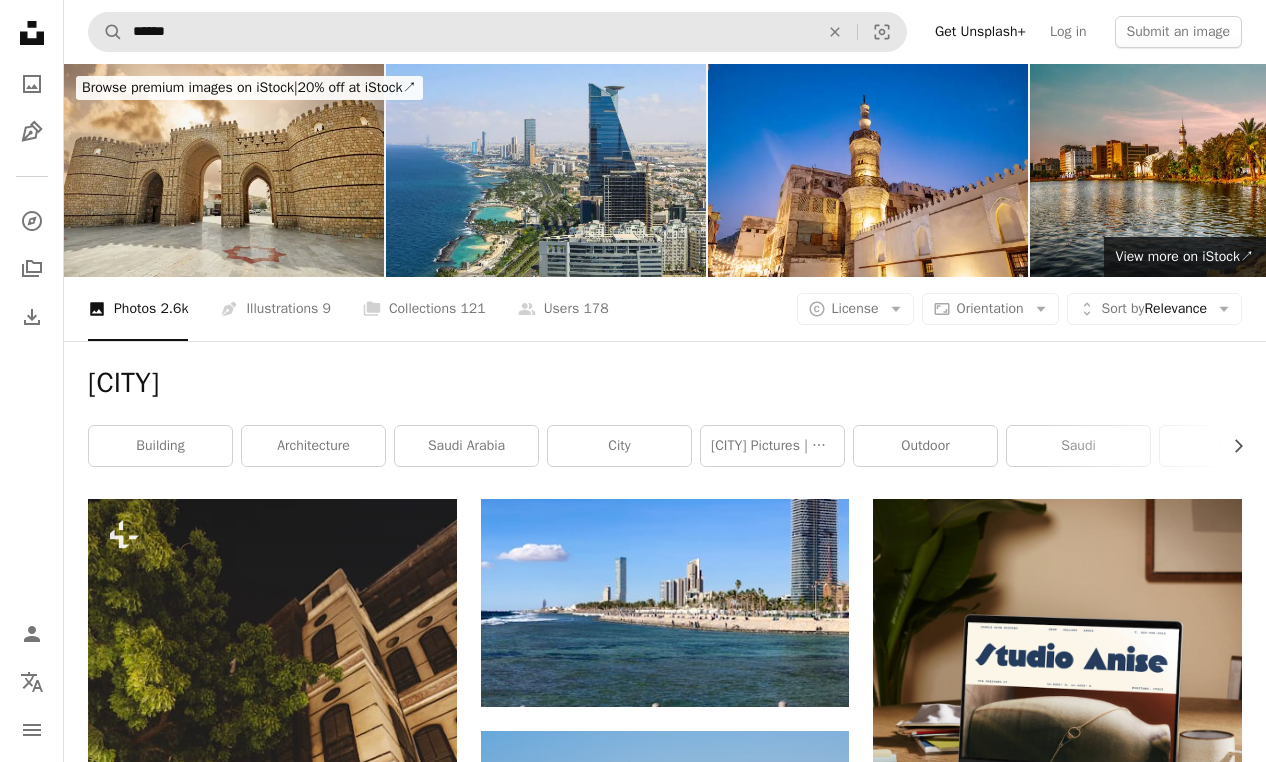 scroll, scrollTop: 0, scrollLeft: 0, axis: both 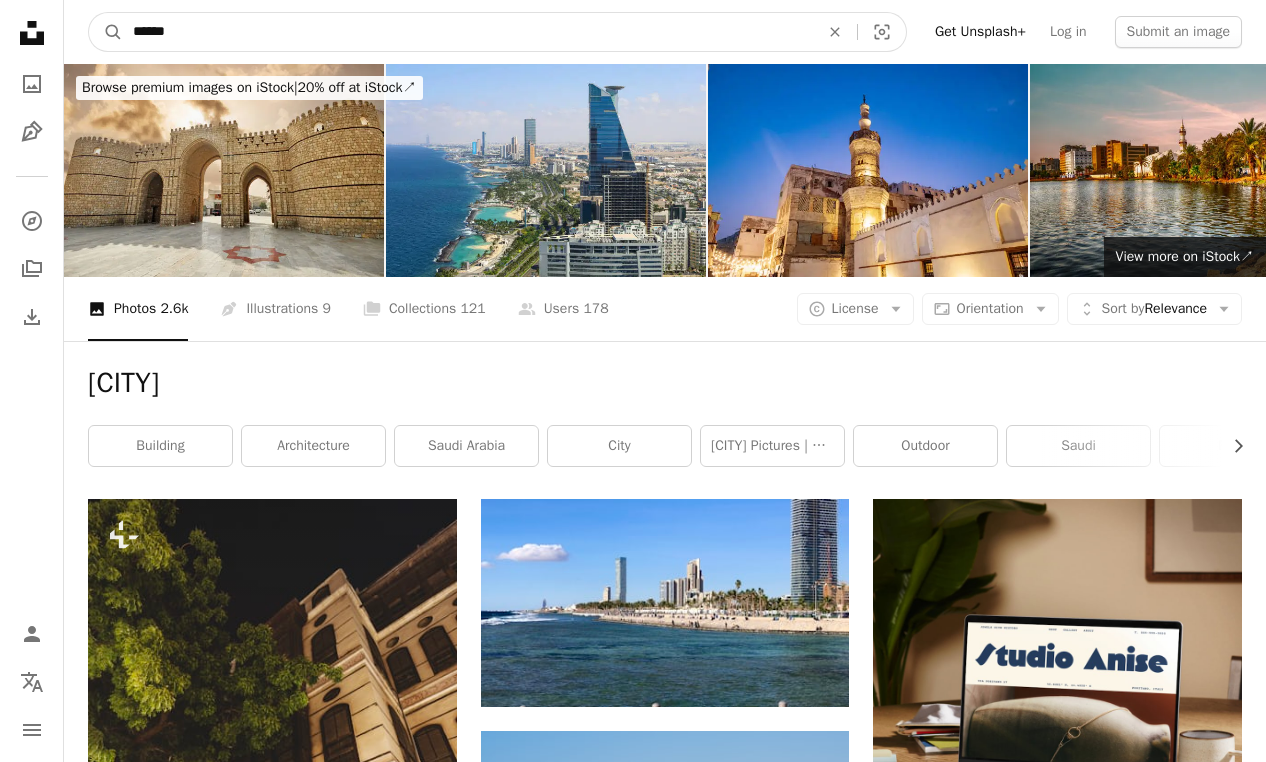 click on "******" at bounding box center (468, 32) 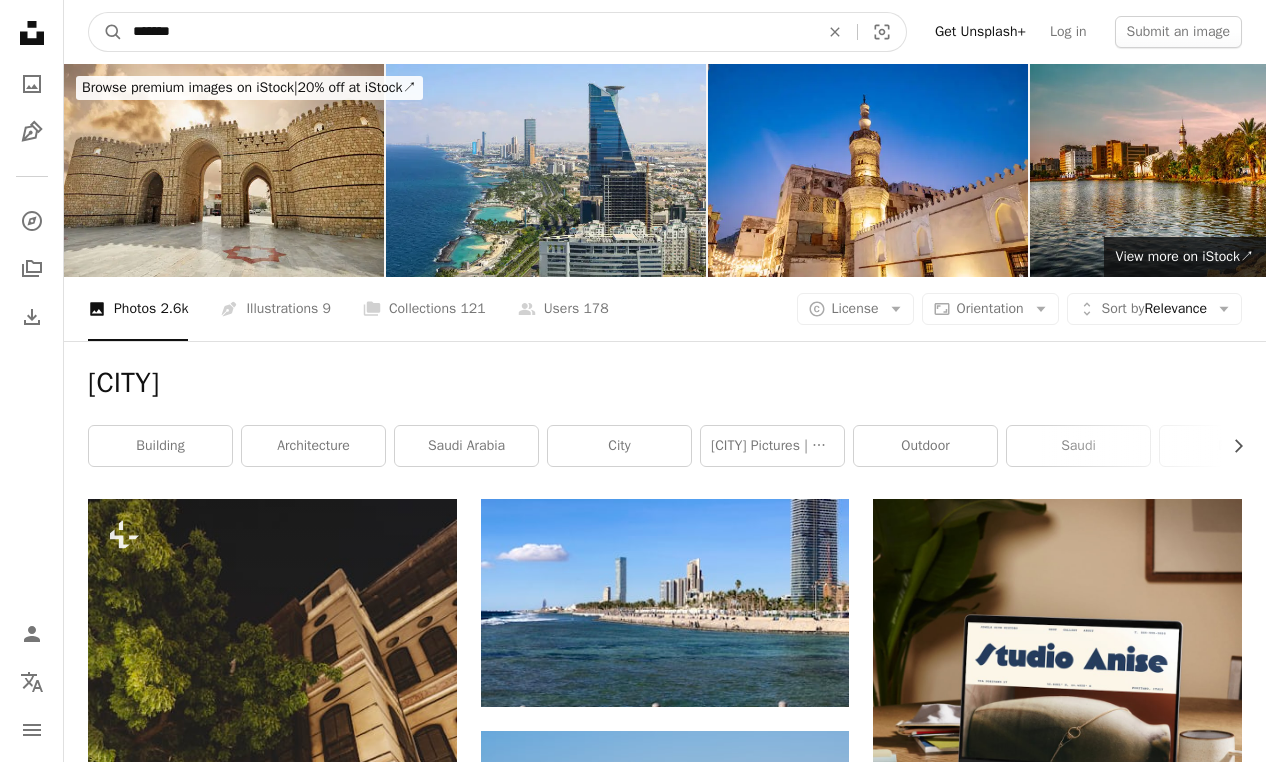type on "********" 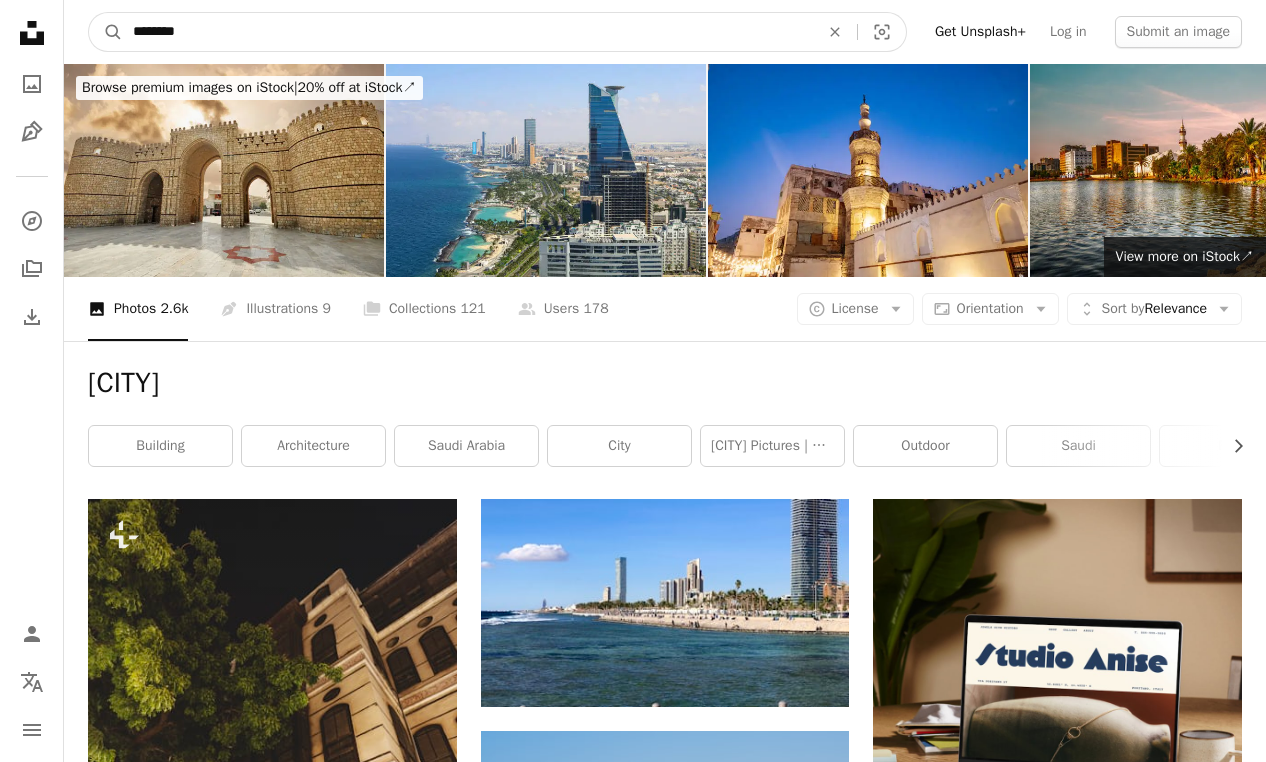 click on "A magnifying glass" at bounding box center (106, 32) 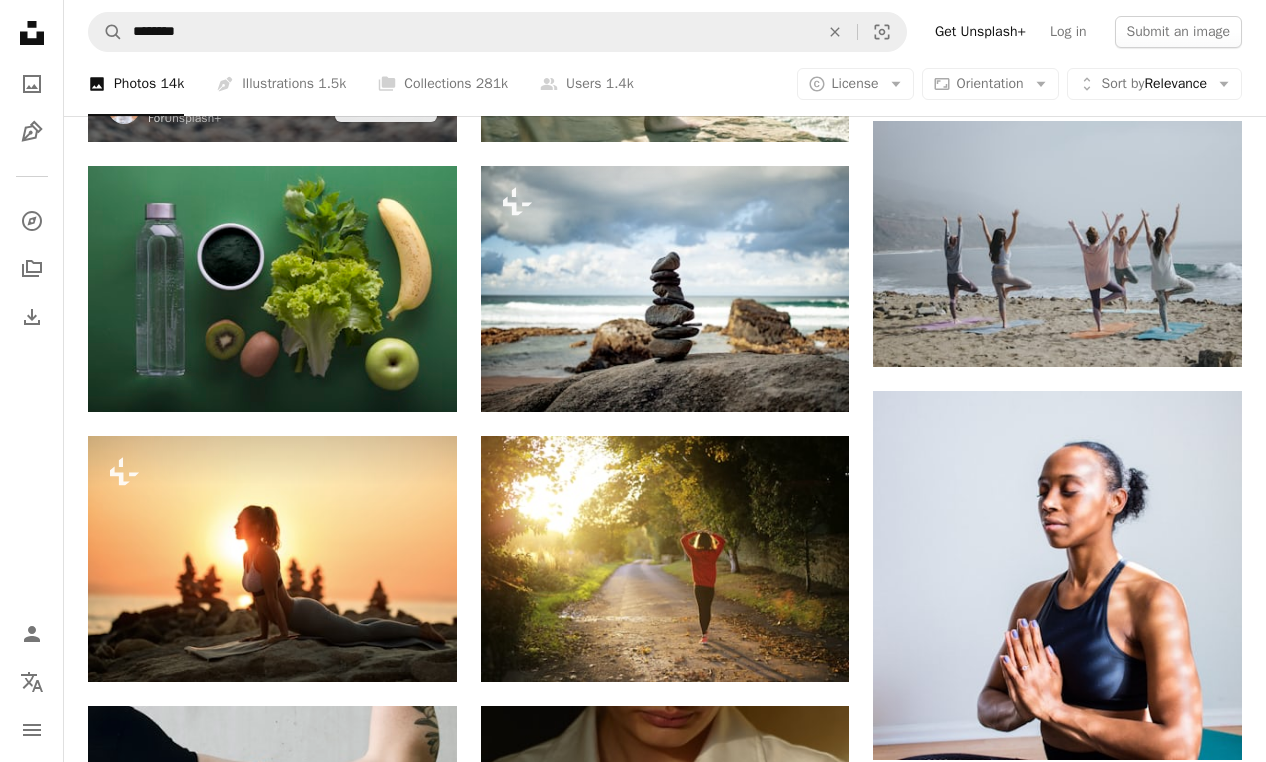 scroll, scrollTop: 1012, scrollLeft: 0, axis: vertical 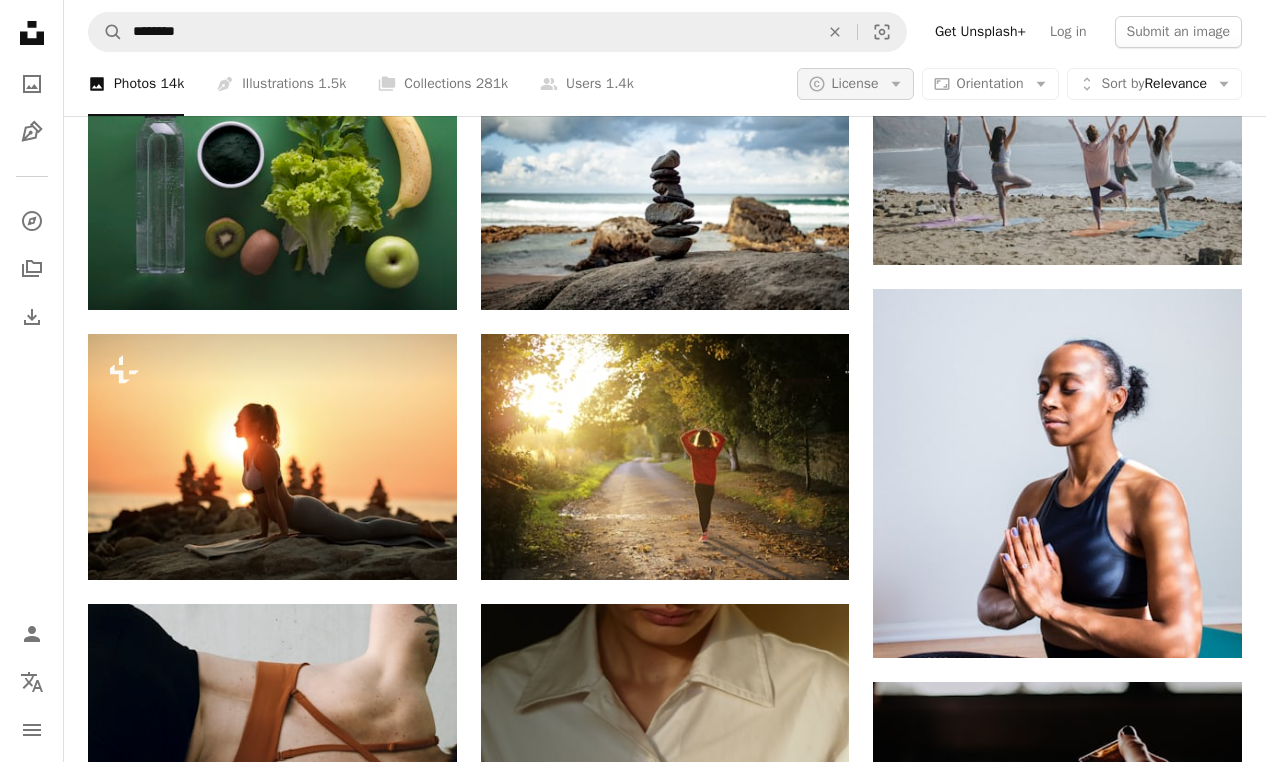 click on "License" at bounding box center [855, 83] 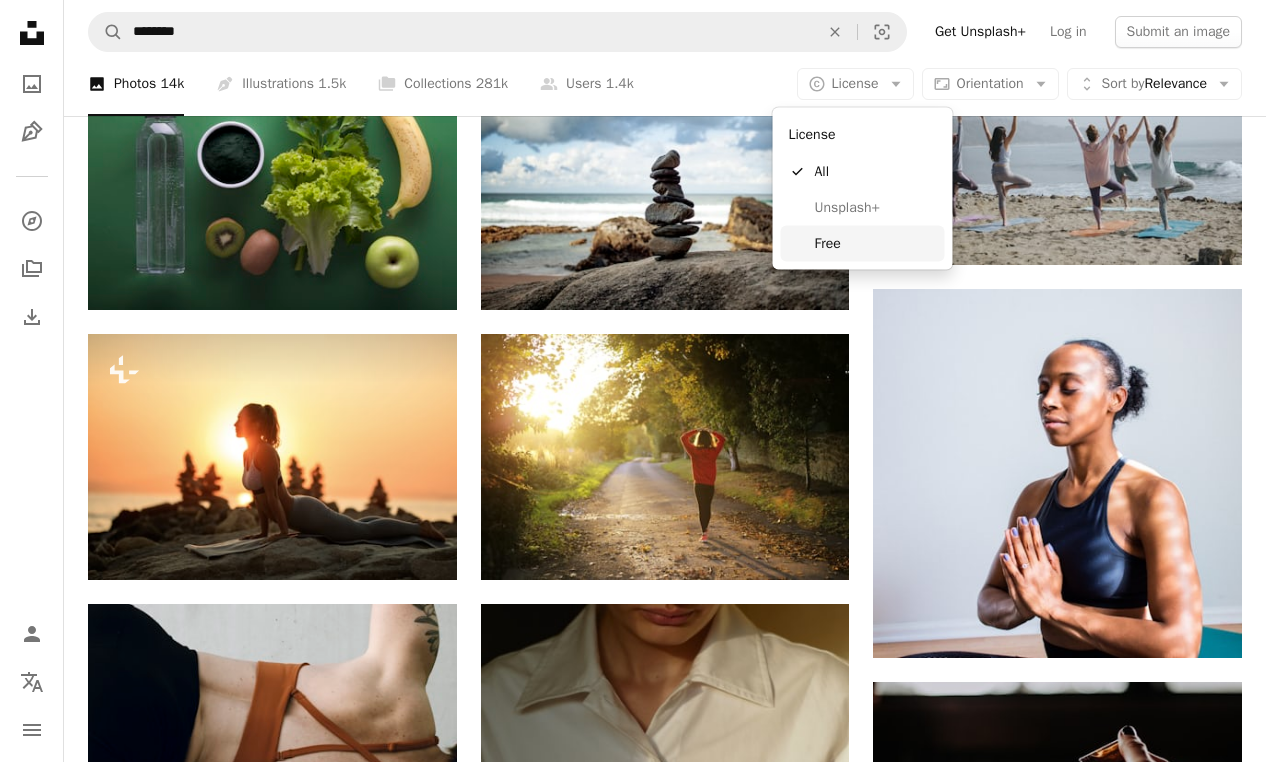 click on "Free" at bounding box center [876, 243] 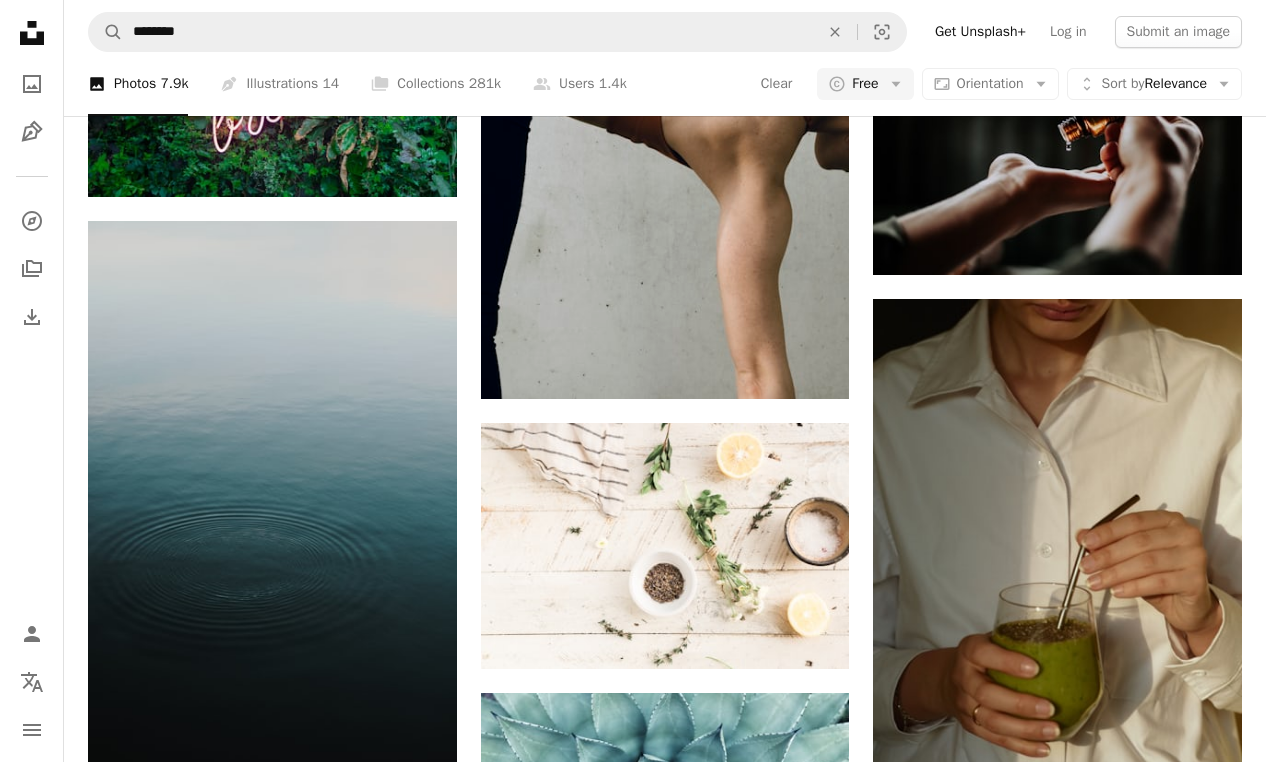 scroll, scrollTop: 1396, scrollLeft: 0, axis: vertical 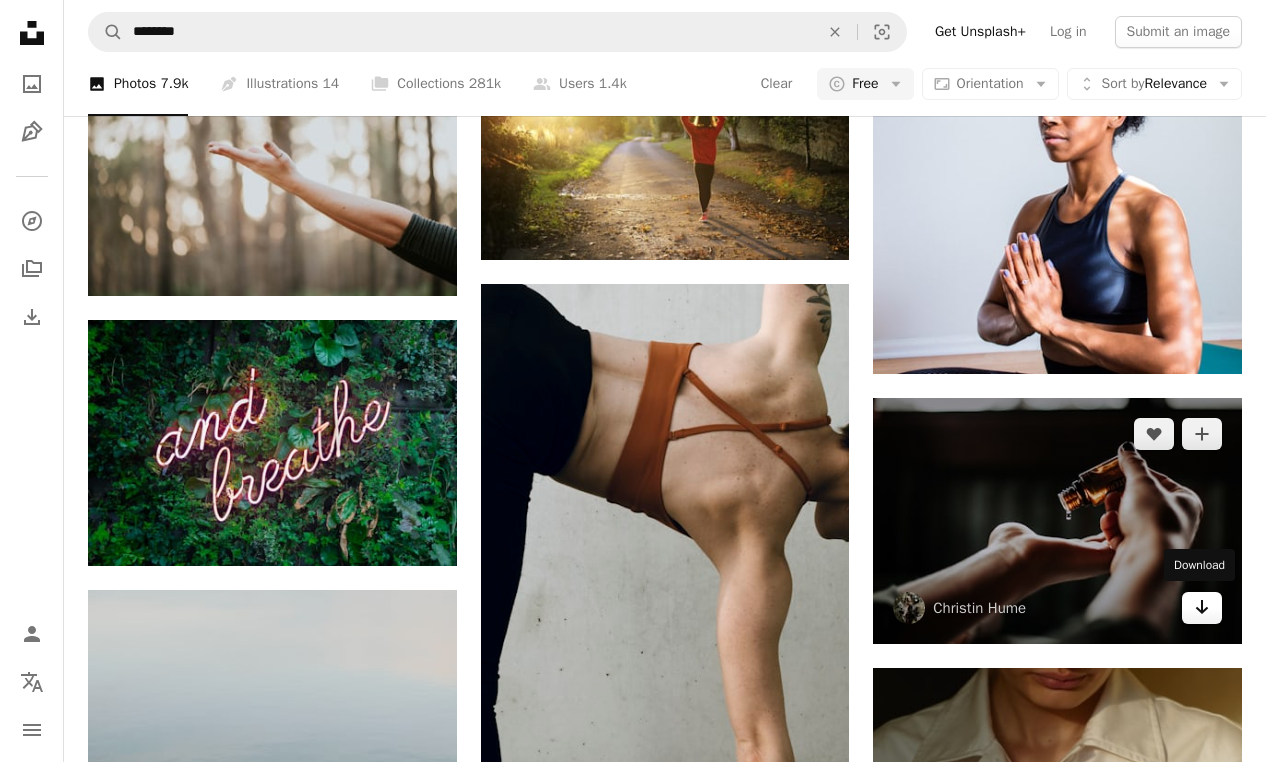 click on "Arrow pointing down" at bounding box center [1202, 608] 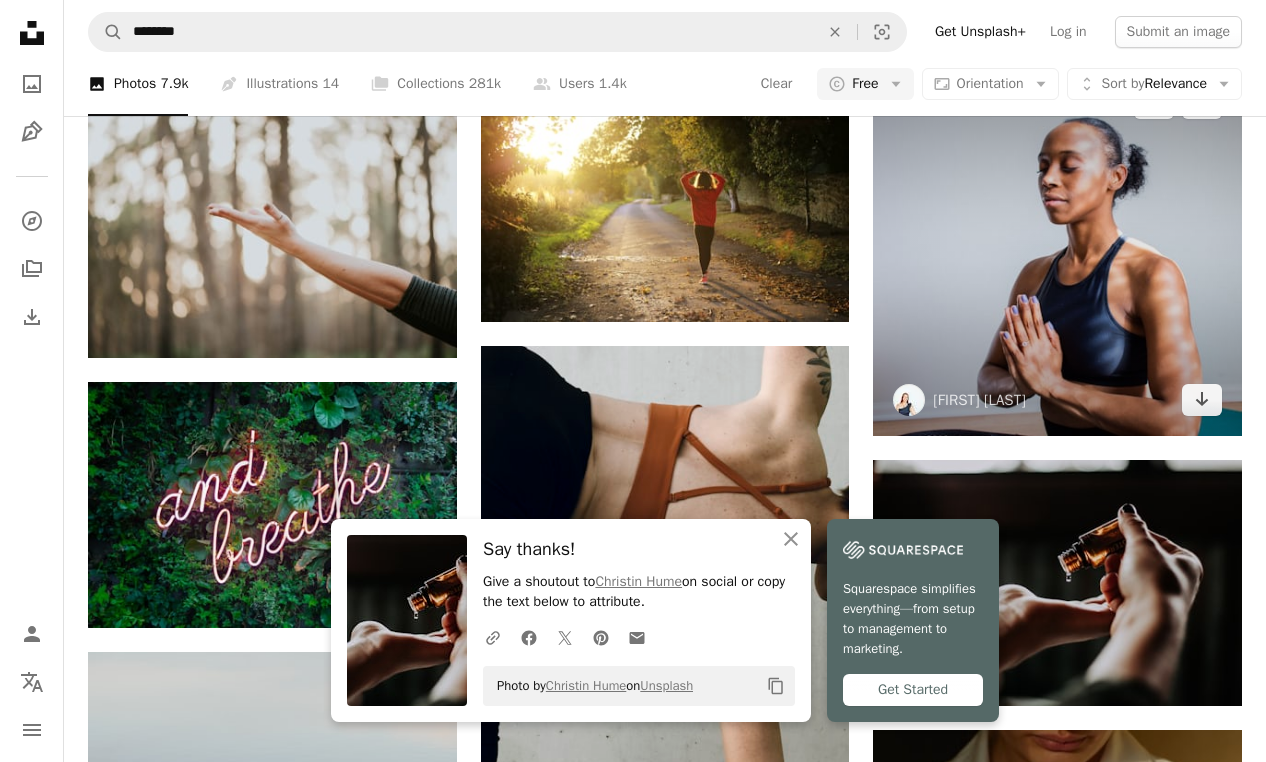 scroll, scrollTop: 963, scrollLeft: 0, axis: vertical 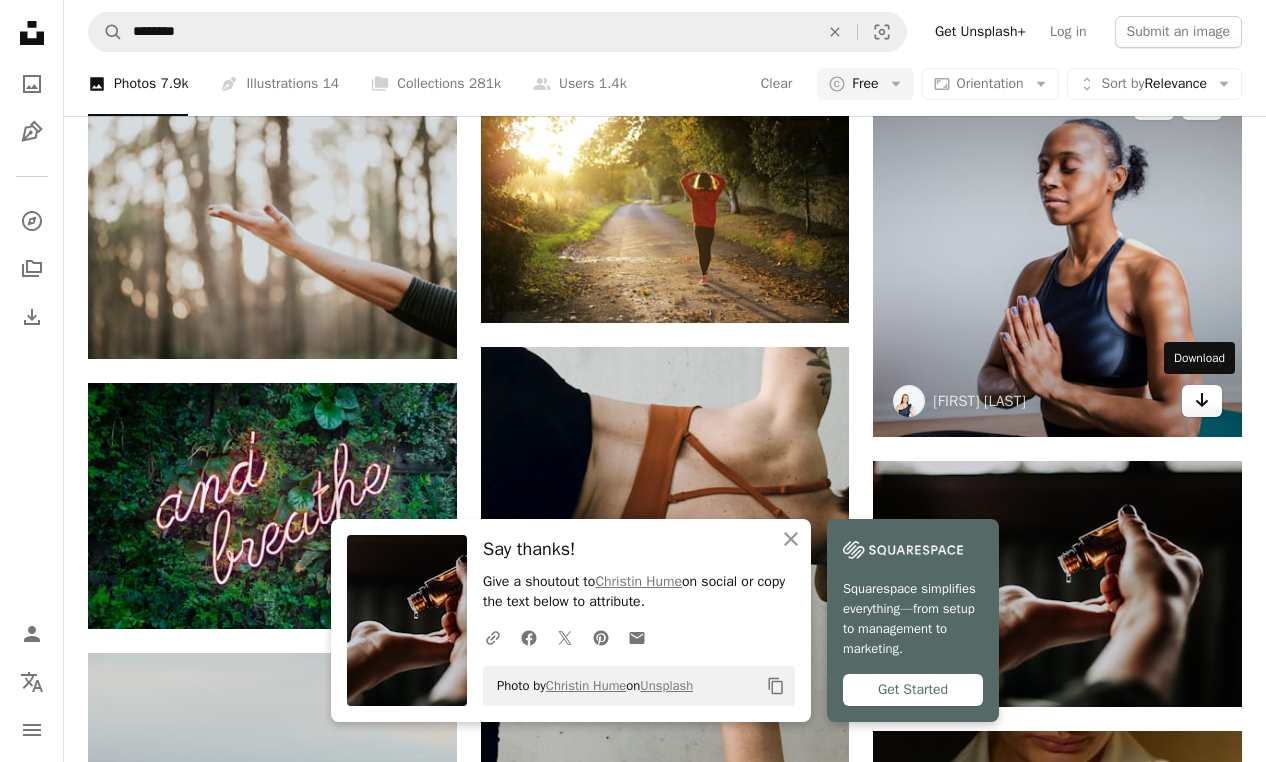 click 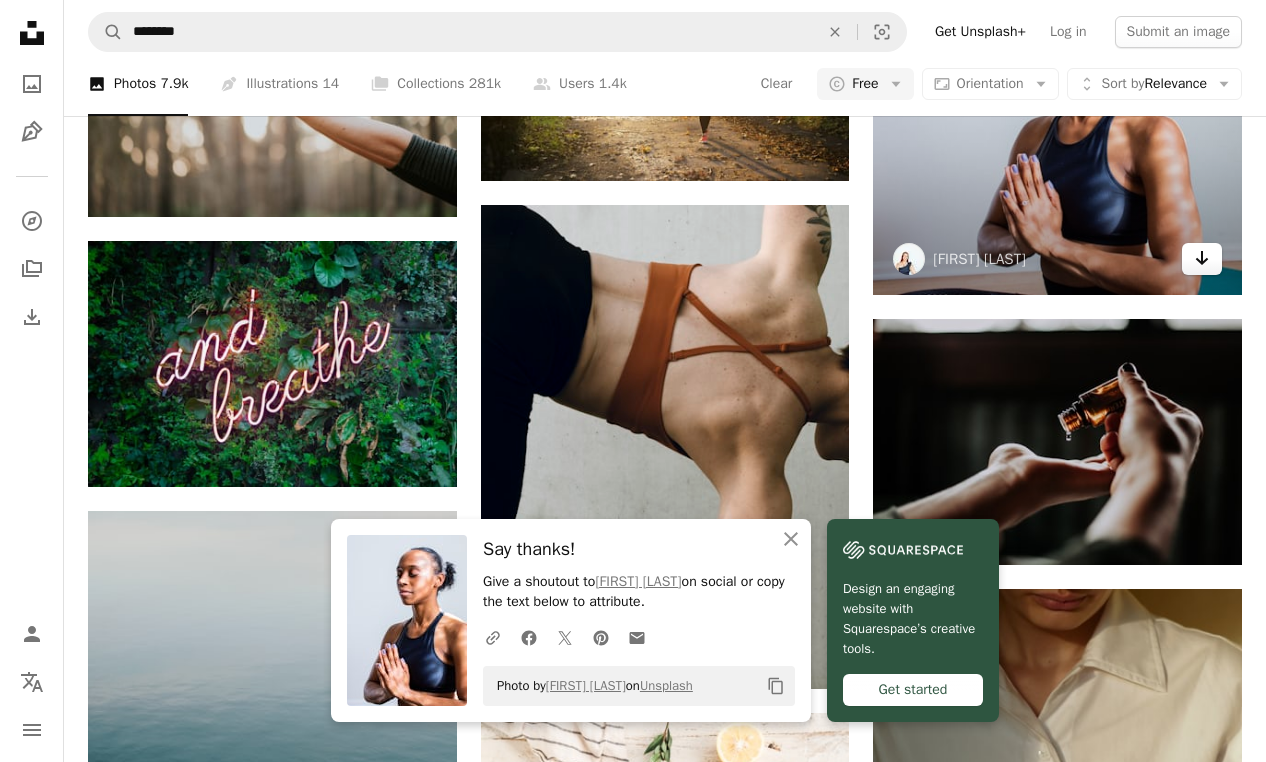scroll, scrollTop: 1146, scrollLeft: 0, axis: vertical 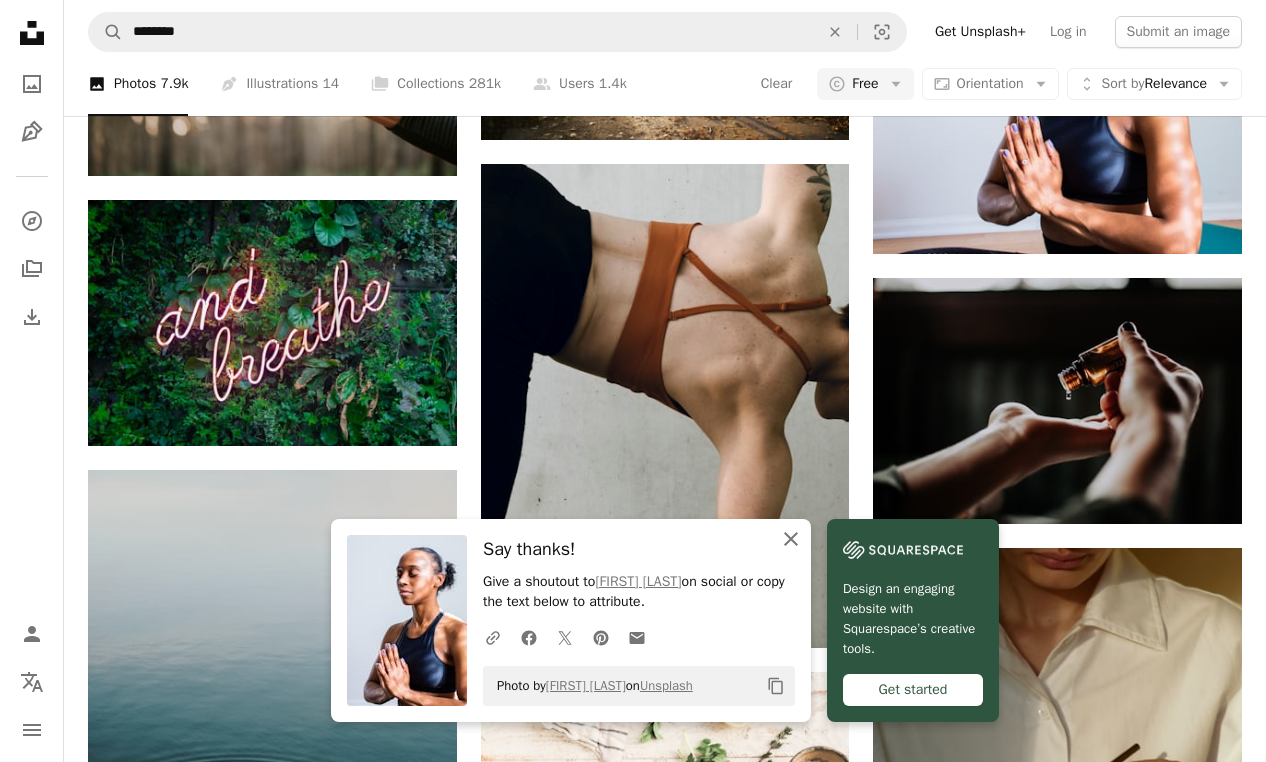 click on "An X shape" 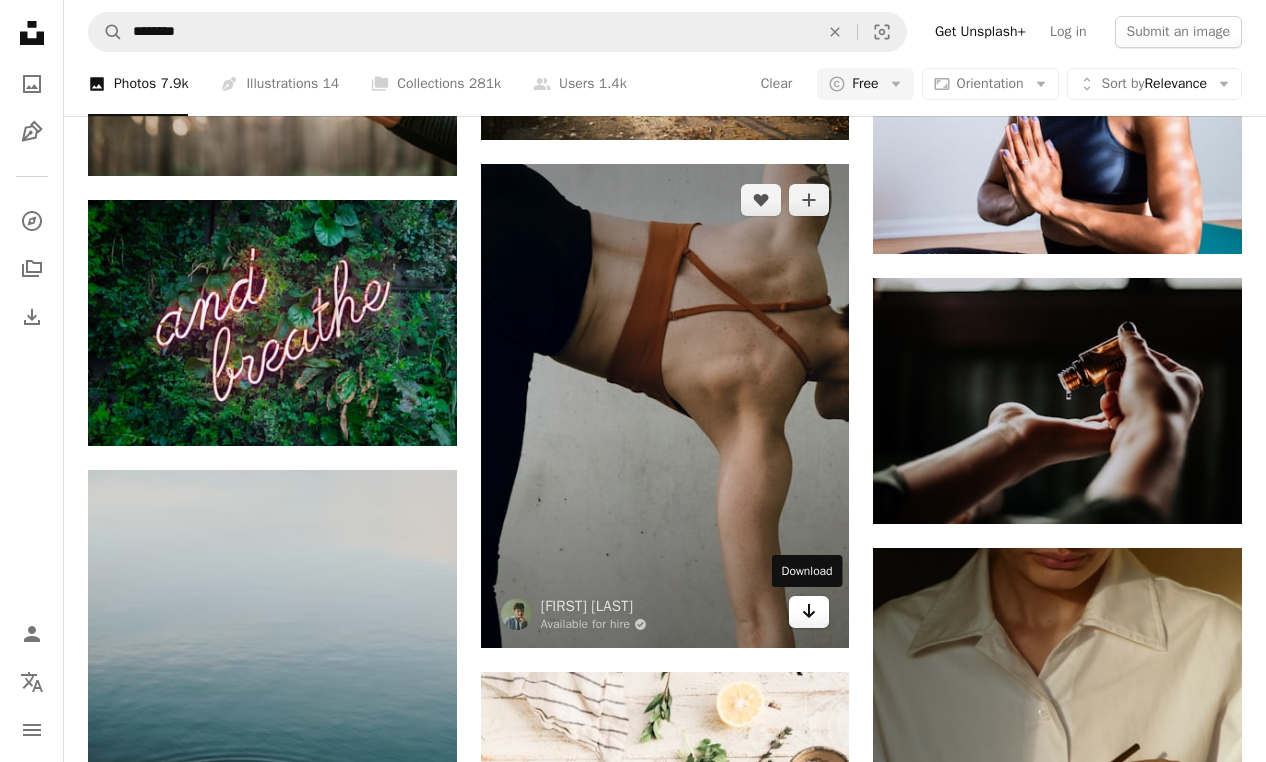 click on "Arrow pointing down" at bounding box center [809, 612] 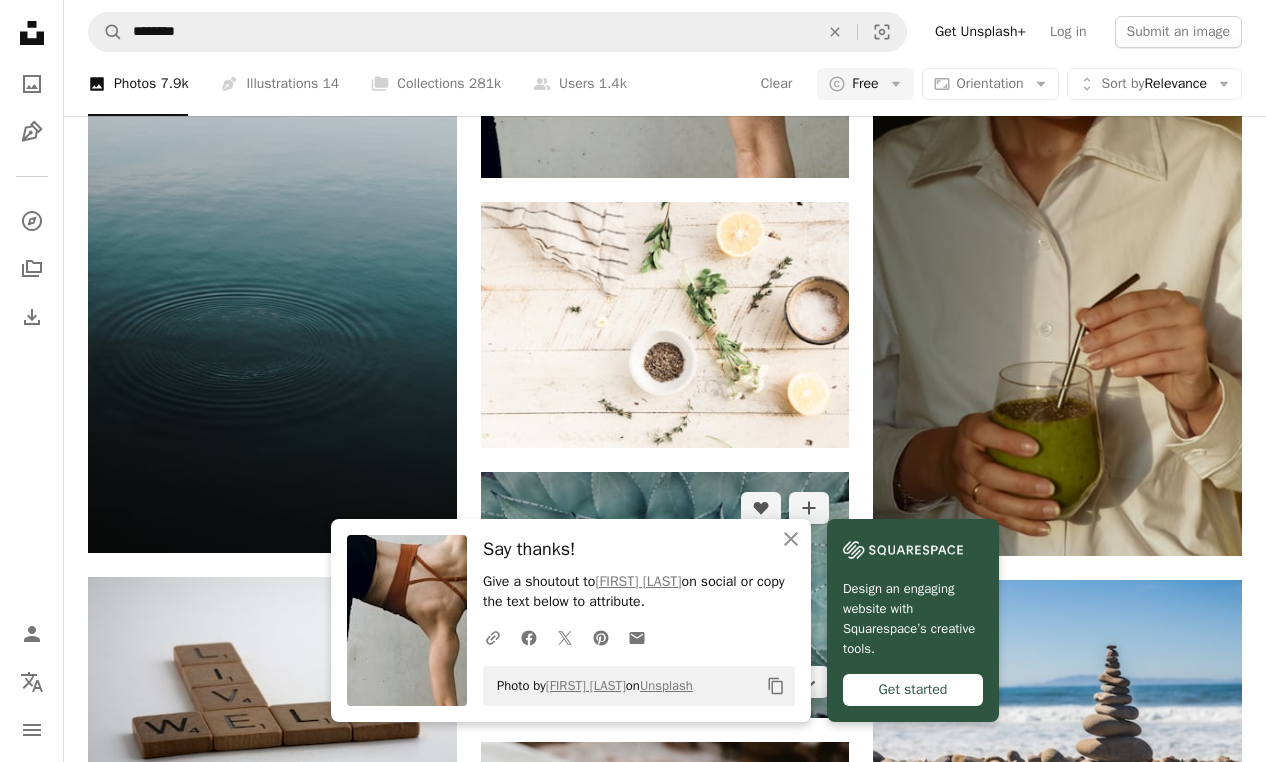 scroll, scrollTop: 1733, scrollLeft: 0, axis: vertical 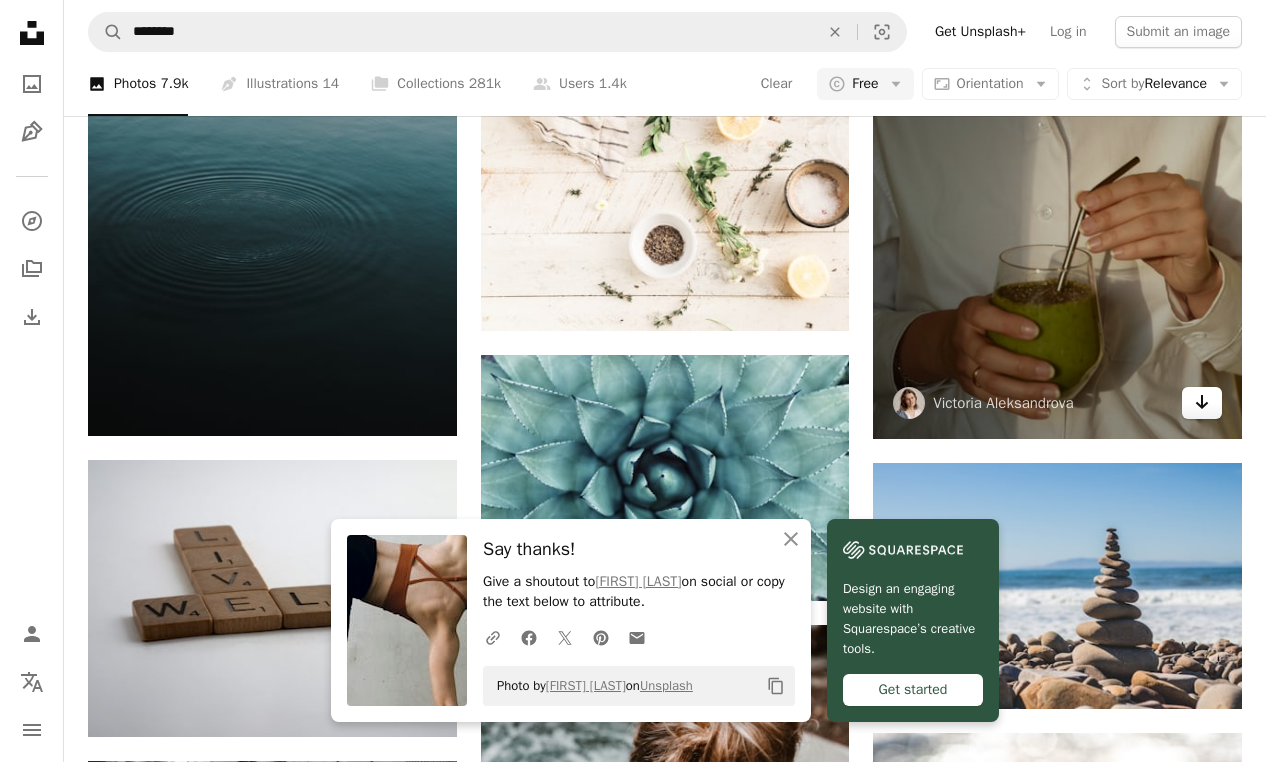 click on "Arrow pointing down" 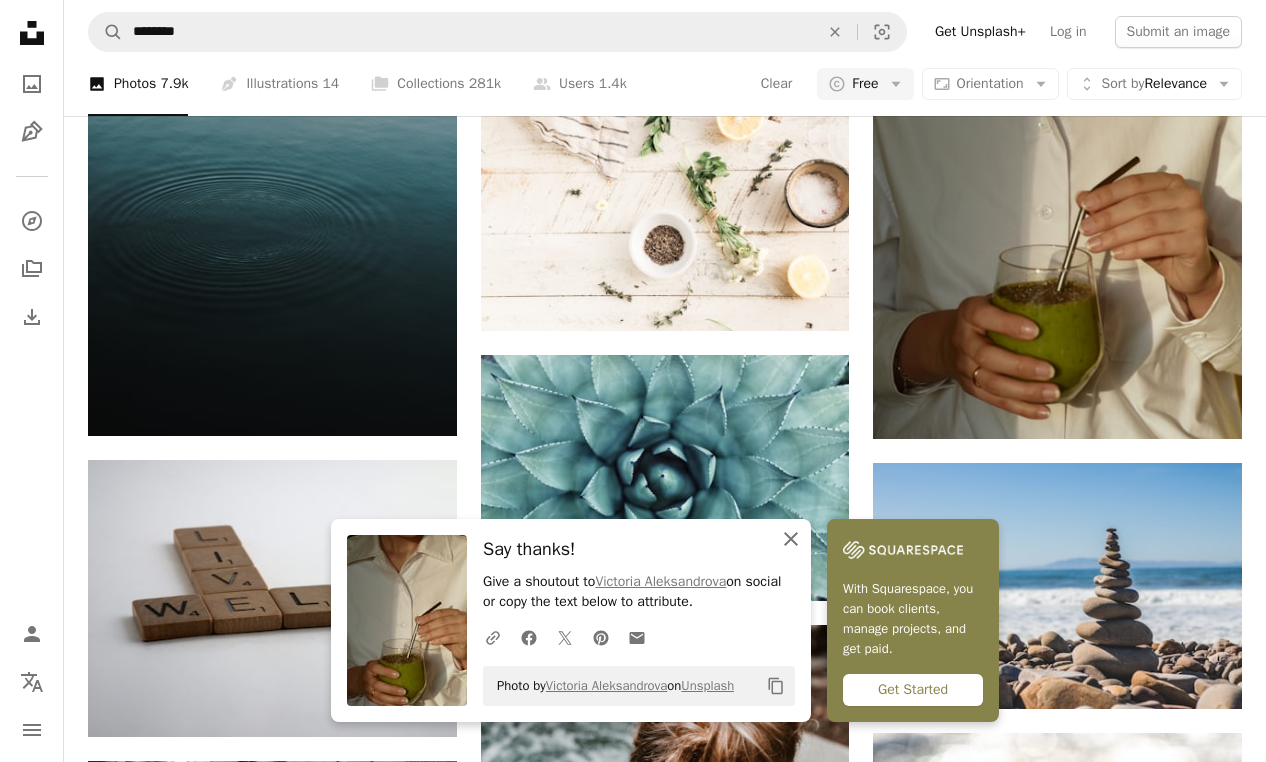 click on "An X shape" 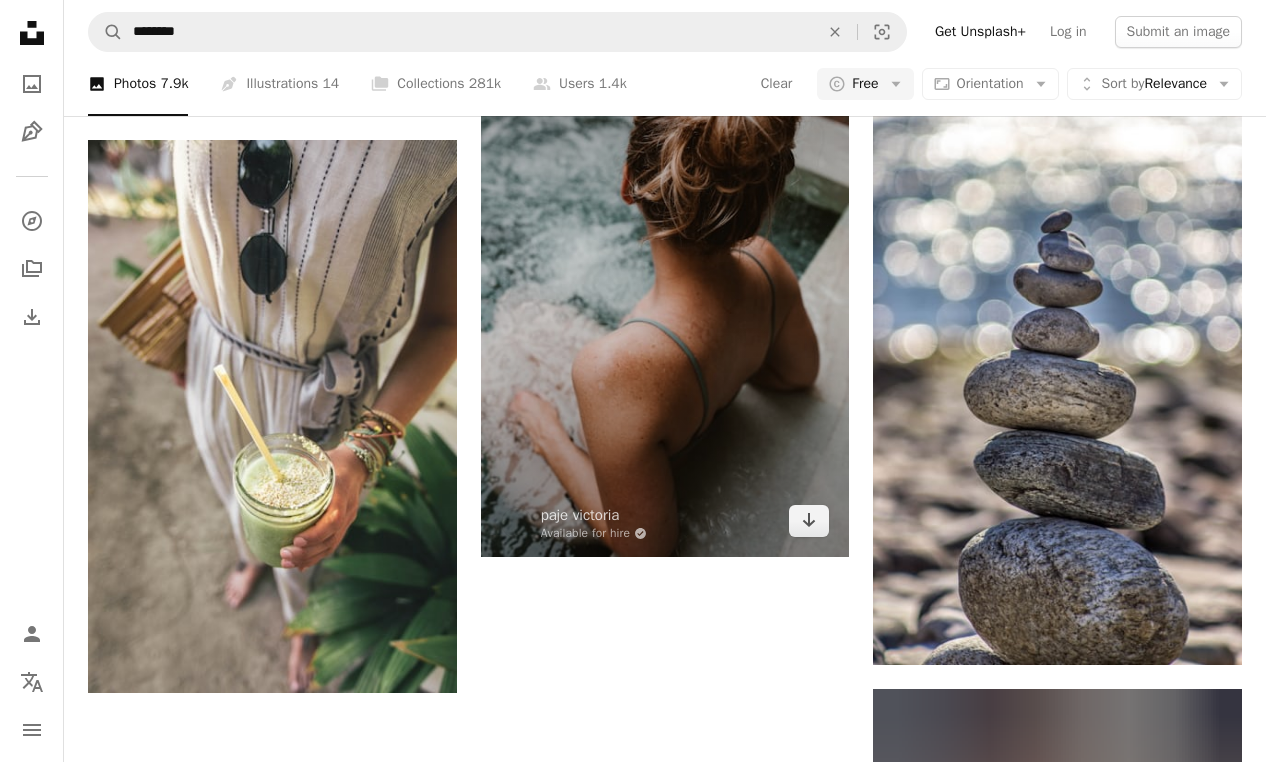 scroll, scrollTop: 2354, scrollLeft: 0, axis: vertical 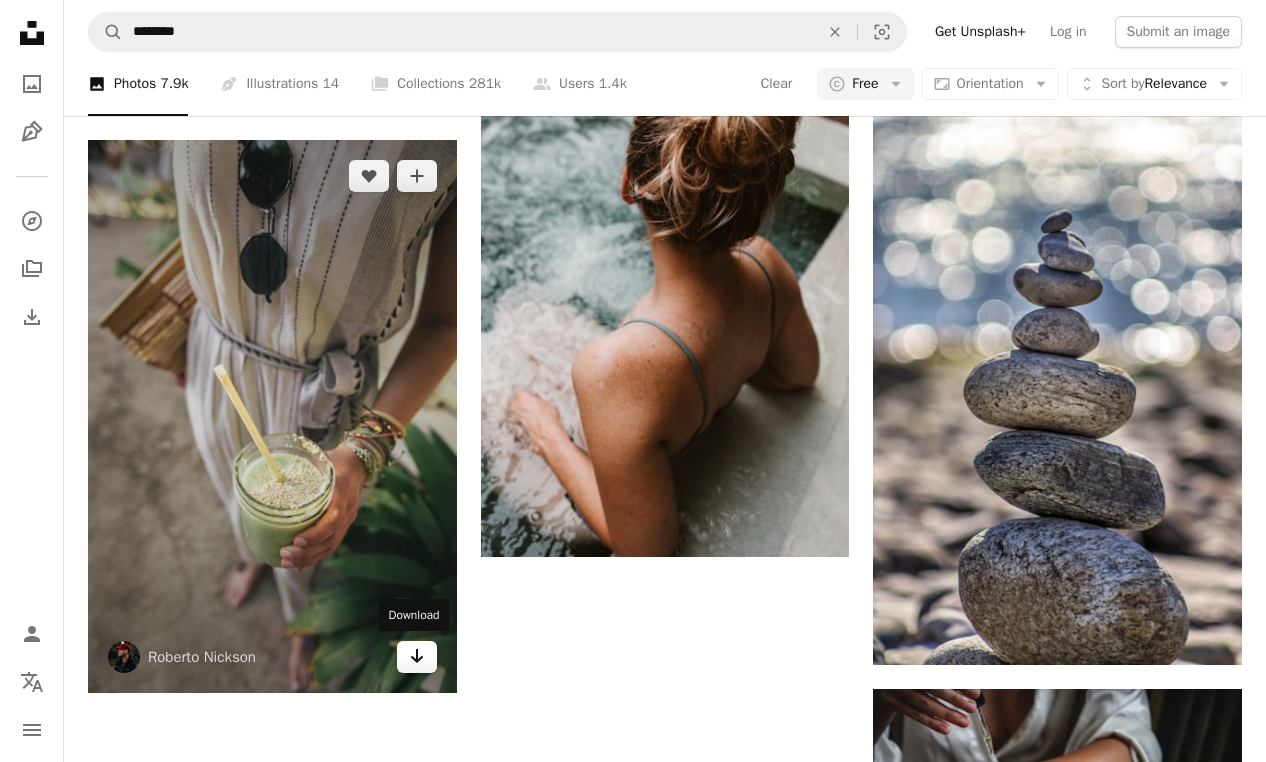 click on "Arrow pointing down" at bounding box center (417, 657) 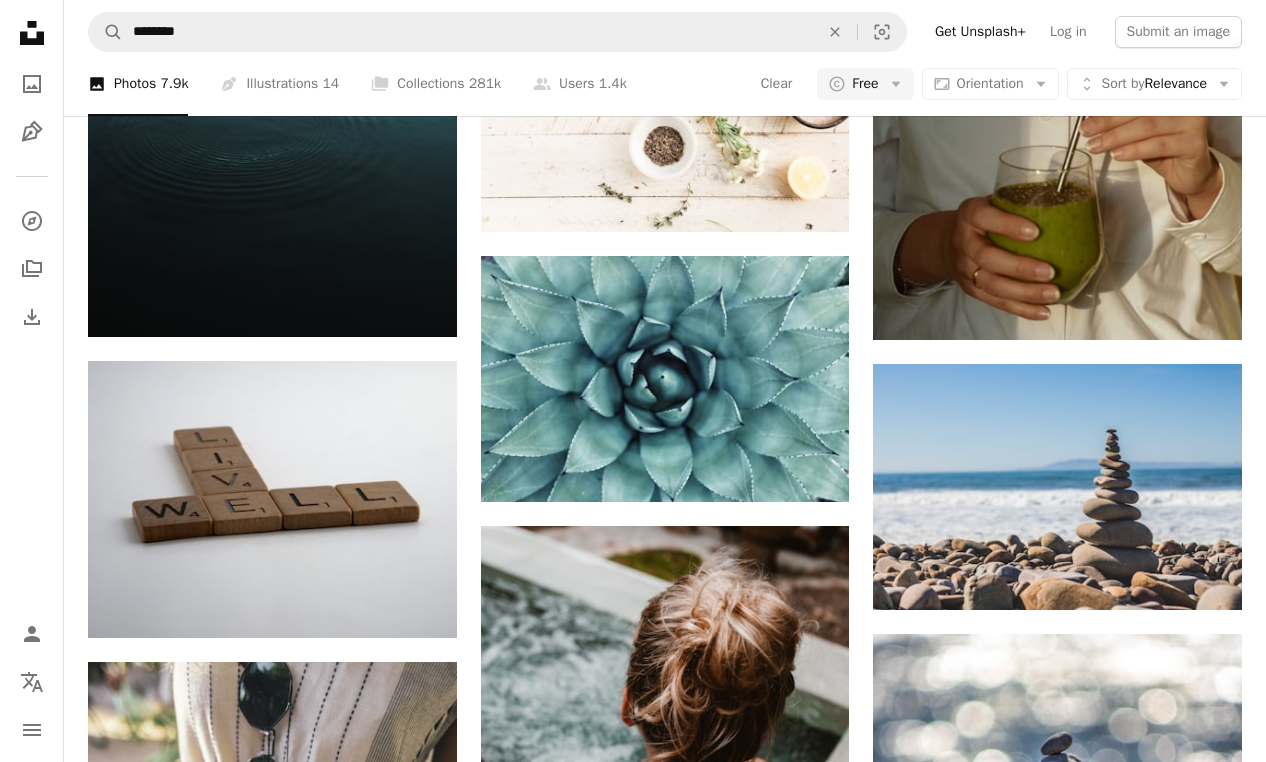 scroll, scrollTop: 1724, scrollLeft: 0, axis: vertical 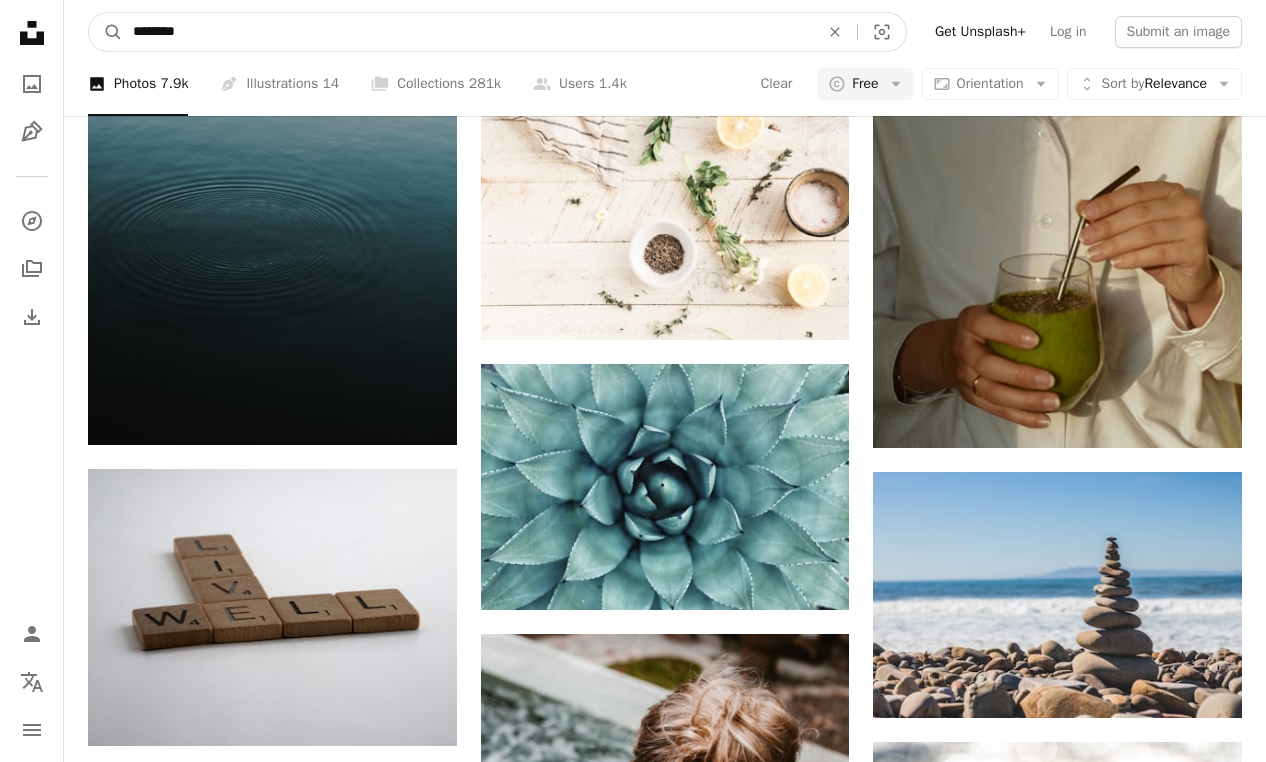 click on "********" at bounding box center [468, 32] 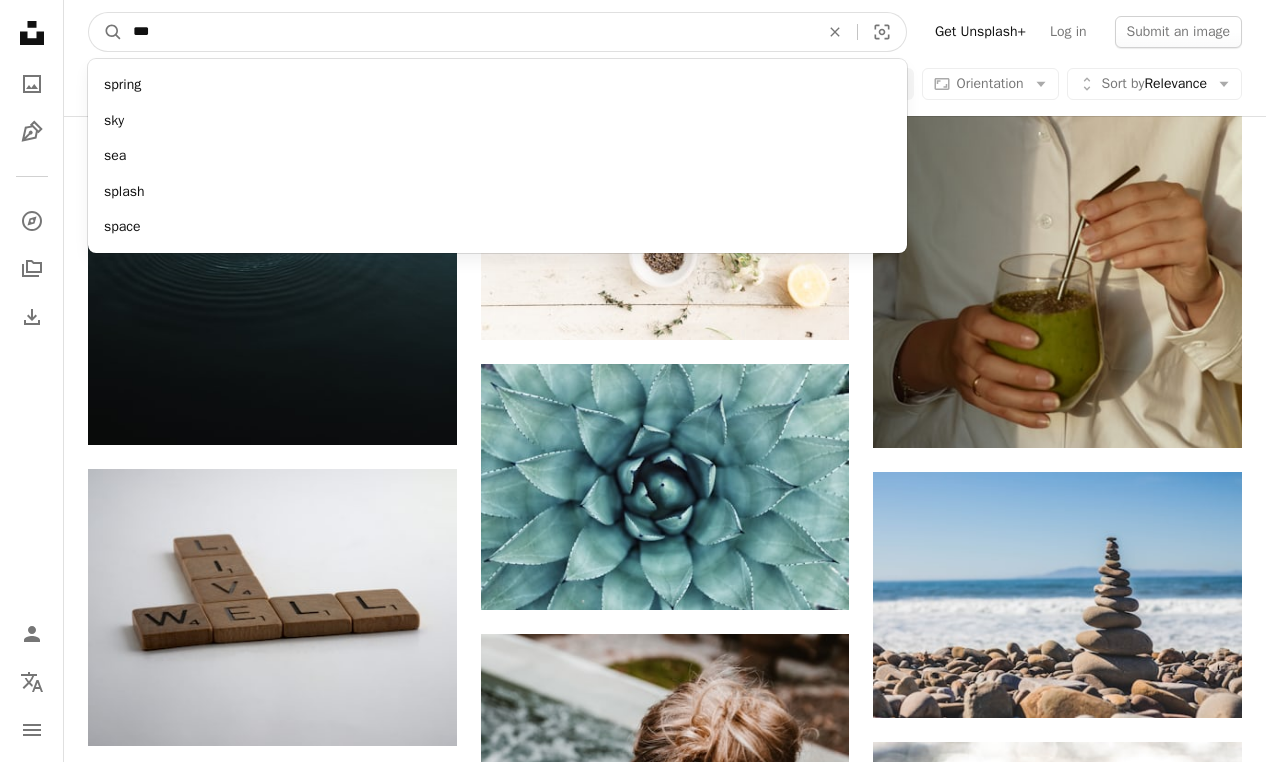 type on "***" 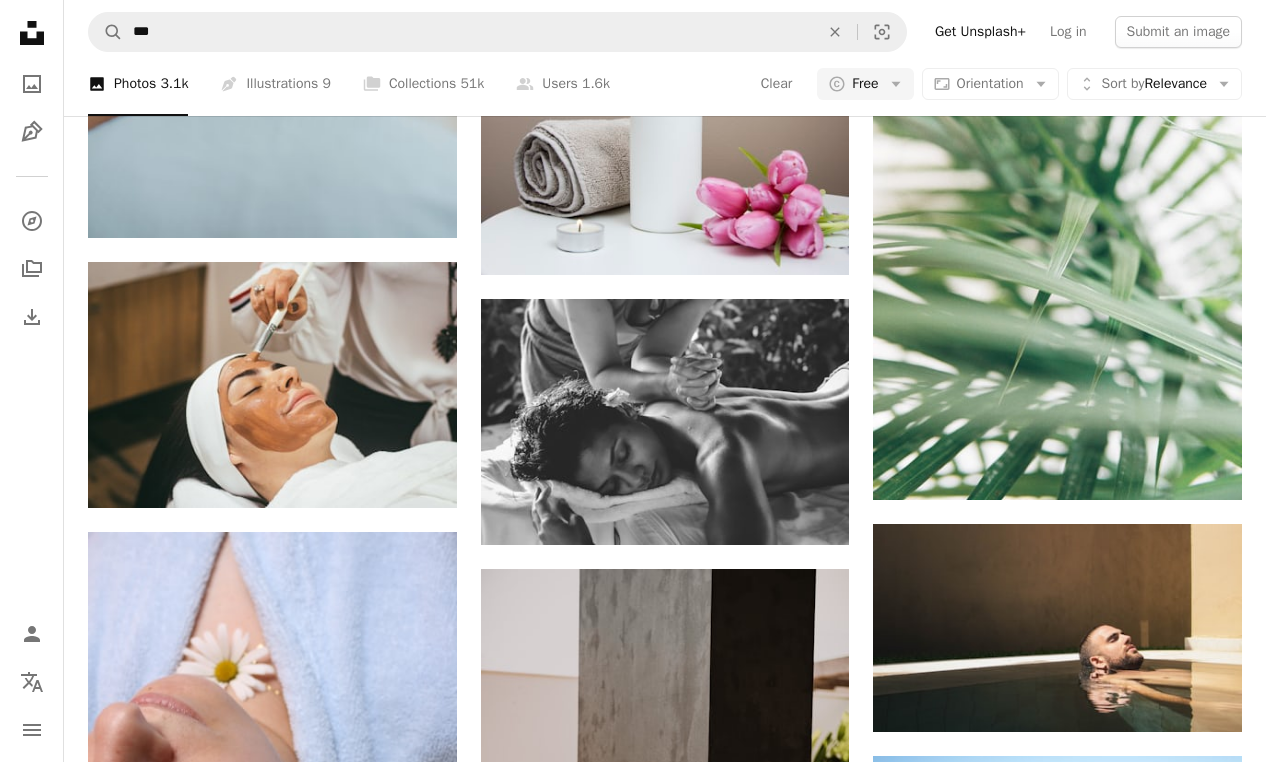 scroll, scrollTop: 1617, scrollLeft: 0, axis: vertical 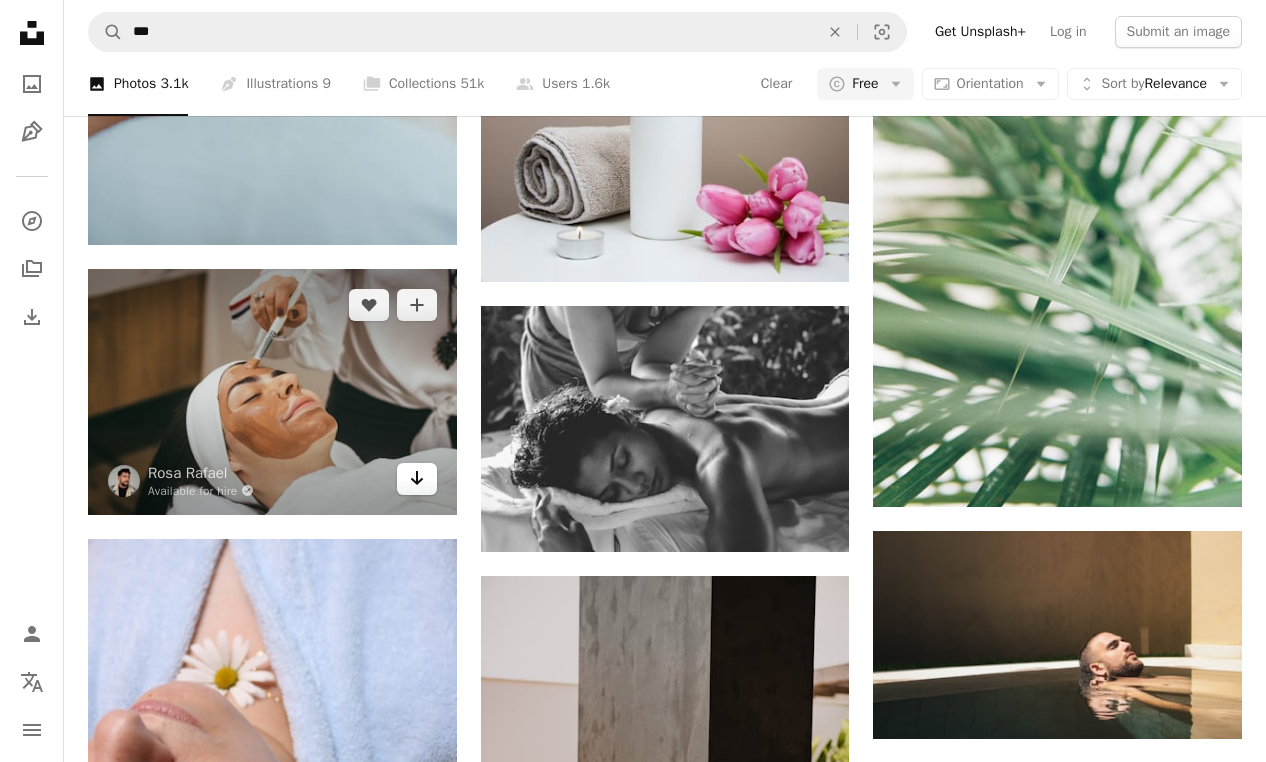 click on "Arrow pointing down" 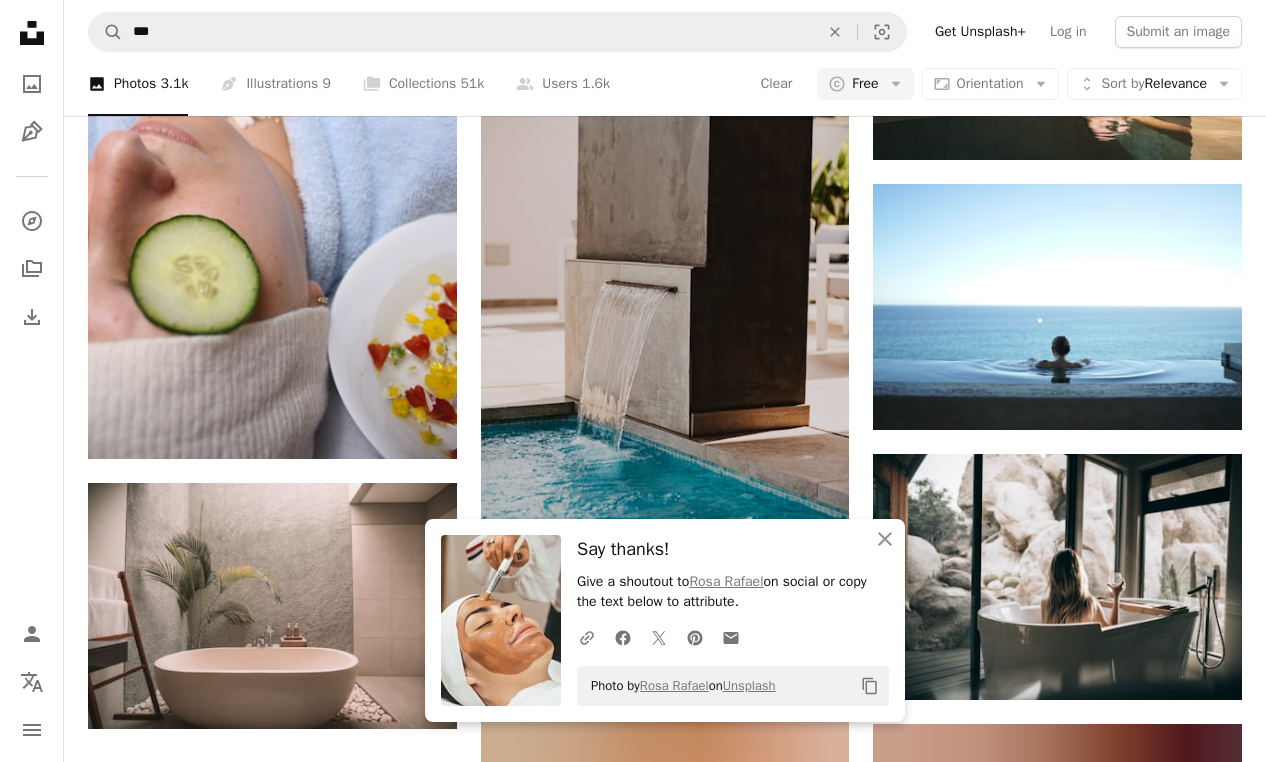 scroll, scrollTop: 2197, scrollLeft: 0, axis: vertical 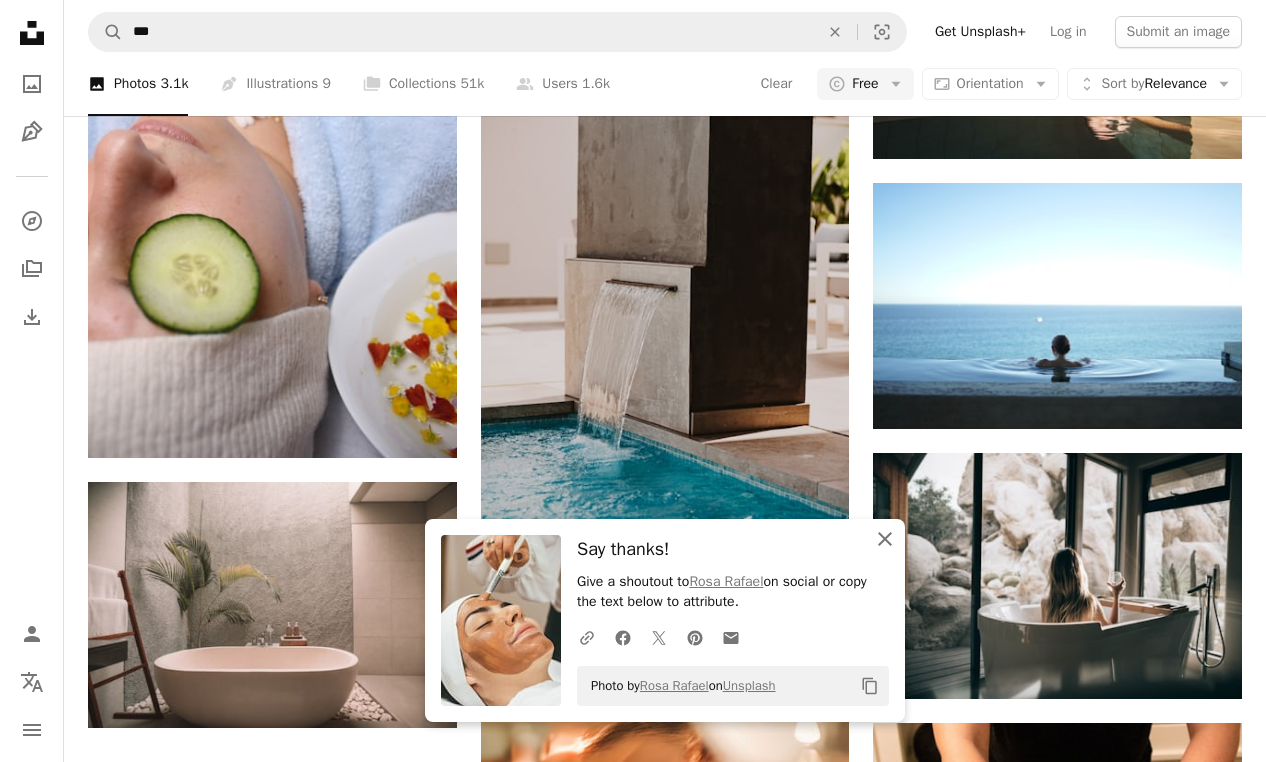 click on "An X shape" 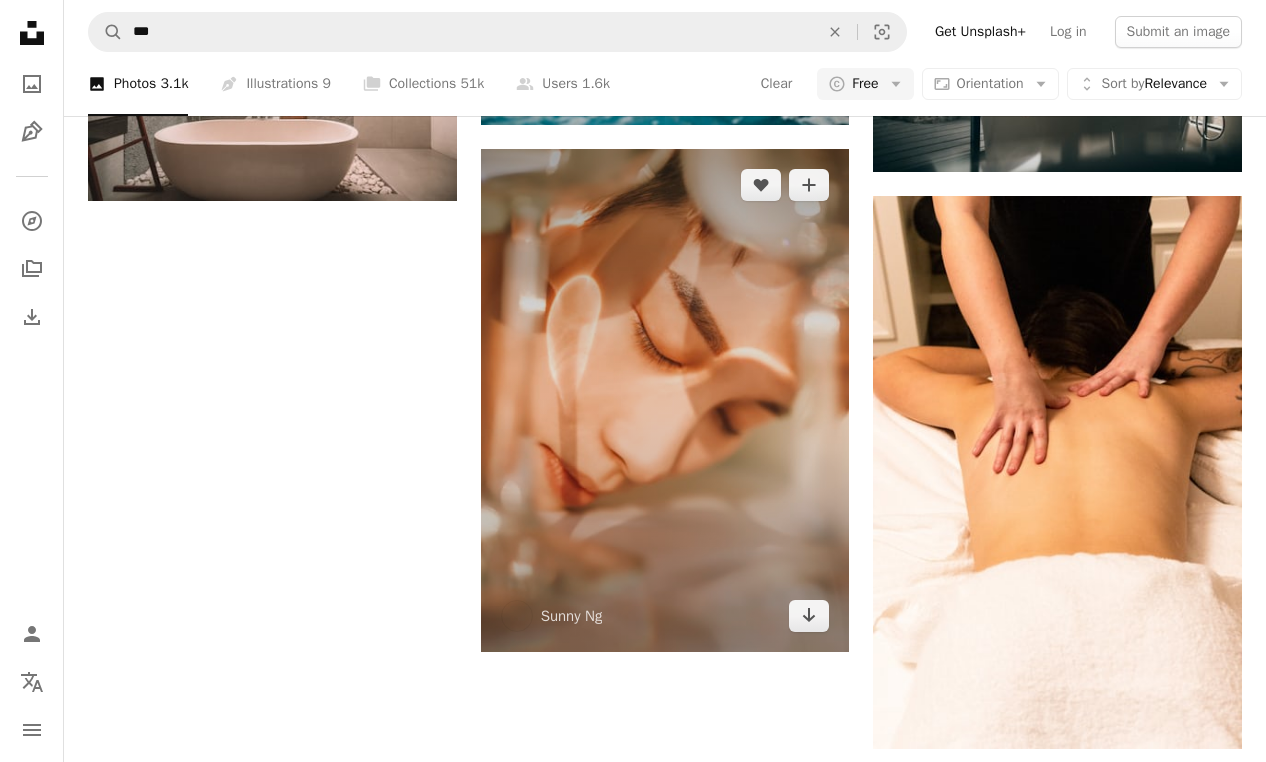 scroll, scrollTop: 2721, scrollLeft: 0, axis: vertical 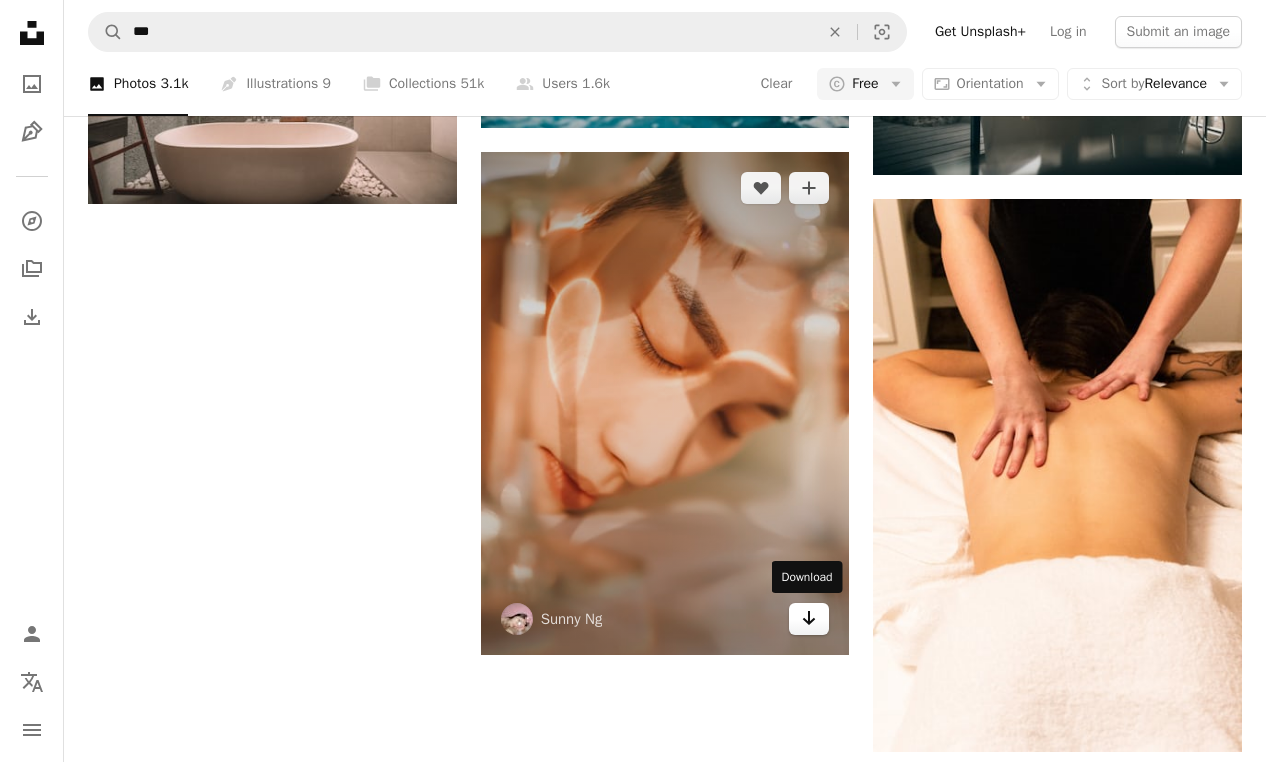 click on "Arrow pointing down" 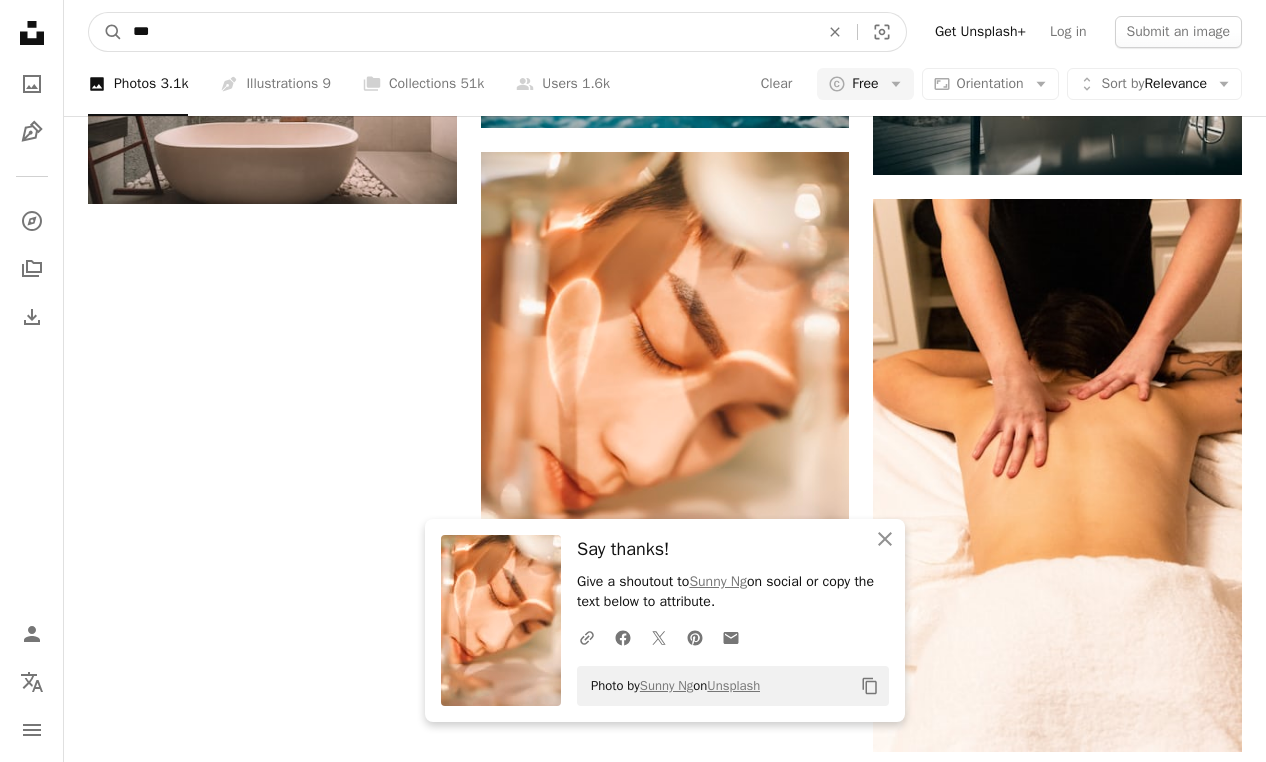 click on "***" at bounding box center [468, 32] 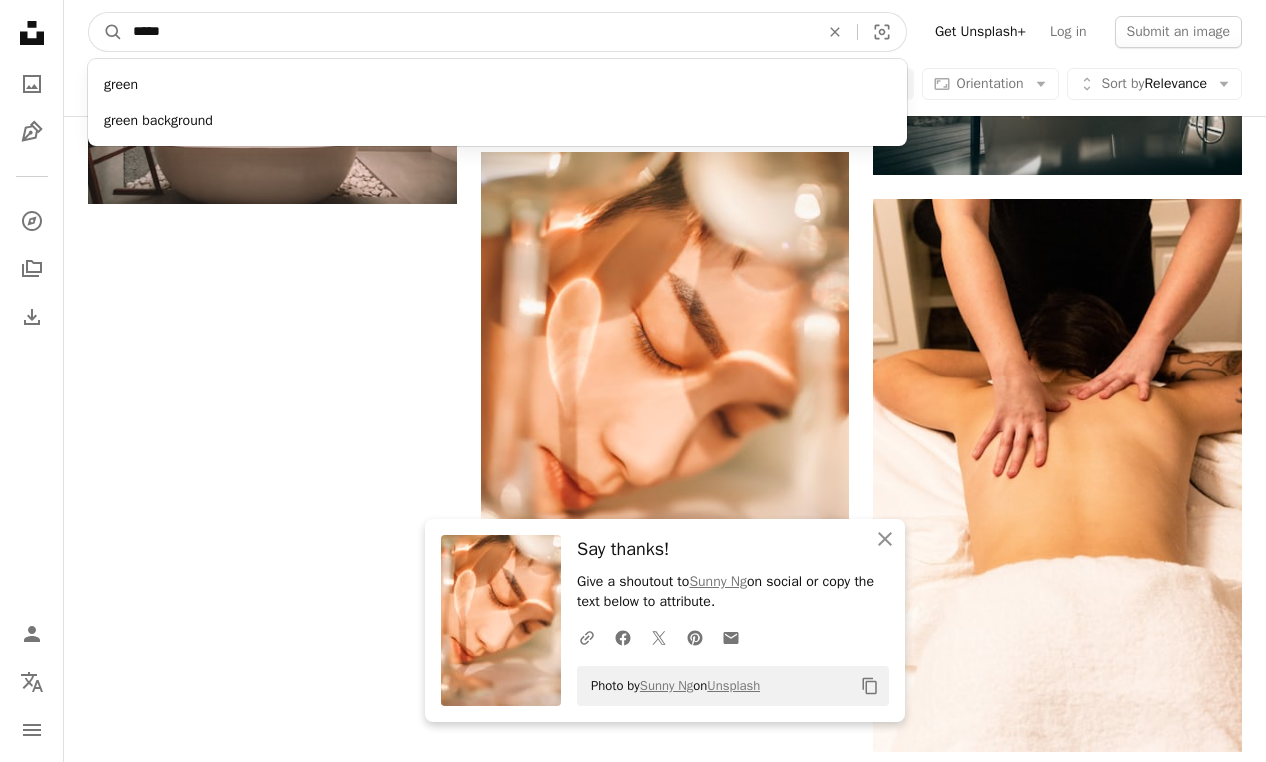 type on "*****" 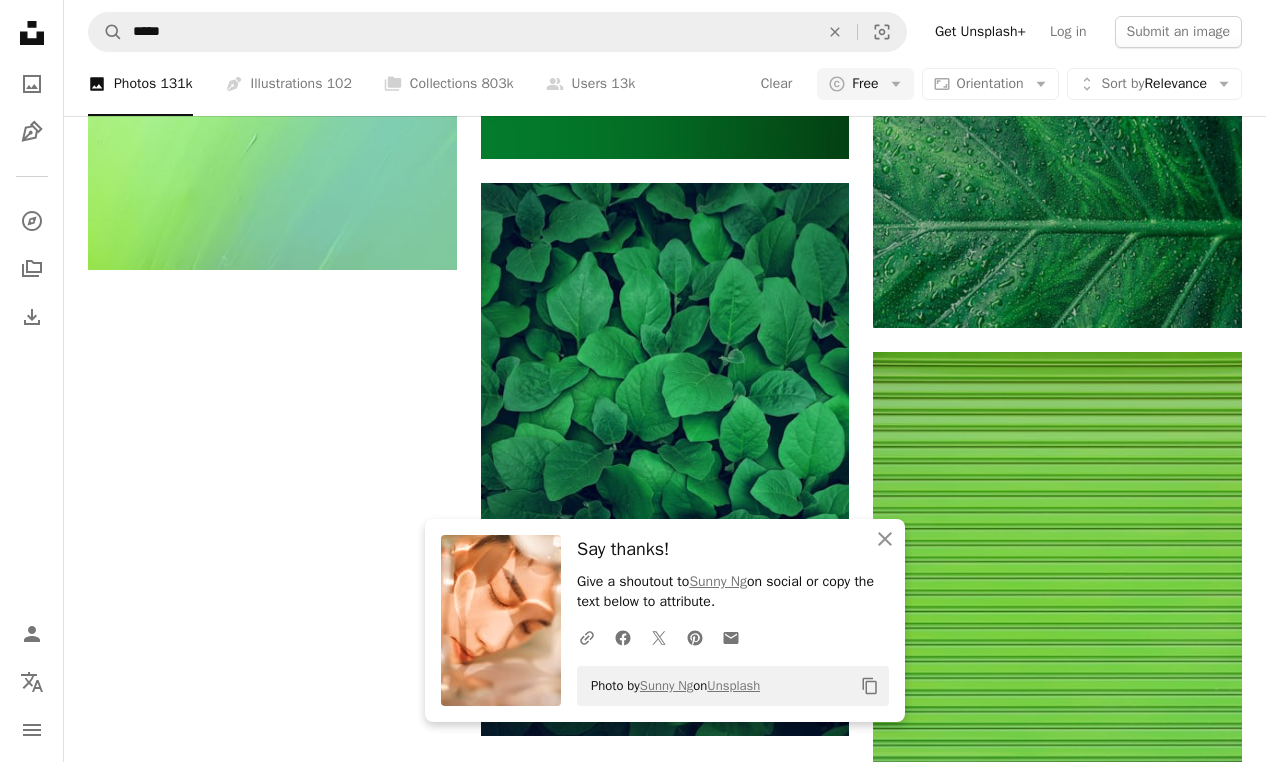 scroll, scrollTop: 0, scrollLeft: 0, axis: both 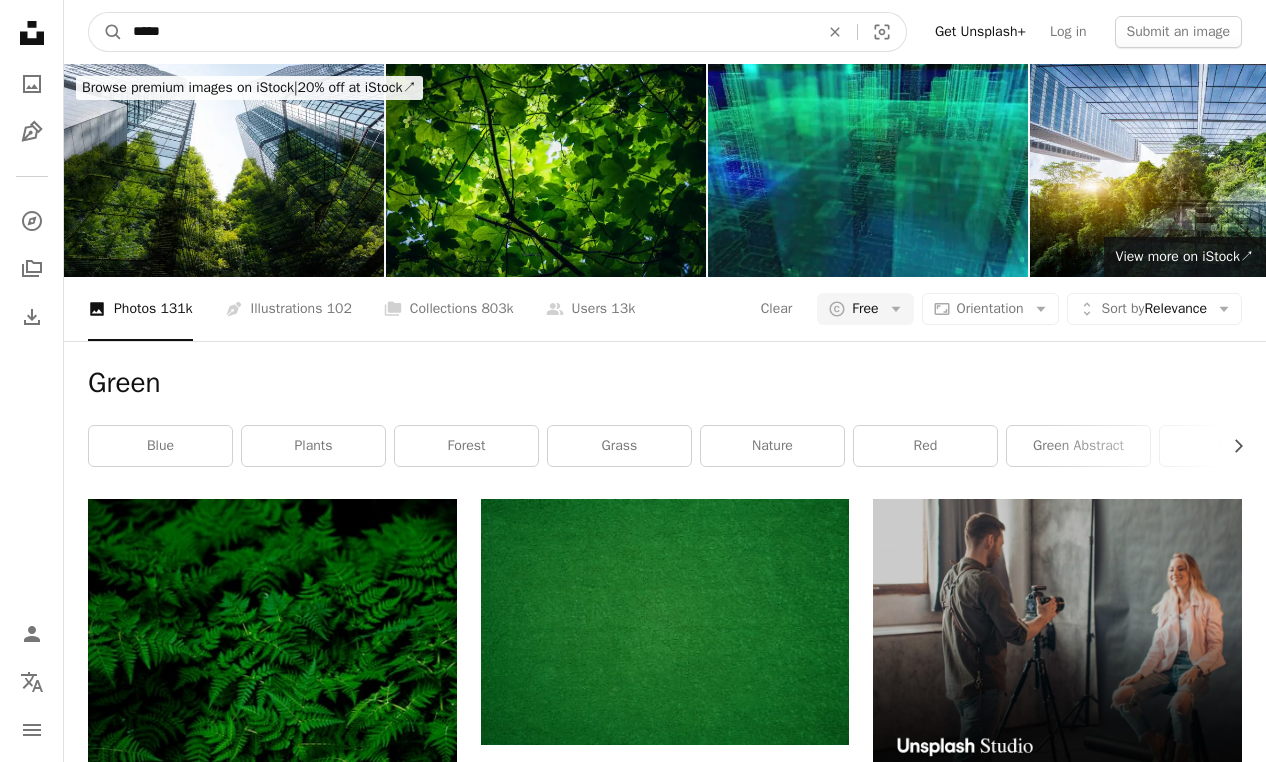 click on "*****" at bounding box center (468, 32) 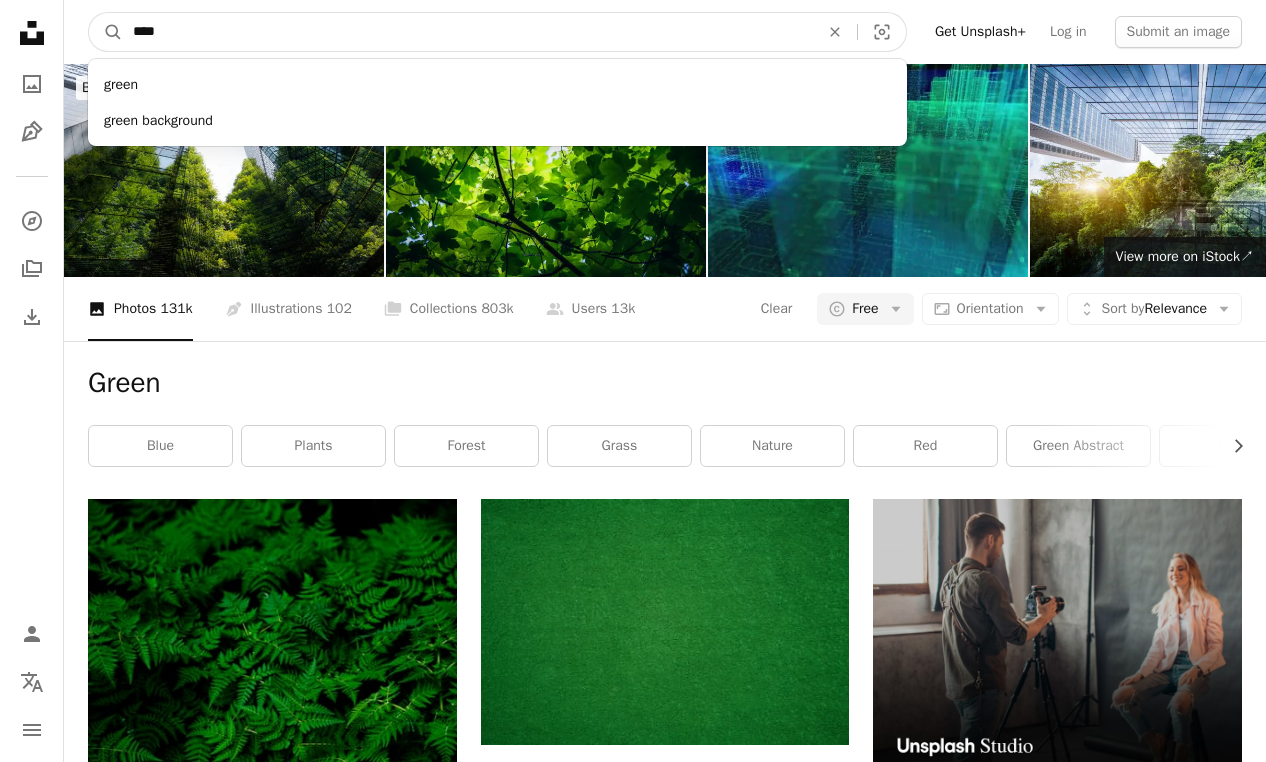type on "*****" 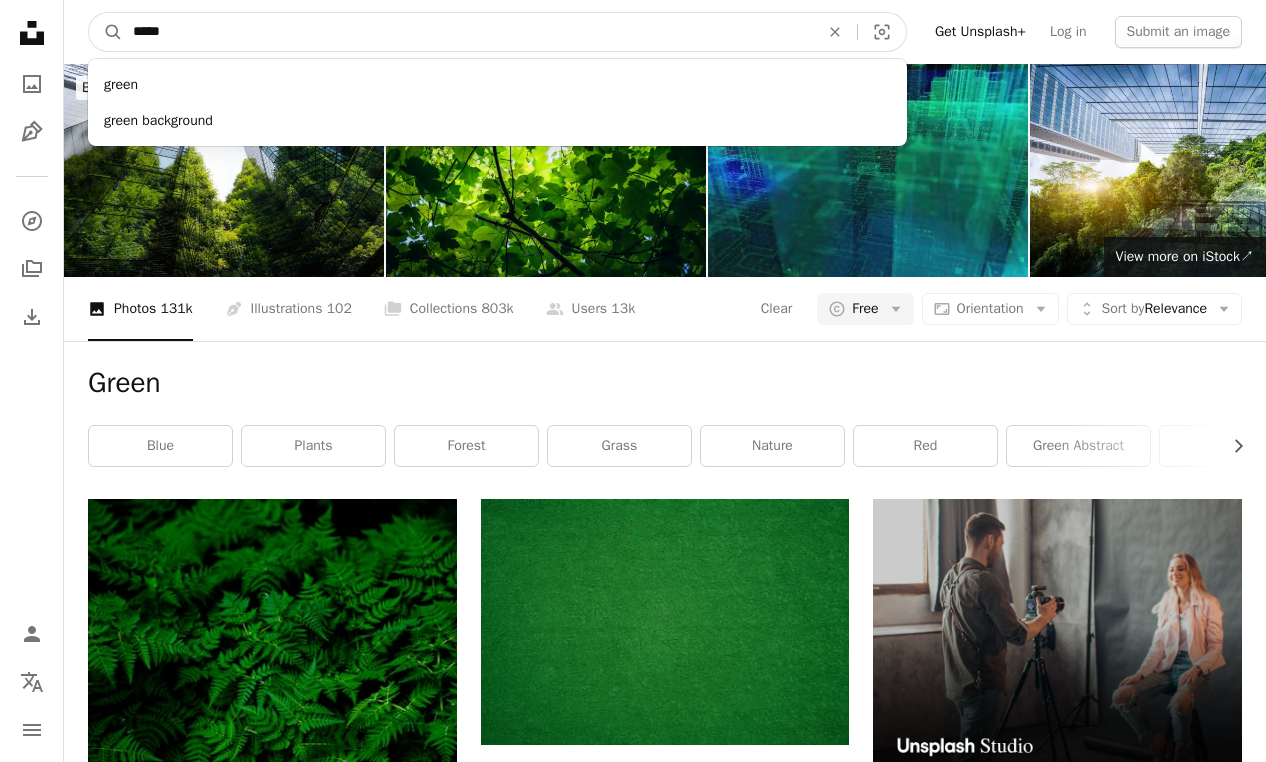 click on "A magnifying glass" at bounding box center (106, 32) 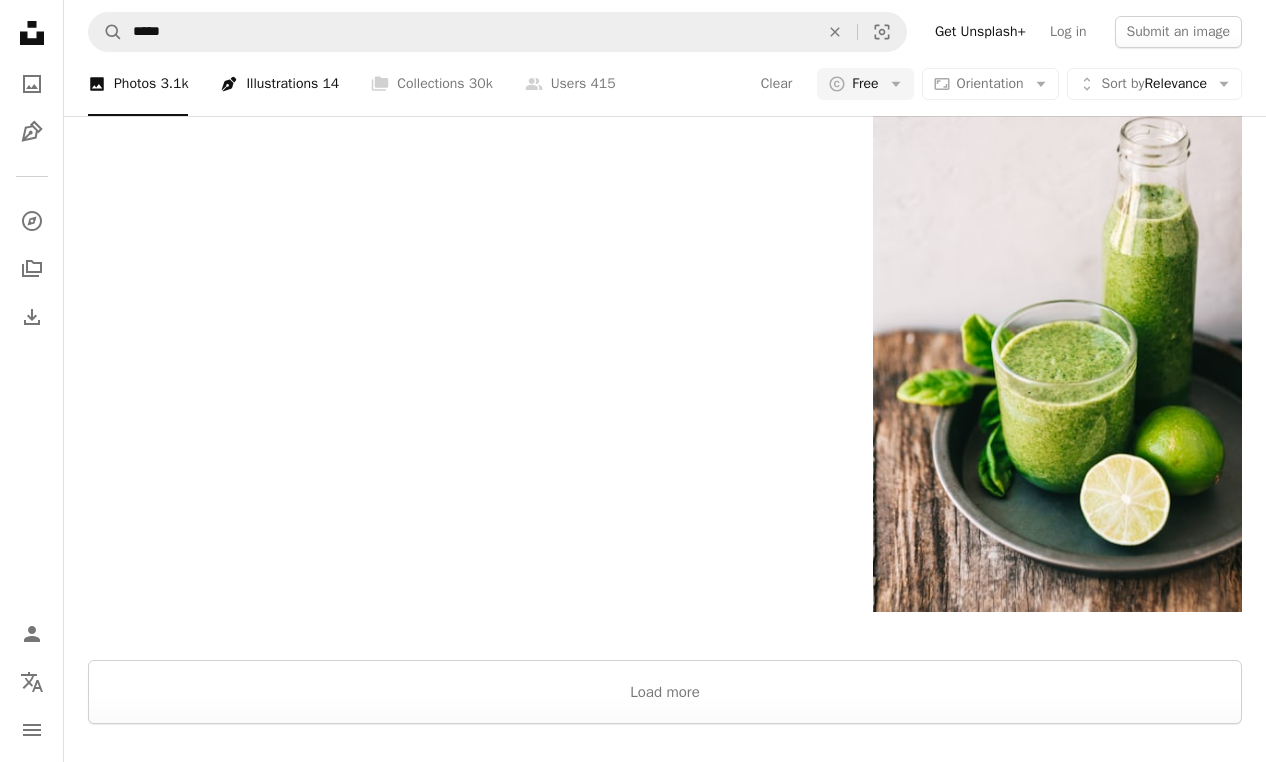 scroll, scrollTop: 4025, scrollLeft: 0, axis: vertical 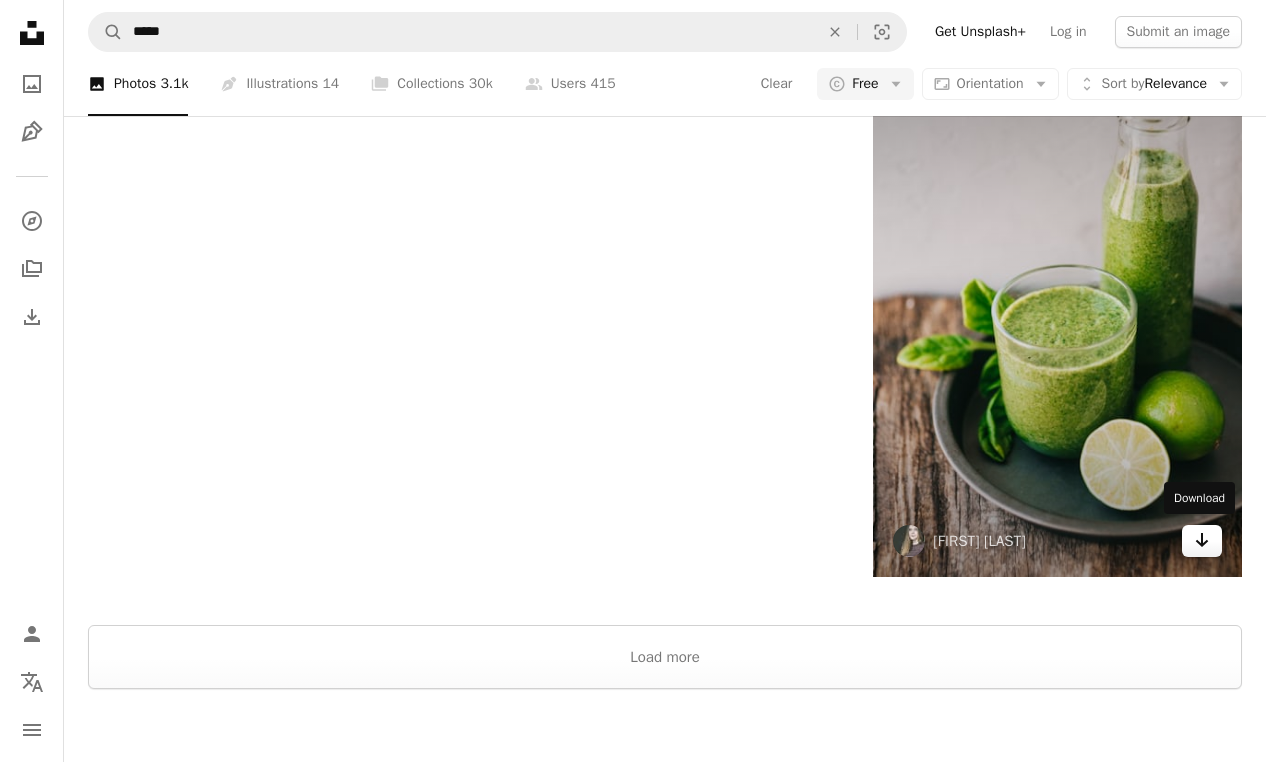 click 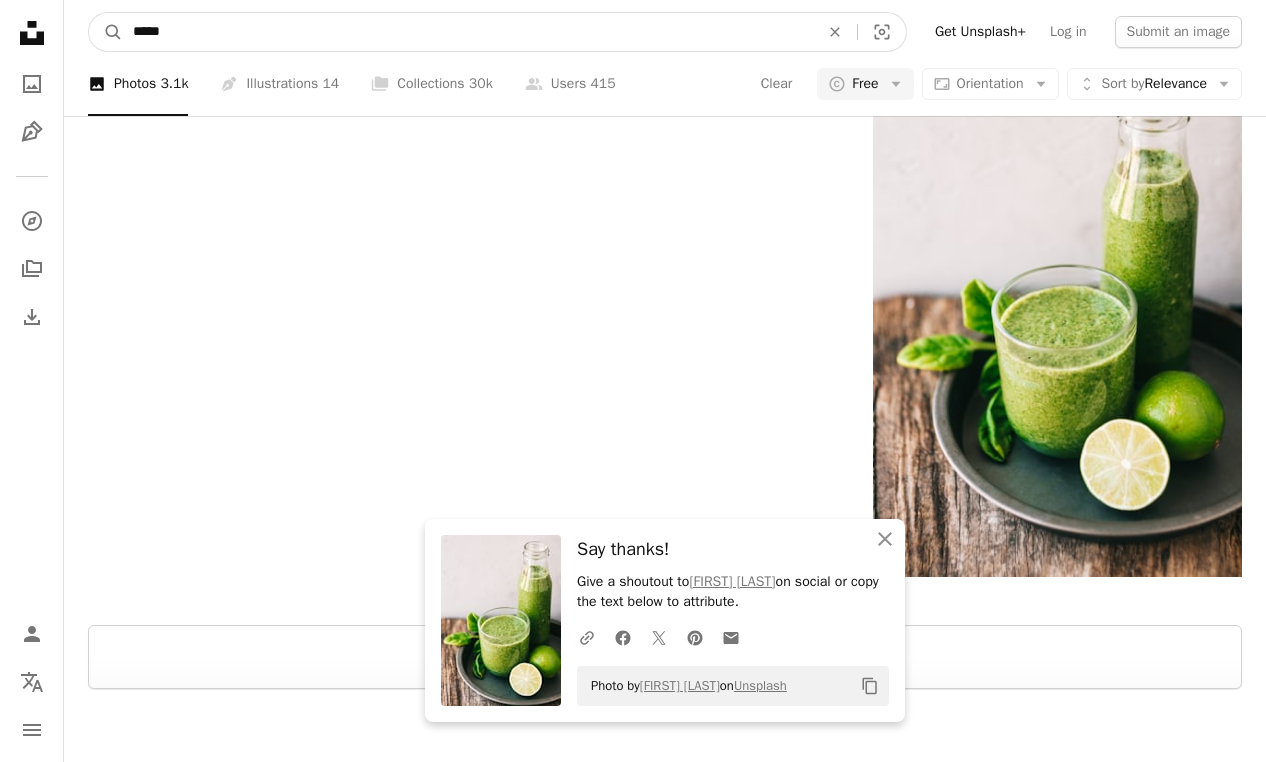 click on "*****" at bounding box center [468, 32] 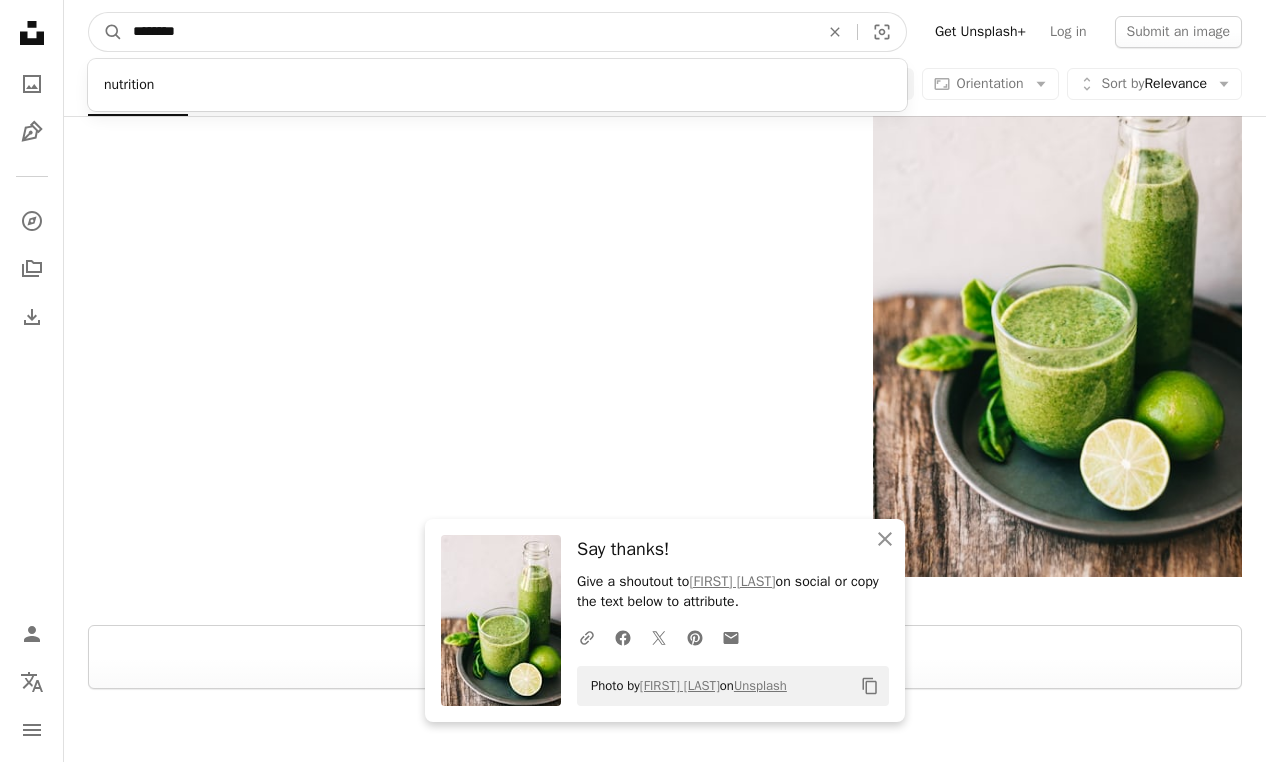 type on "*********" 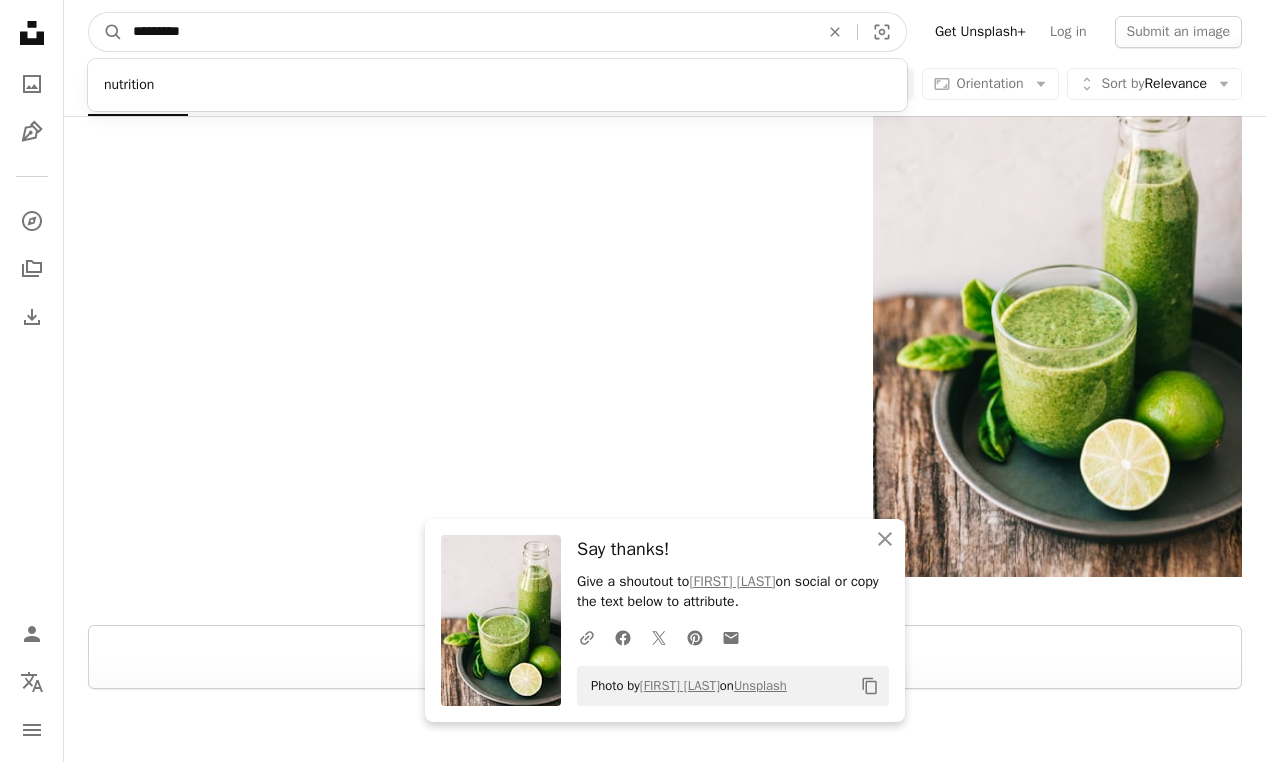 click on "A magnifying glass" at bounding box center (106, 32) 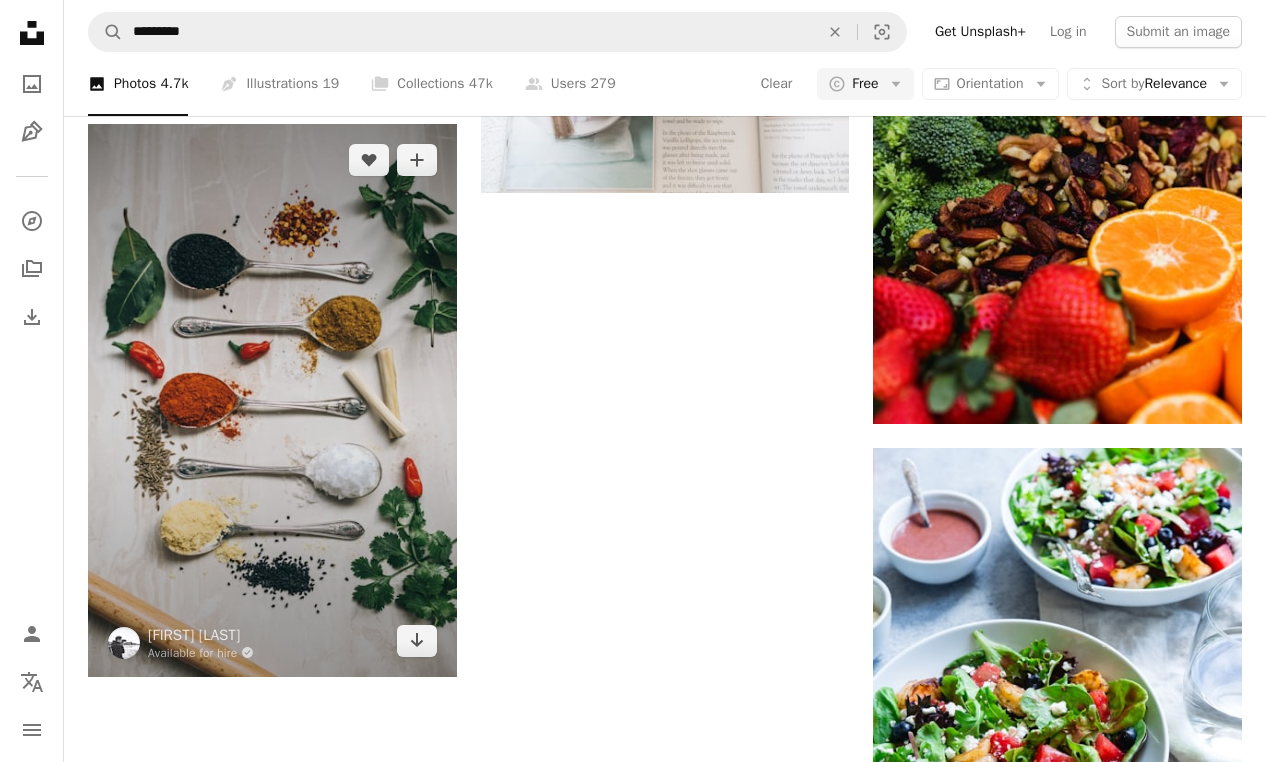 scroll, scrollTop: 2908, scrollLeft: 0, axis: vertical 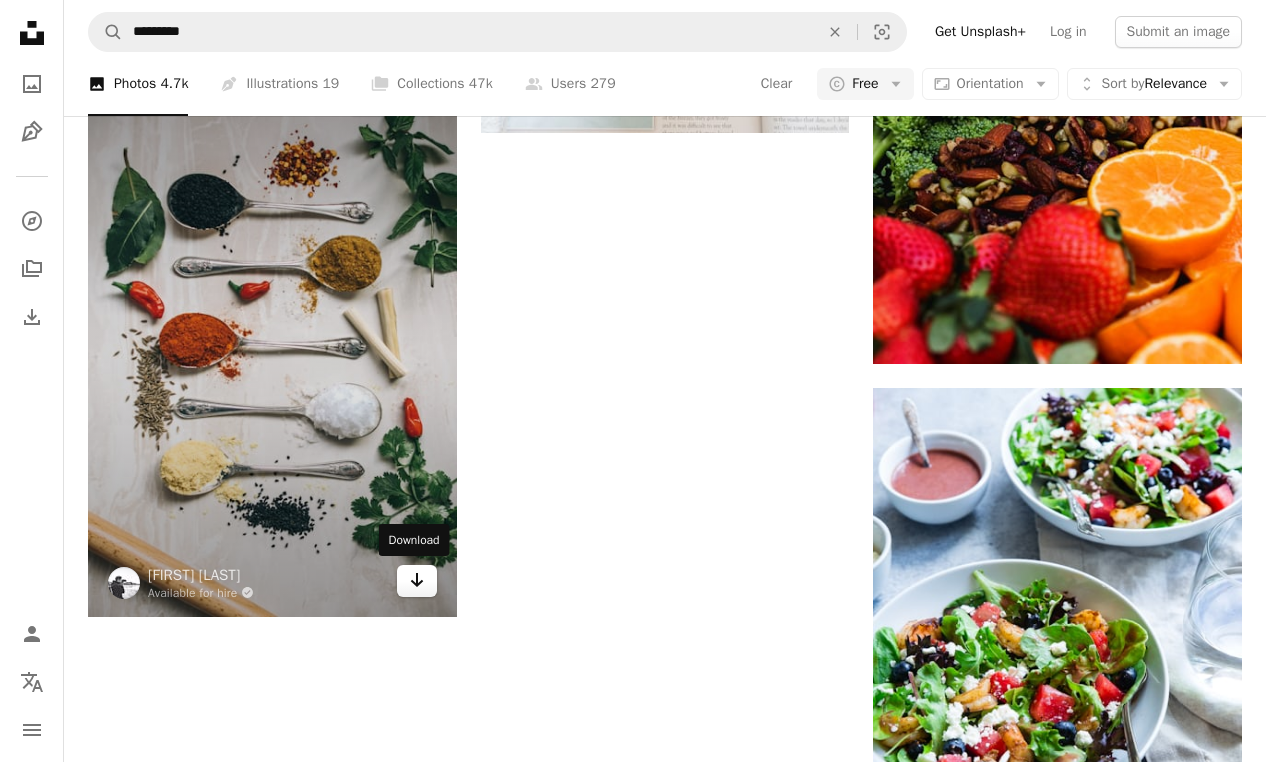 click on "Arrow pointing down" 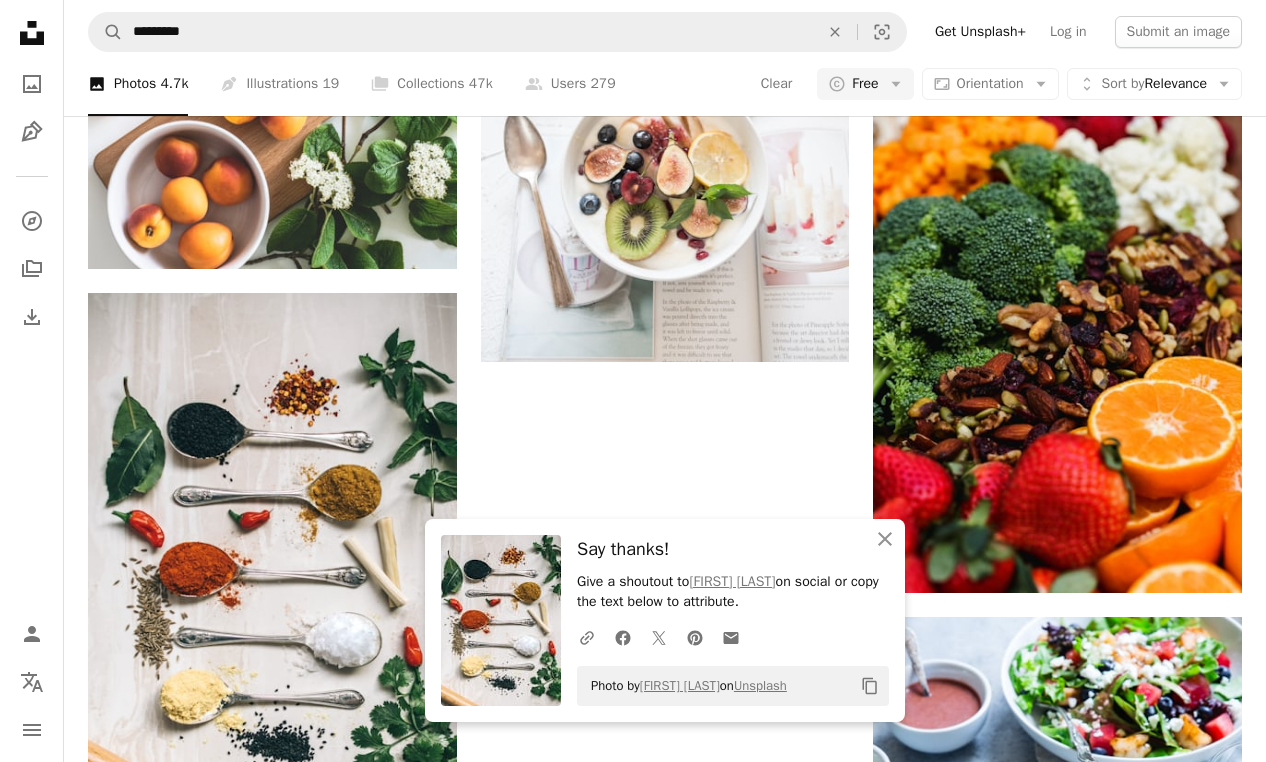 scroll, scrollTop: 2649, scrollLeft: 0, axis: vertical 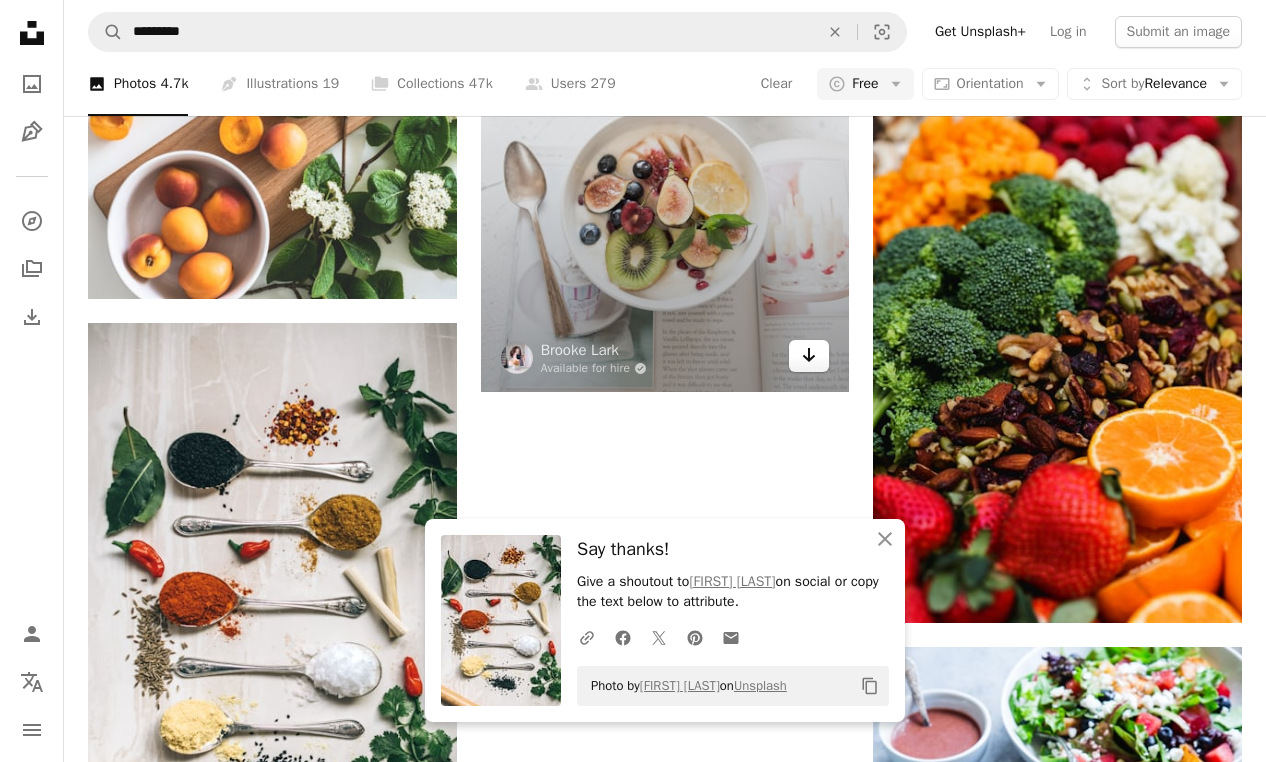click on "Arrow pointing down" at bounding box center [809, 356] 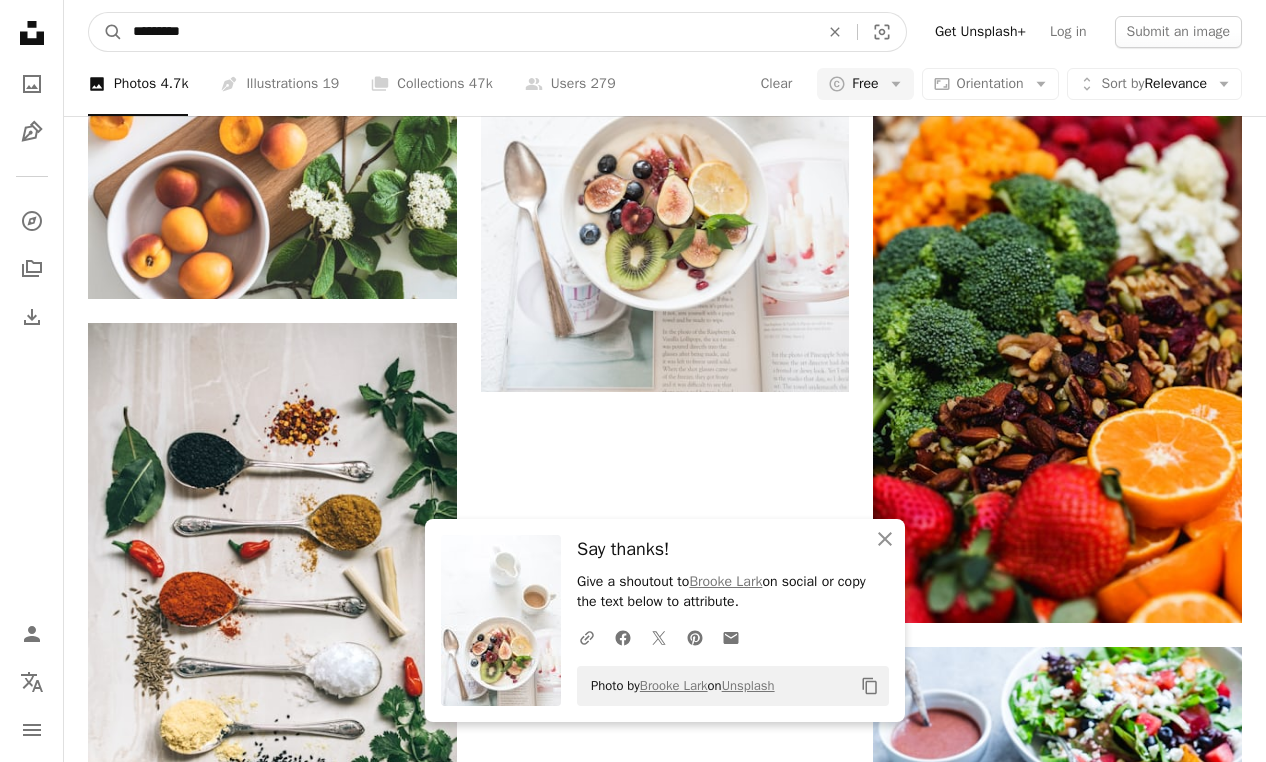 click on "*********" at bounding box center [468, 32] 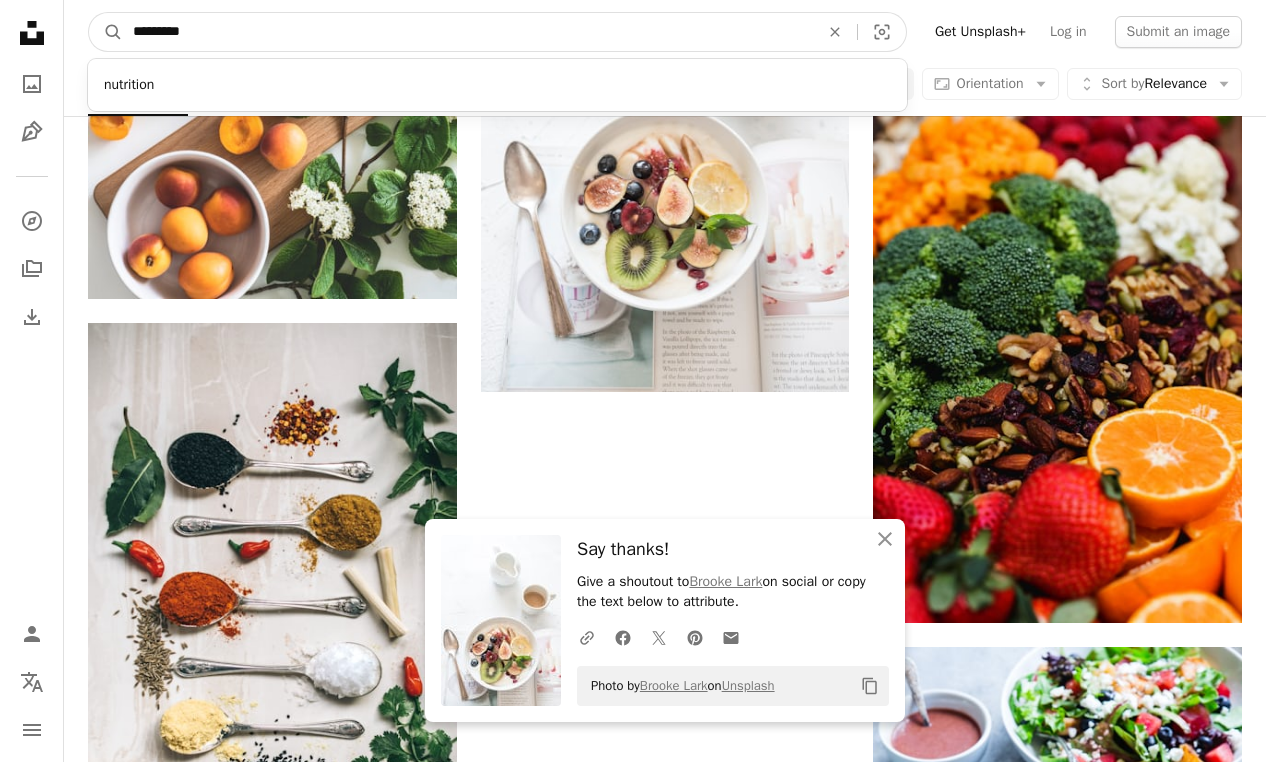 click on "*********" at bounding box center (468, 32) 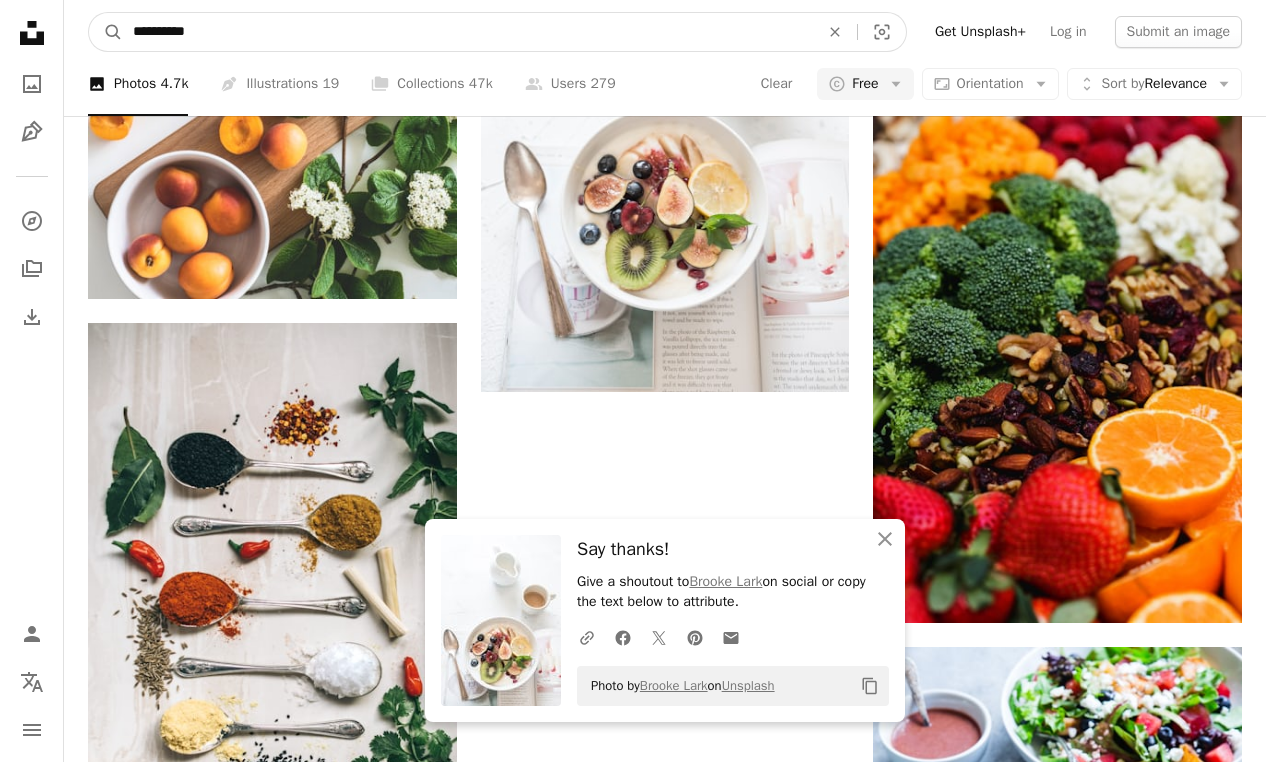 type on "**********" 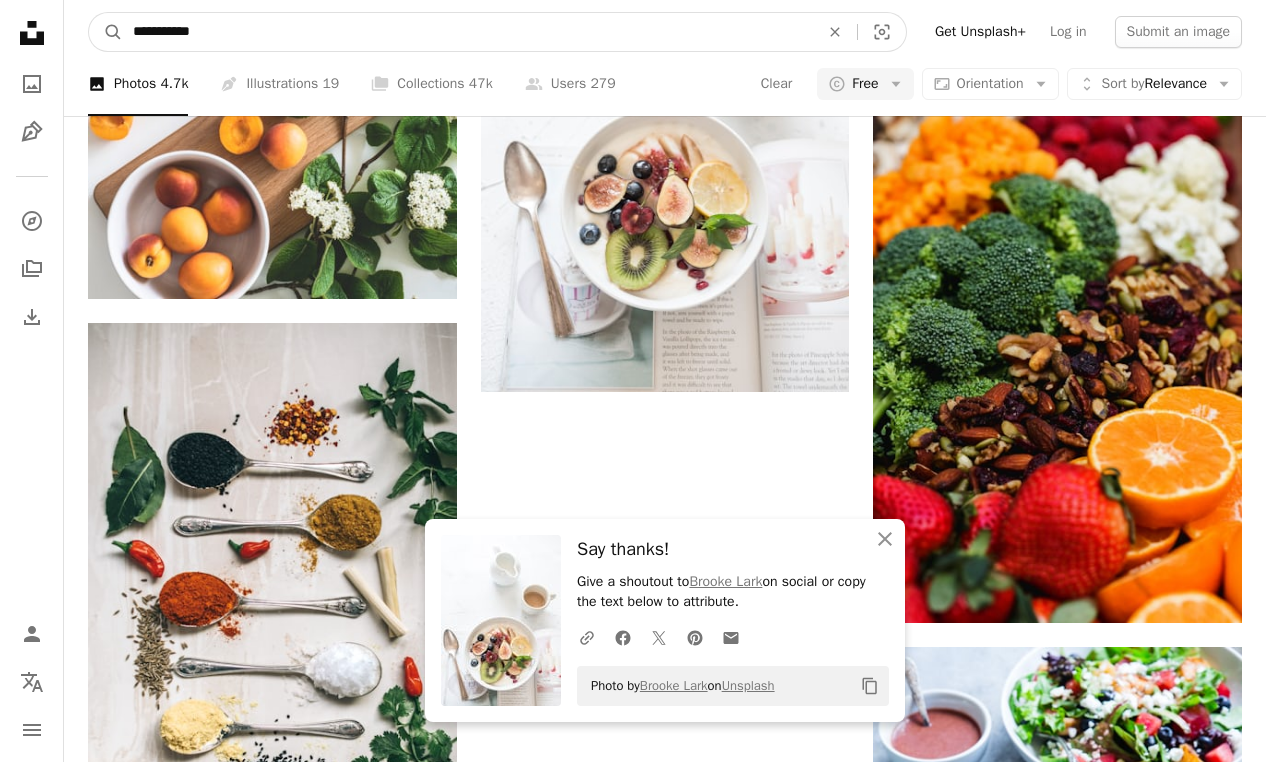 click on "A magnifying glass" at bounding box center [106, 32] 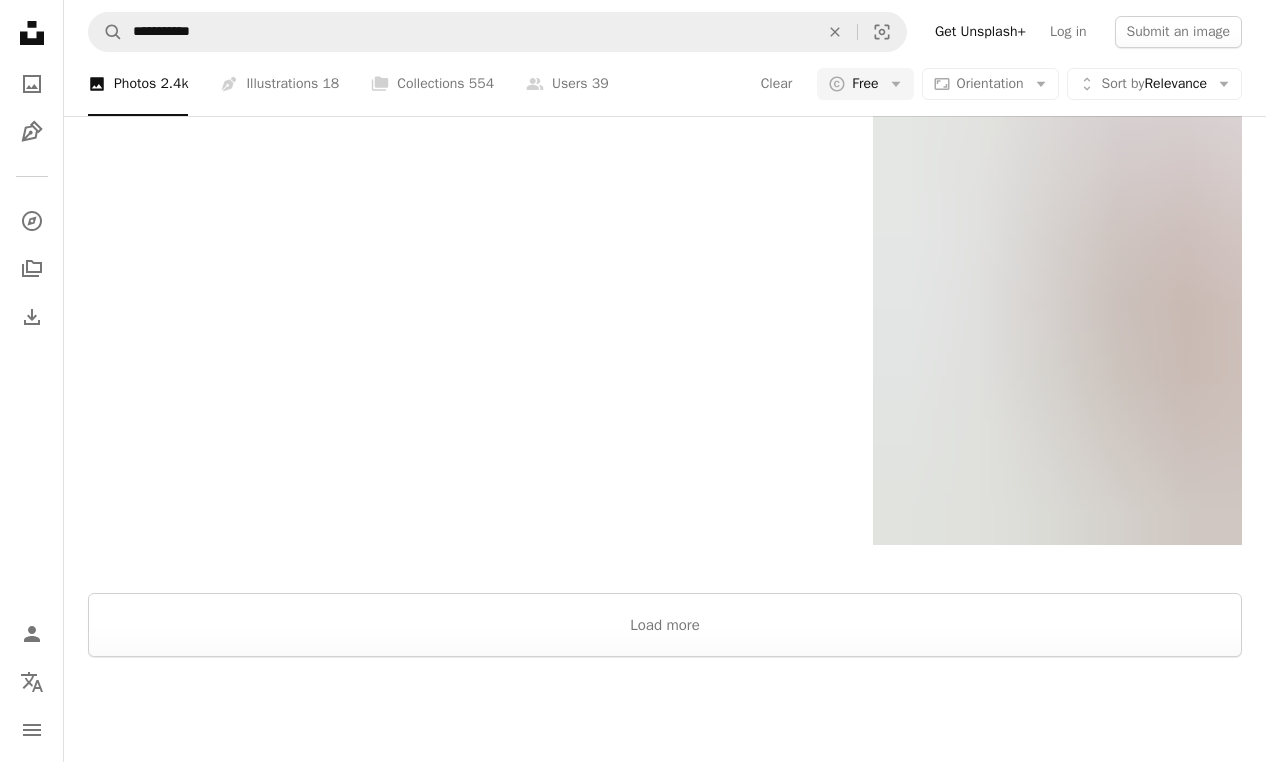 scroll, scrollTop: 3494, scrollLeft: 0, axis: vertical 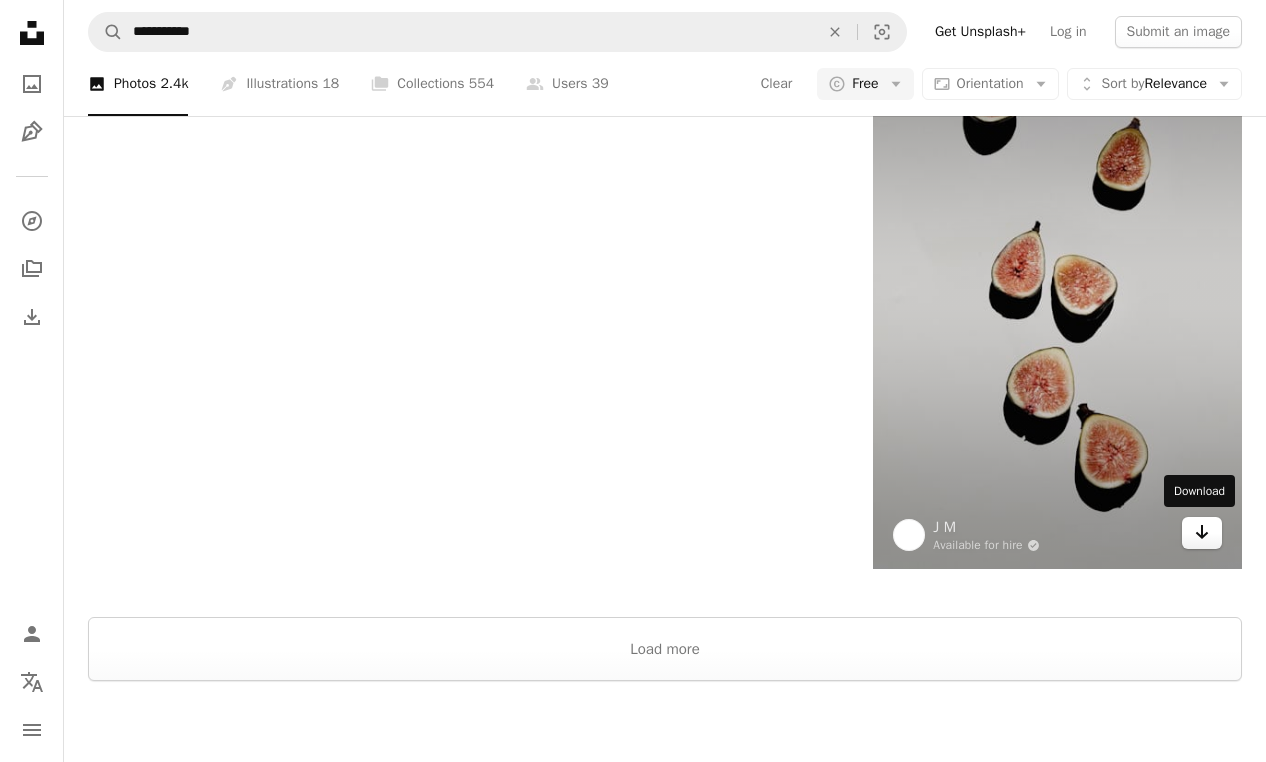 click on "Arrow pointing down" at bounding box center (1202, 533) 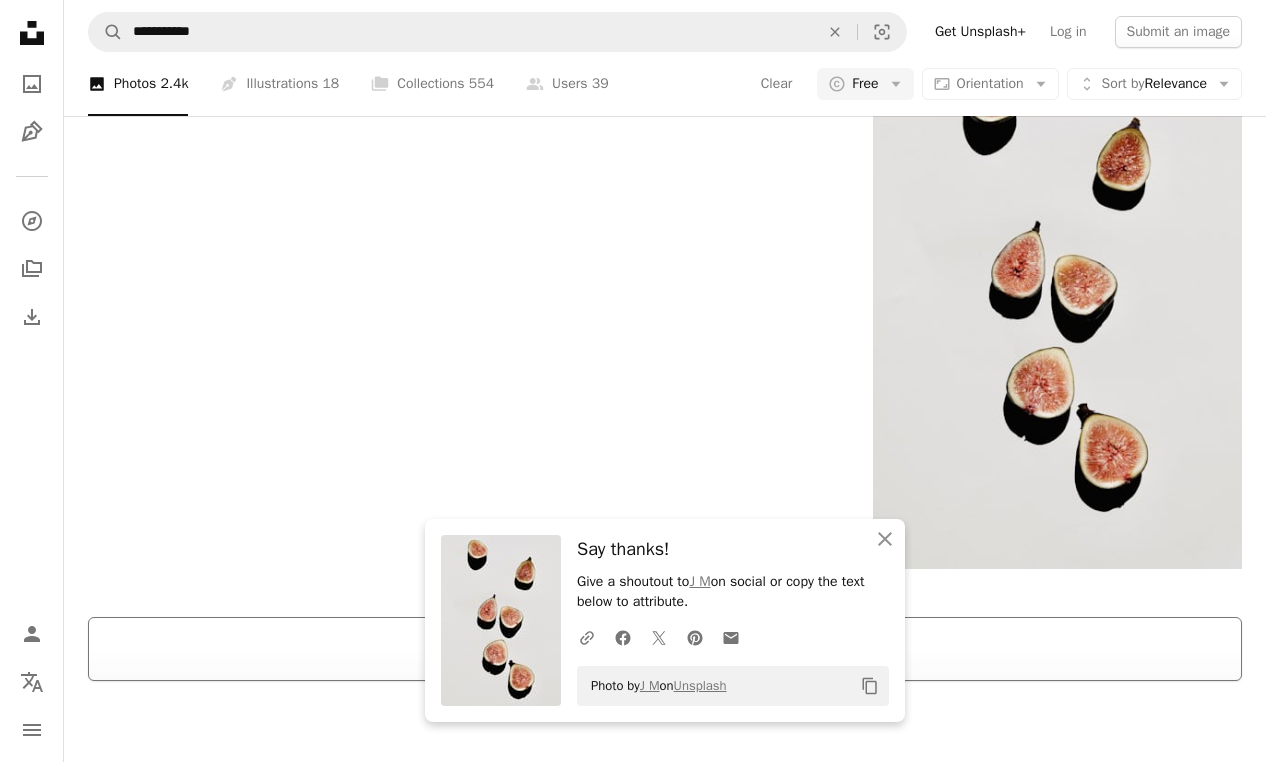 click on "Load more" at bounding box center [665, 649] 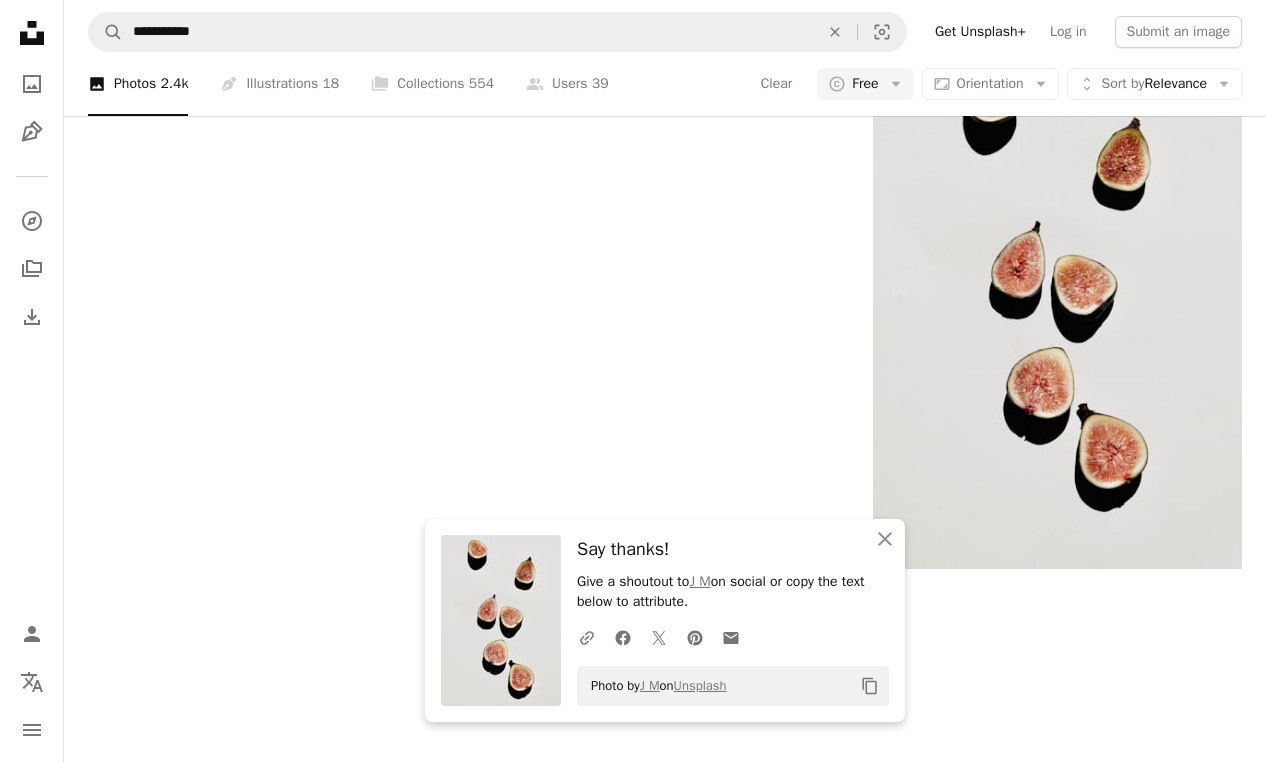 scroll, scrollTop: 3298, scrollLeft: 0, axis: vertical 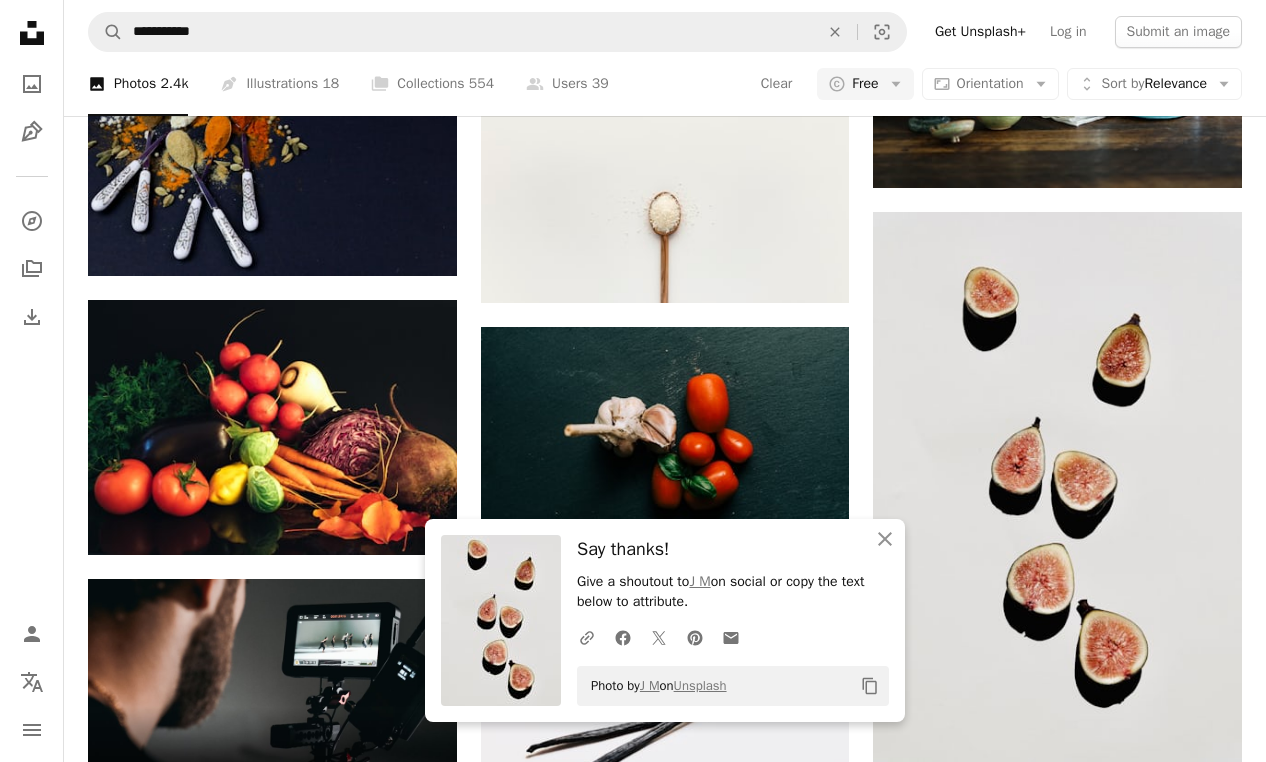 click on "A heart A plus sign [FIRST] [LAST] Arrow pointing down A heart A plus sign [FIRST] [LAST] Available for hire A checkmark inside of a circle Arrow pointing down A heart A plus sign [FIRST] [LAST] Available for hire A checkmark inside of a circle Arrow pointing down A heart A plus sign [FIRST] [LAST] Arrow pointing down A heart A plus sign [FIRST] Arrow pointing down A heart A plus sign [FIRST] [LAST] Available for hire A checkmark inside of a circle Arrow pointing down A heart A plus sign [FIRST] [LAST] Available for hire A checkmark inside of a circle Arrow pointing down A heart A plus sign [FIRST] [LAST] Arrow pointing down A heart A plus sign [FIRST] [LAST] Arrow pointing down –– ––– –––  –– ––– –  ––– –––  ––––  –   – –– –––  – – ––– –– –– –––– –– On-brand and on budget images for your next campaign Learn More A heart A plus sign [FIRST] [LAST] Arrow pointing down" at bounding box center (665, 15) 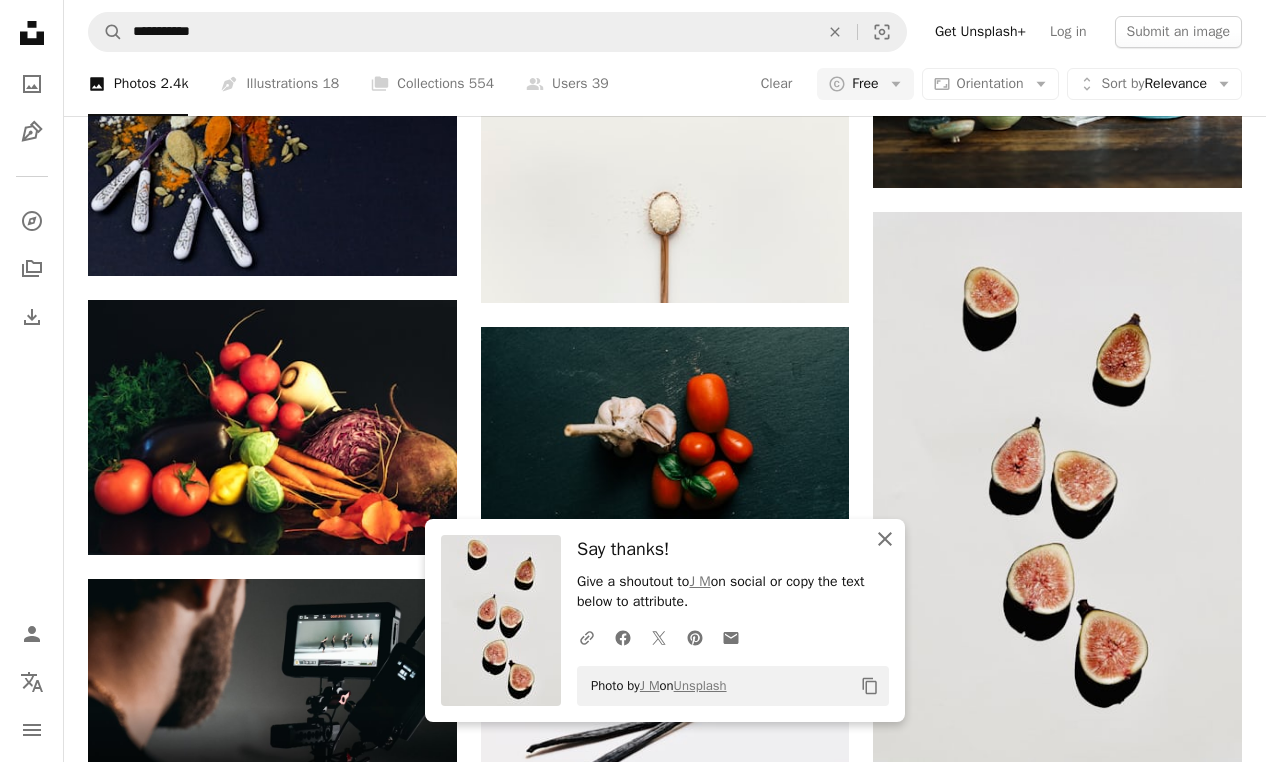 click 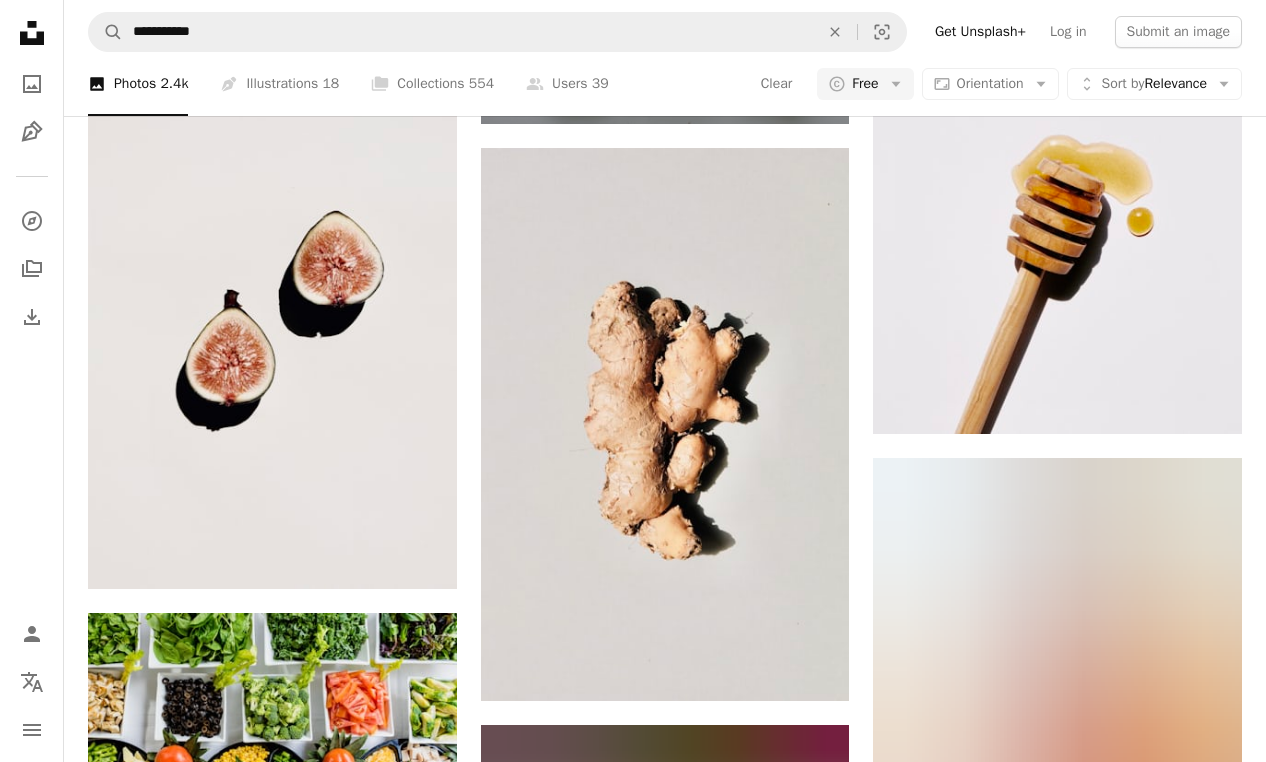scroll, scrollTop: 5180, scrollLeft: 0, axis: vertical 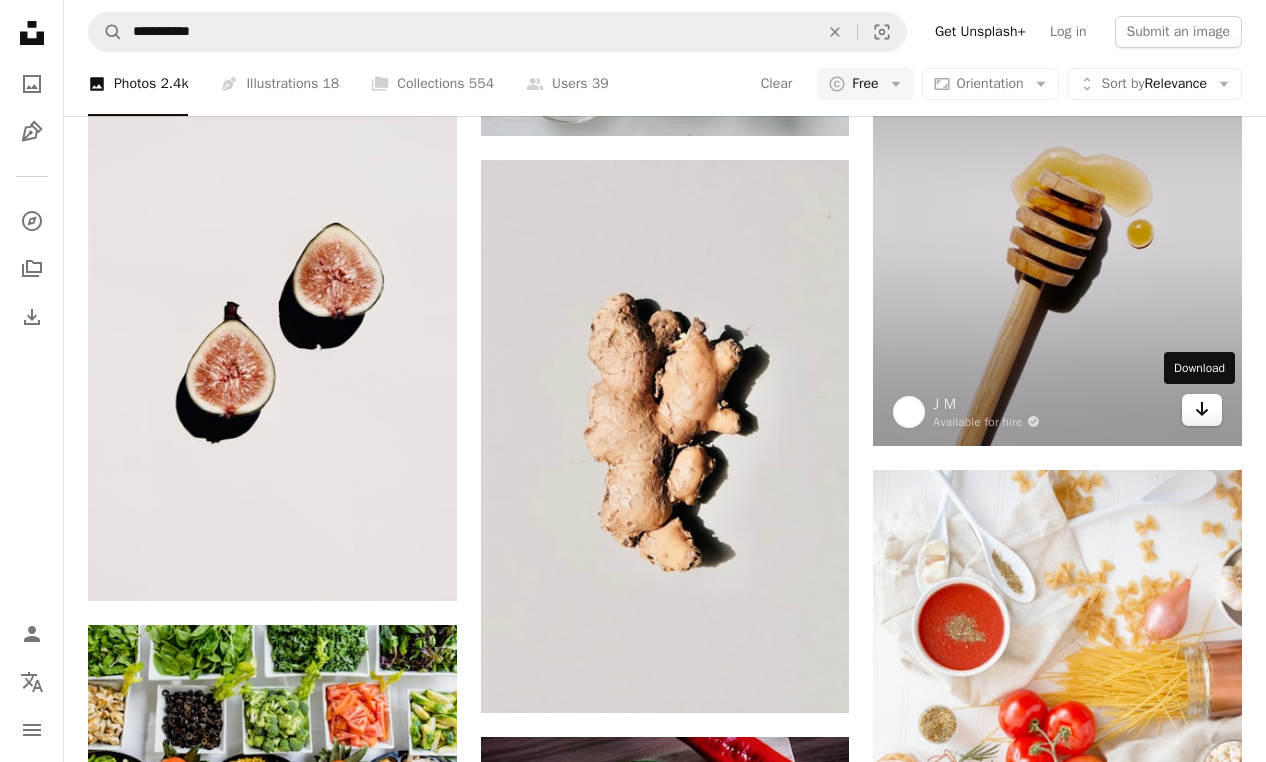 click on "Arrow pointing down" 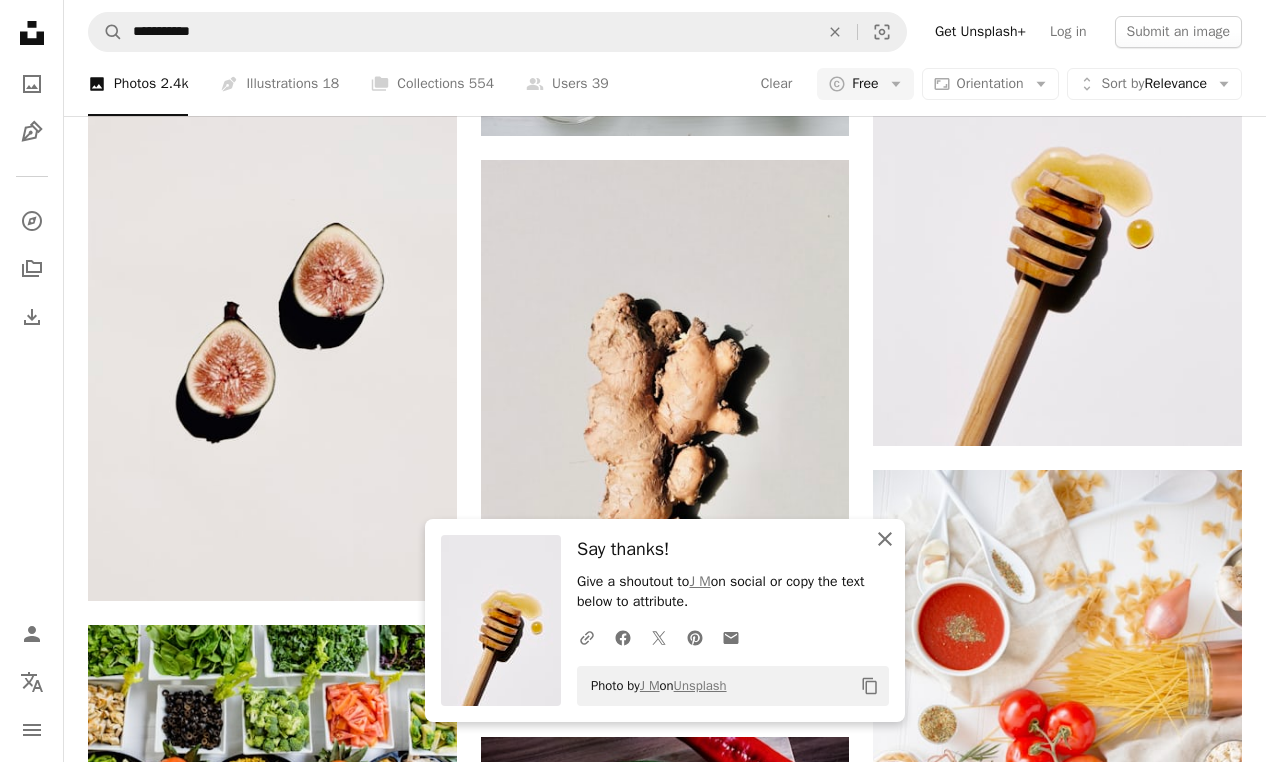click on "An X shape" 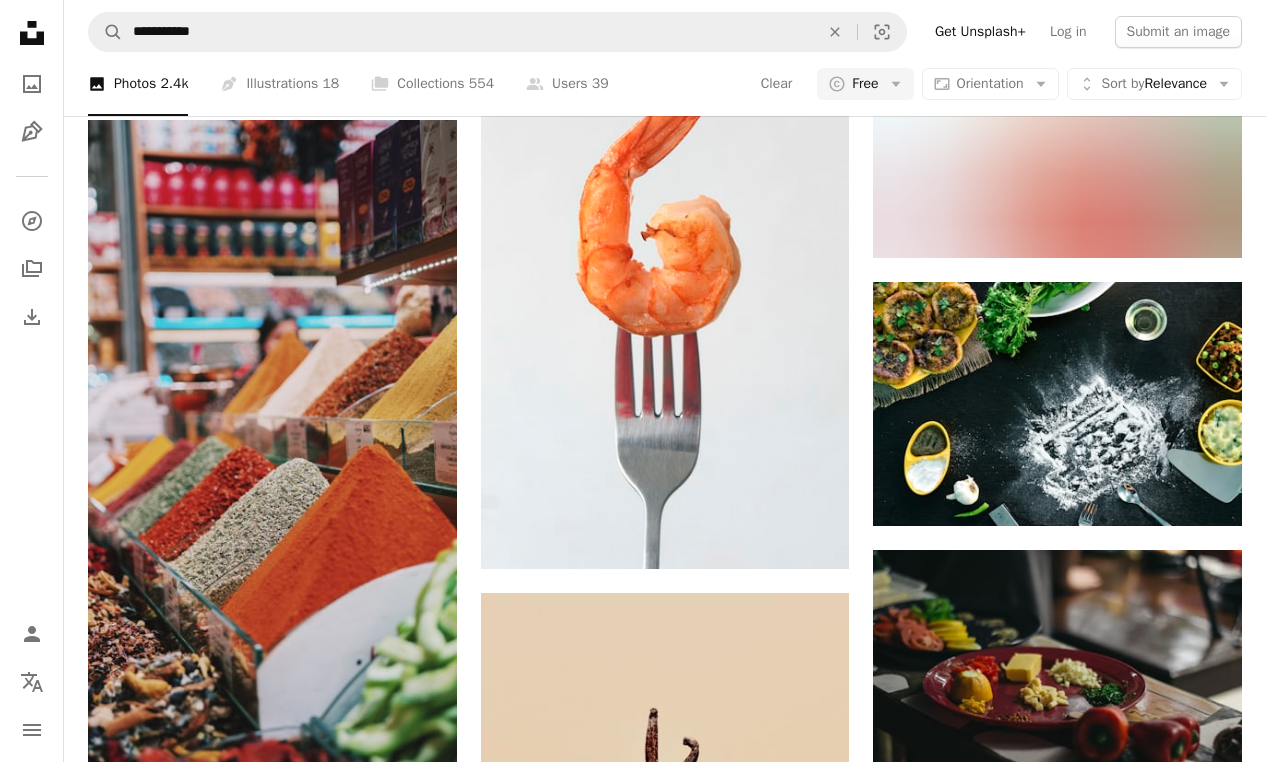 scroll, scrollTop: 6476, scrollLeft: 0, axis: vertical 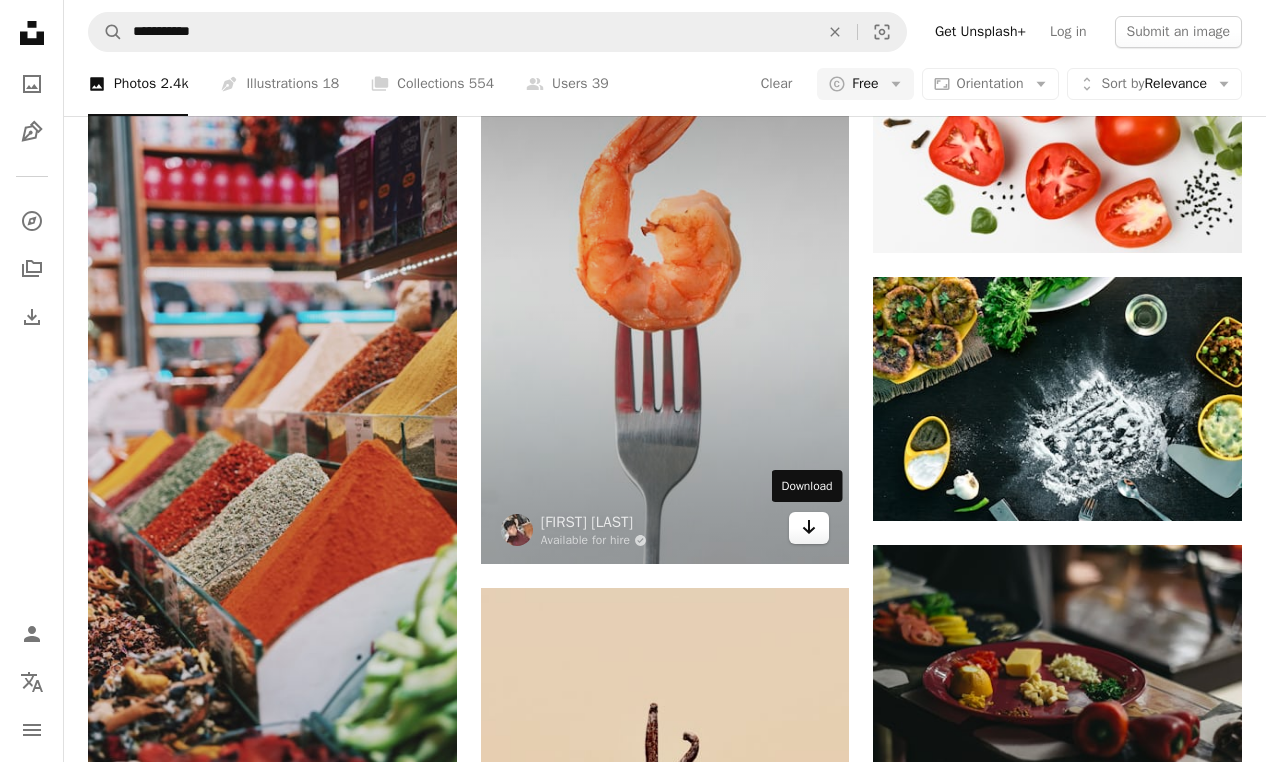 click on "Arrow pointing down" at bounding box center (809, 528) 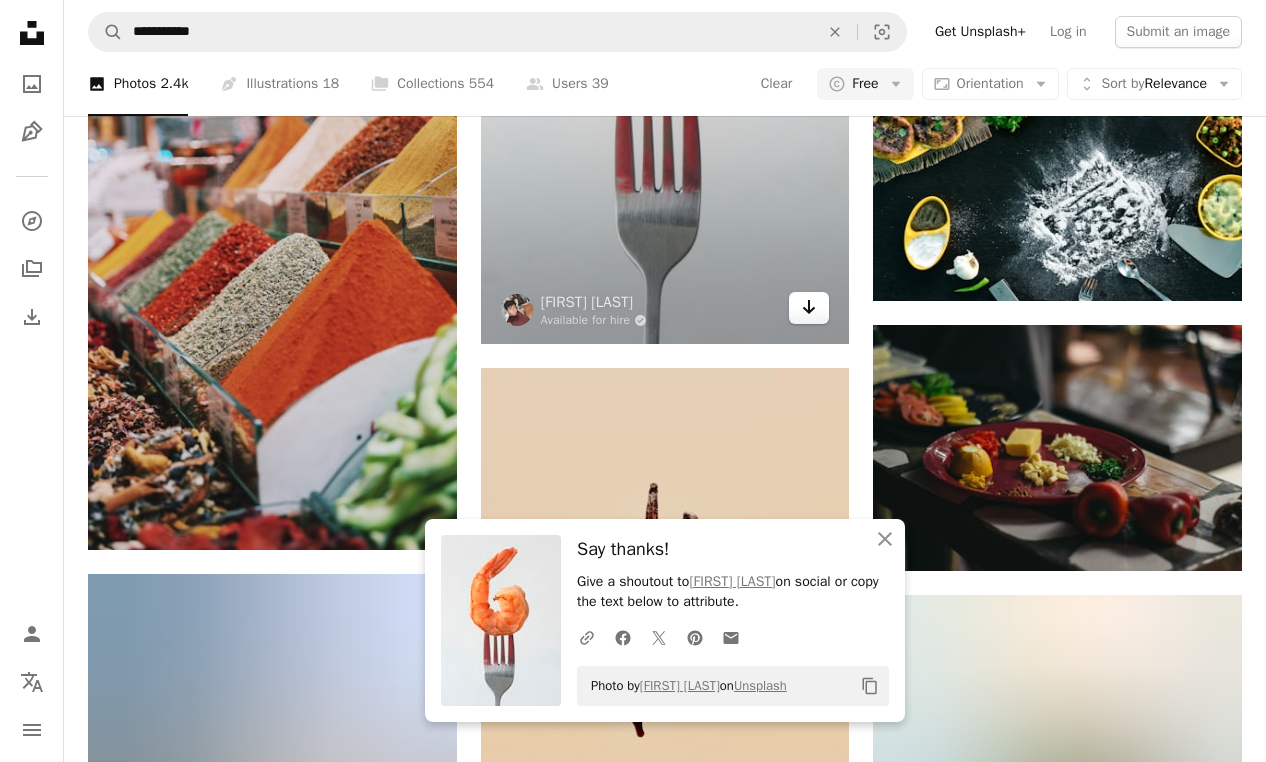 scroll, scrollTop: 6719, scrollLeft: 0, axis: vertical 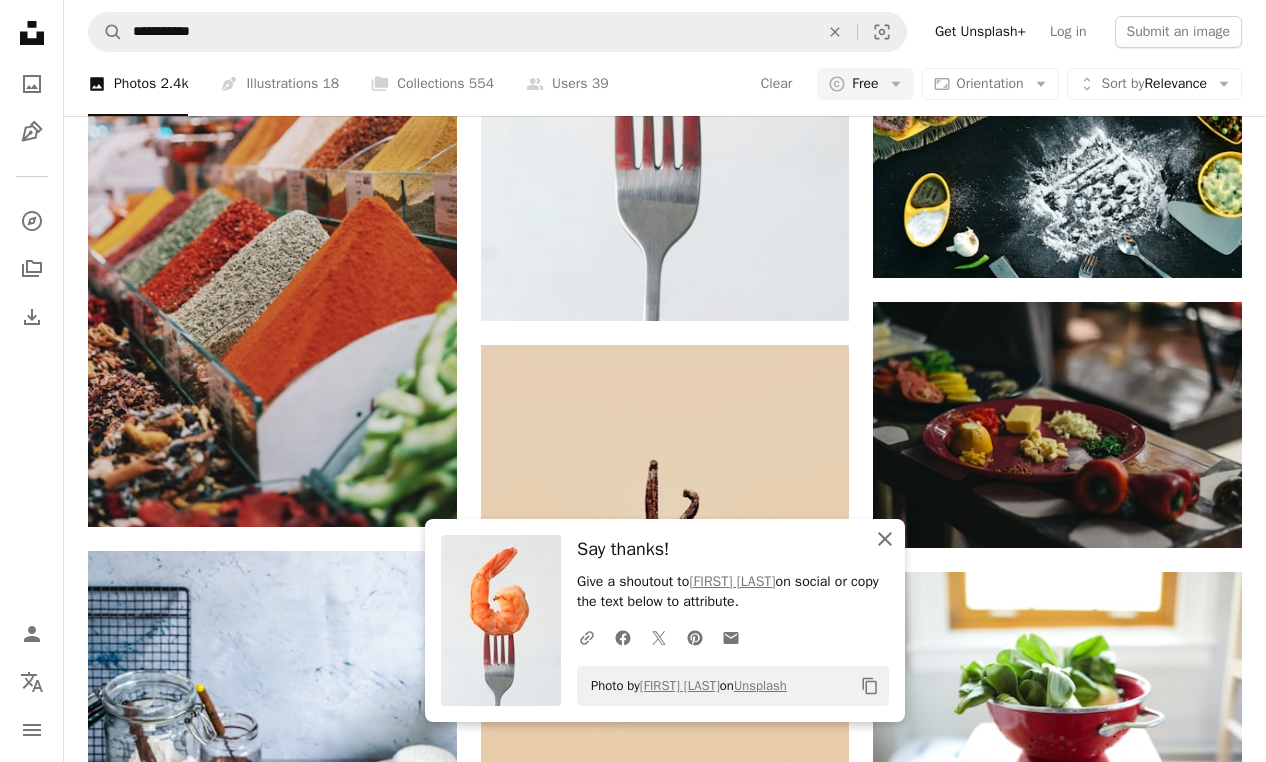 click on "An X shape" 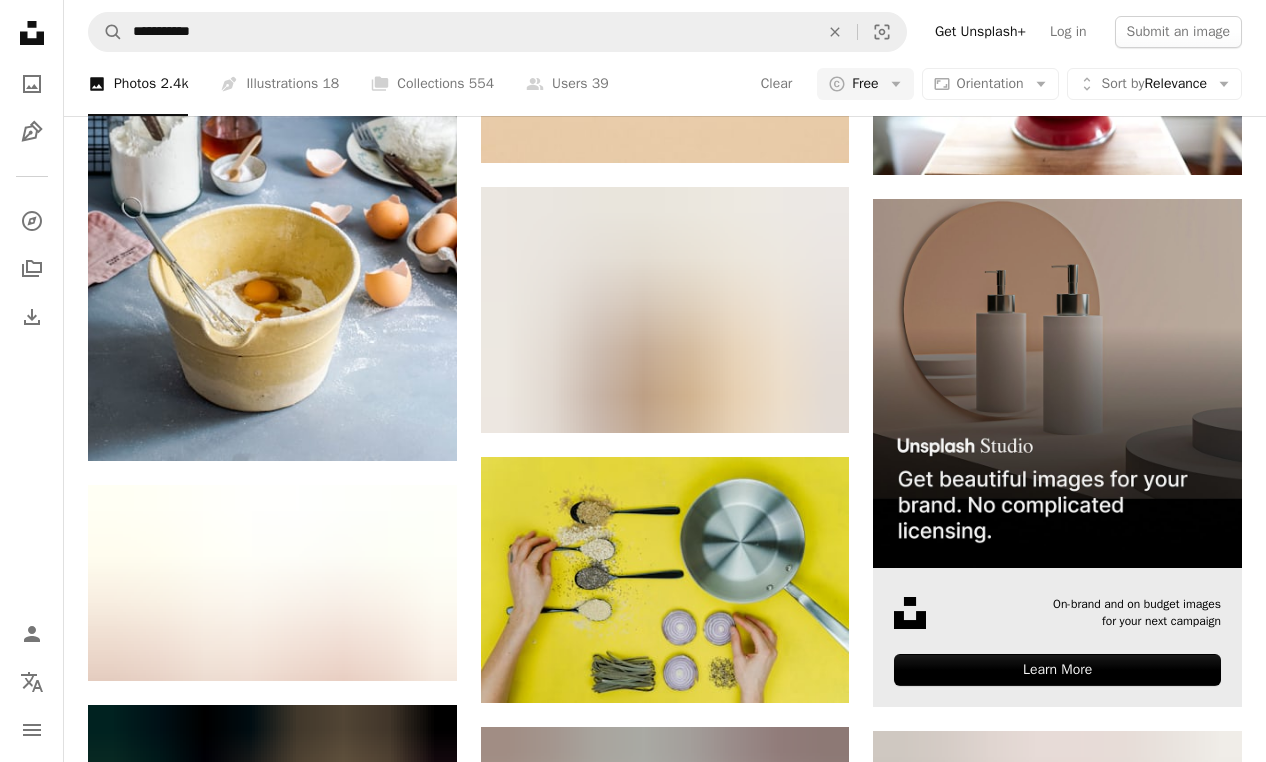scroll, scrollTop: 7385, scrollLeft: 0, axis: vertical 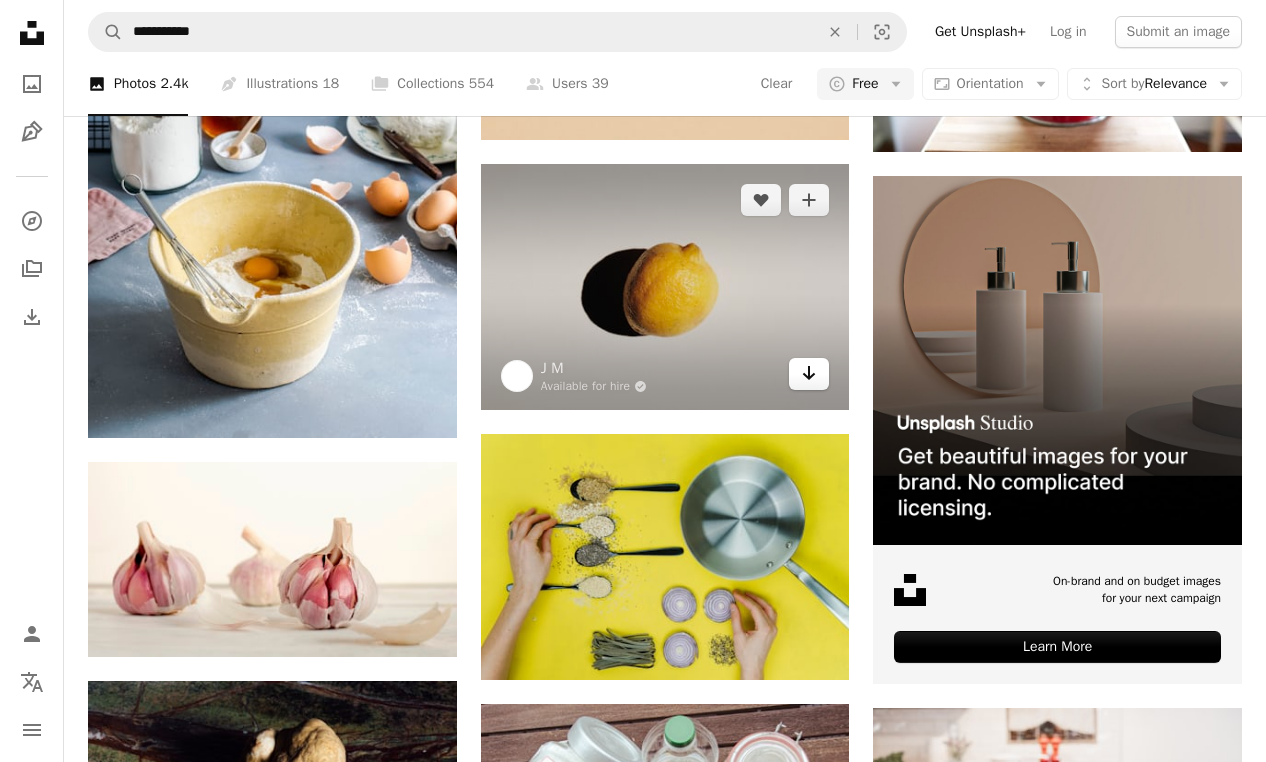 click on "Arrow pointing down" at bounding box center (809, 374) 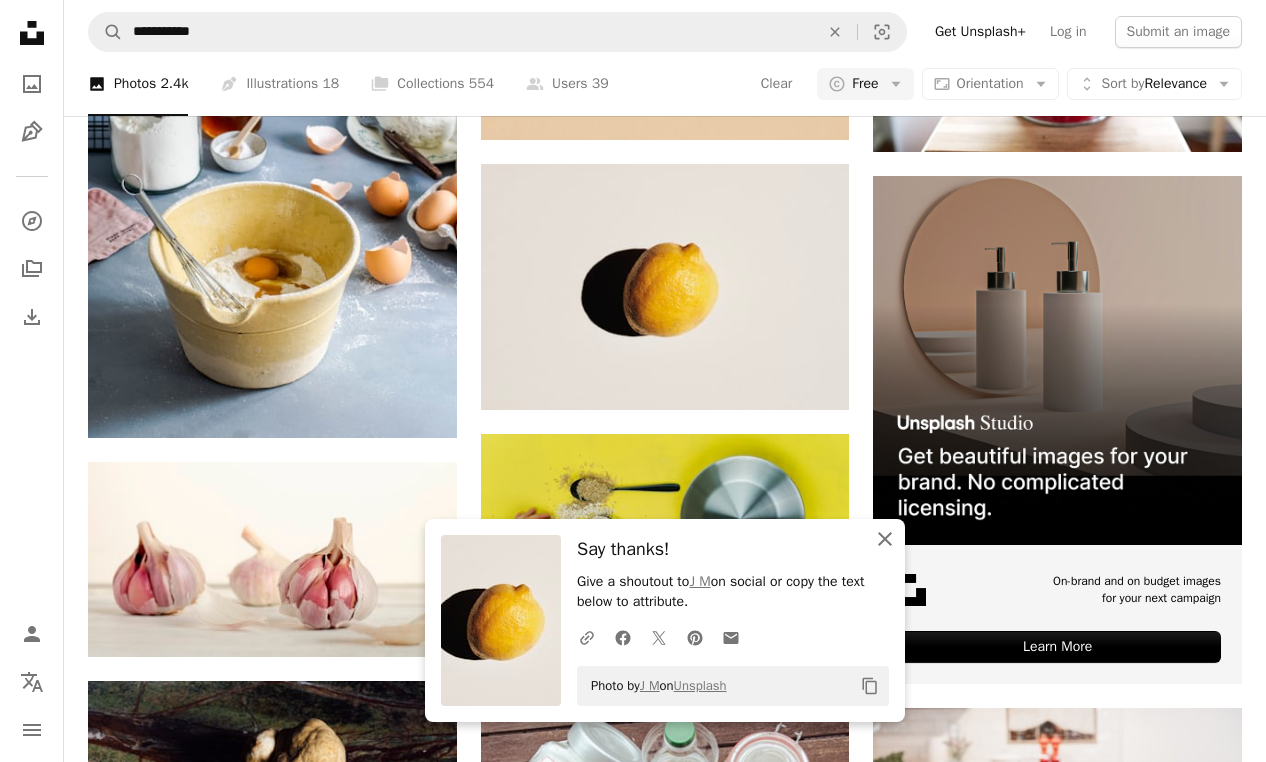 click 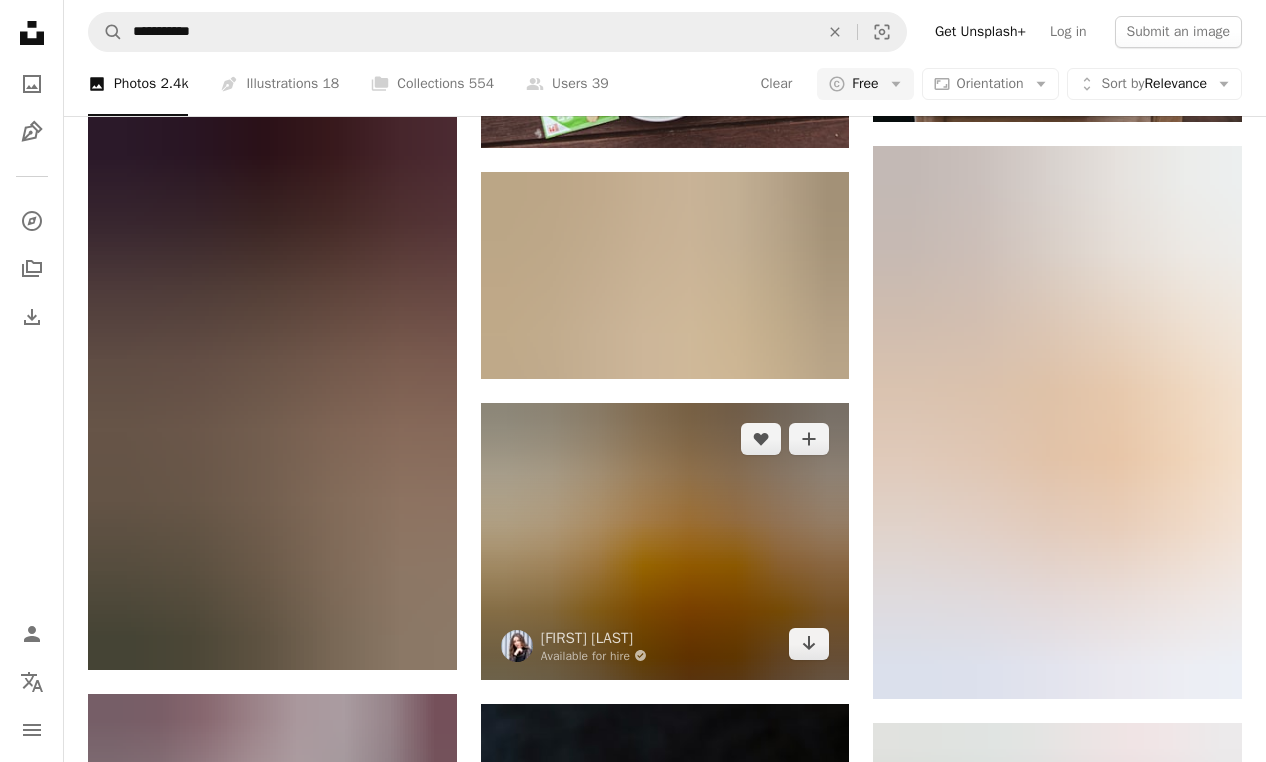 scroll, scrollTop: 8214, scrollLeft: 0, axis: vertical 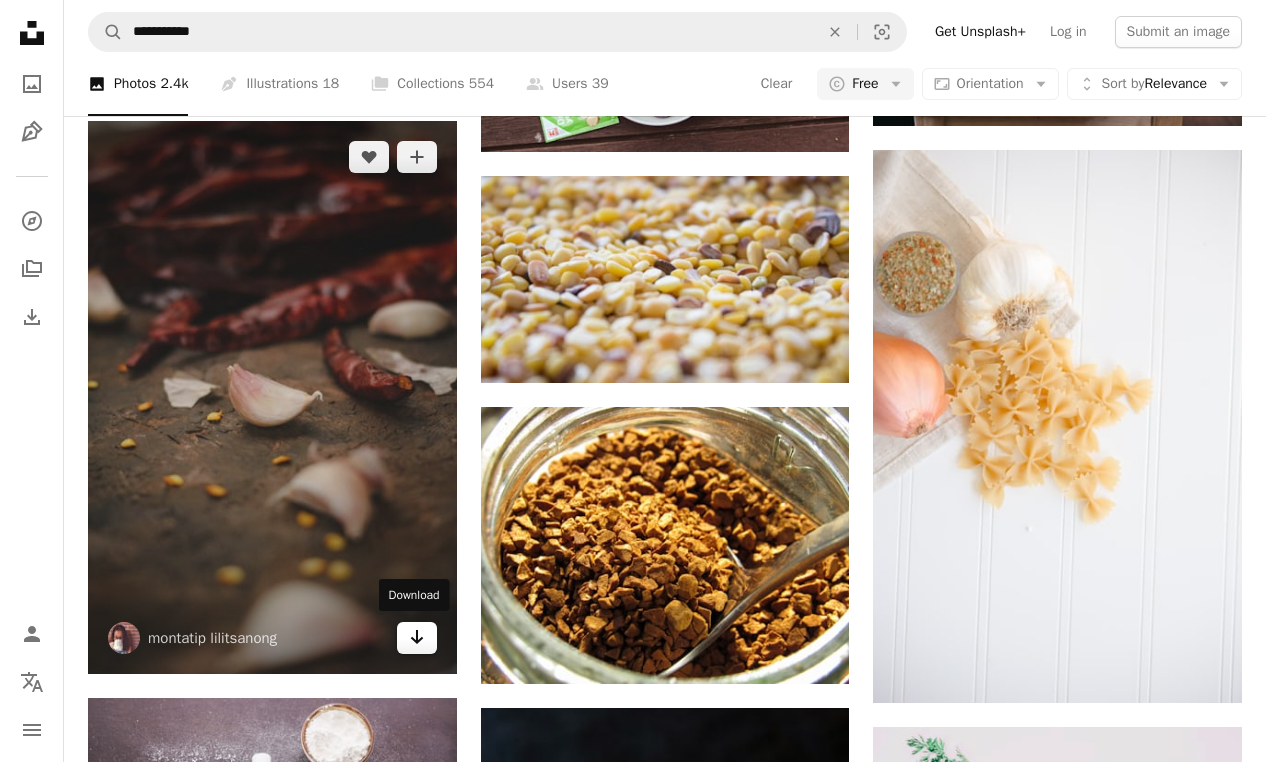 click 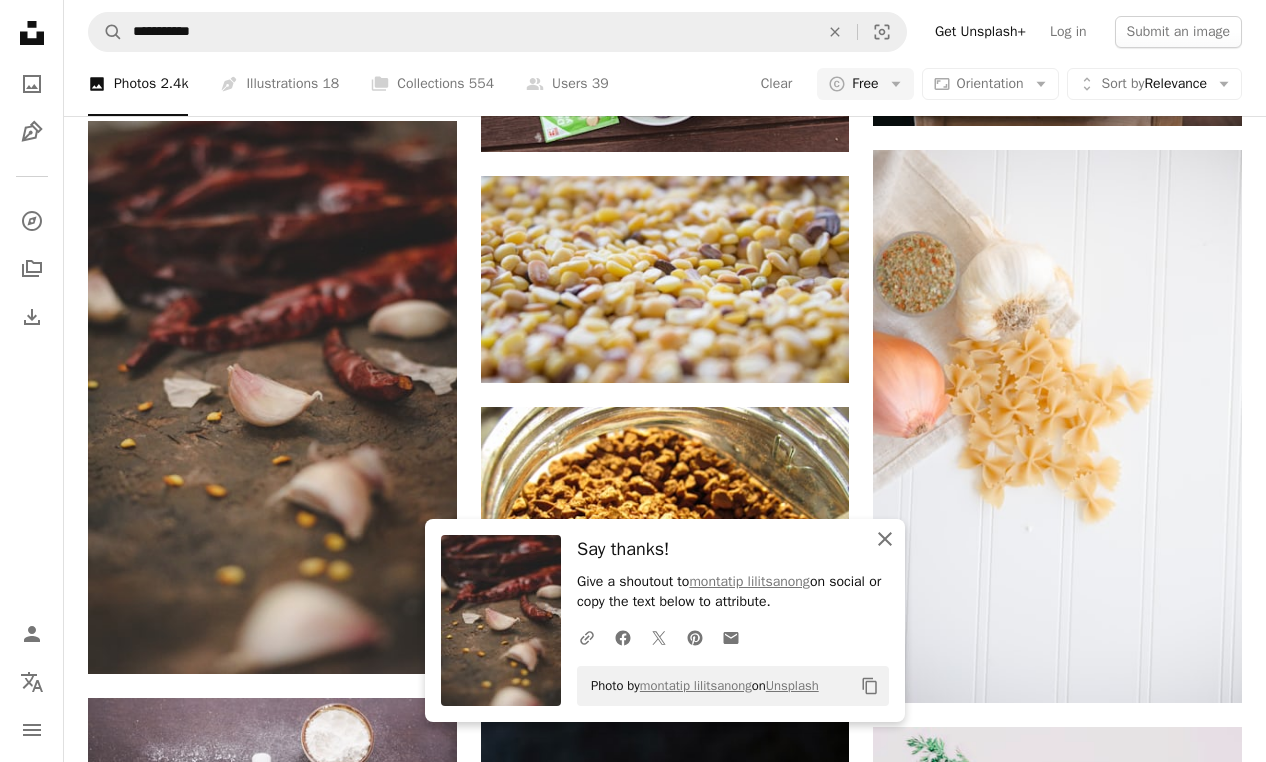 click on "An X shape" 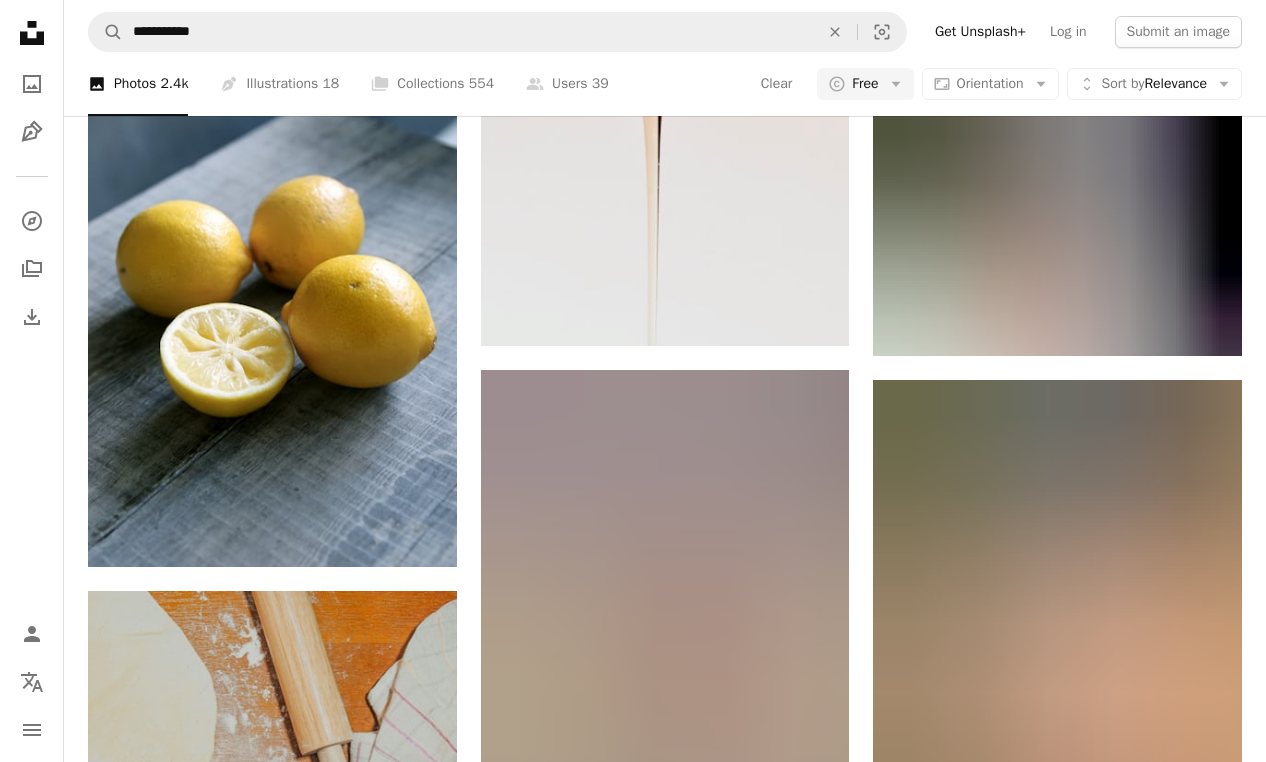 scroll, scrollTop: 9622, scrollLeft: 0, axis: vertical 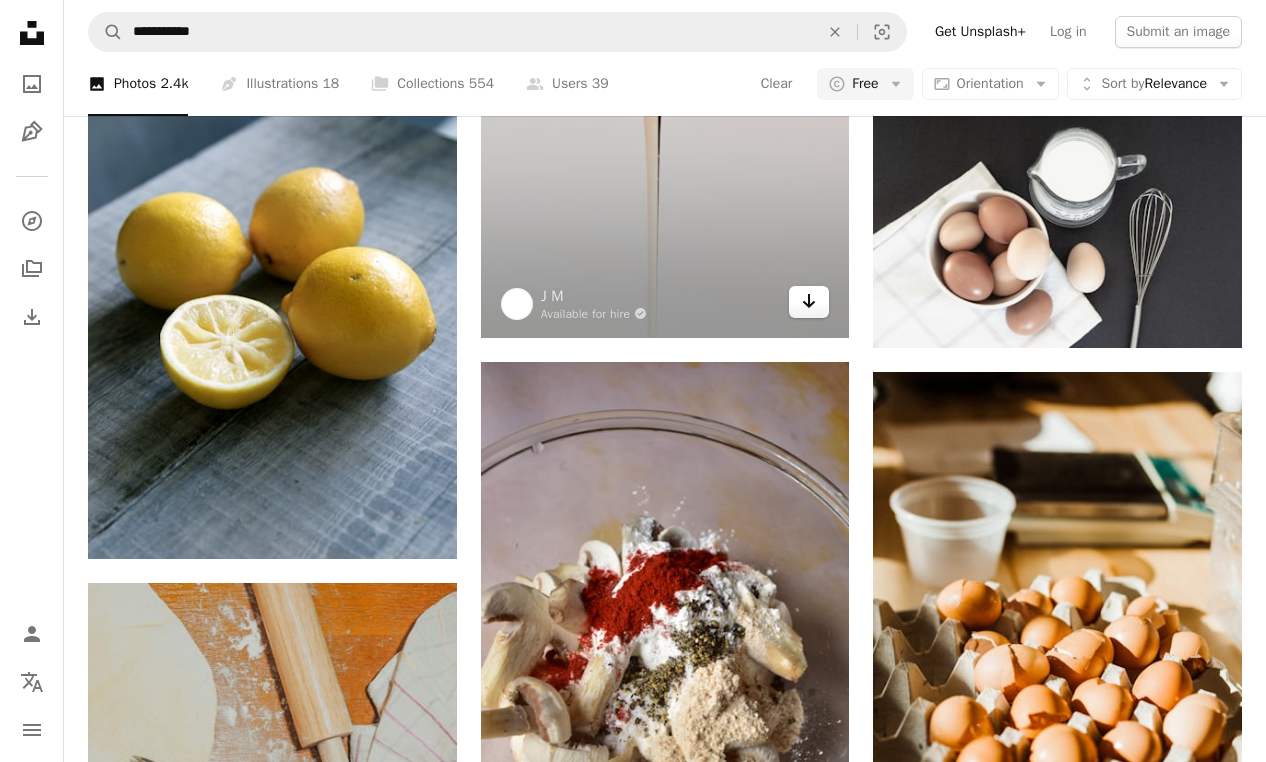 click on "Arrow pointing down" 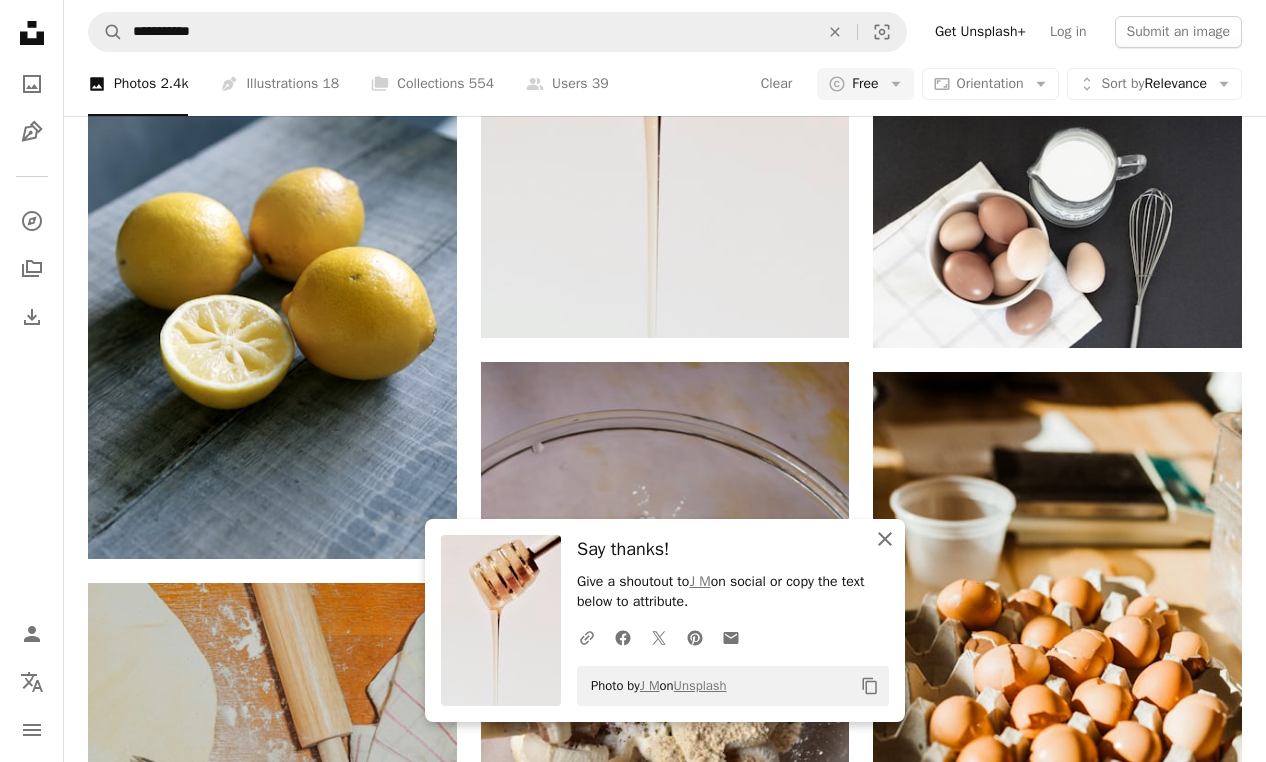 click 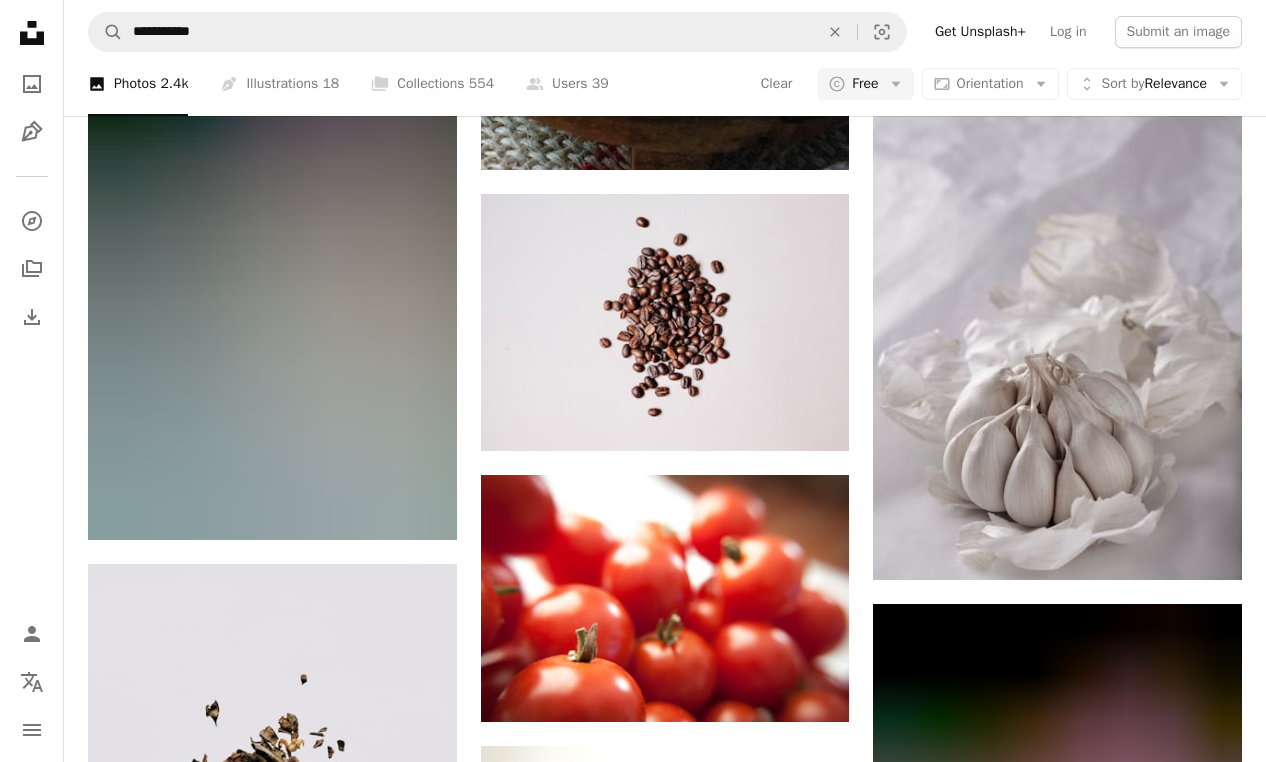 scroll, scrollTop: 12983, scrollLeft: 0, axis: vertical 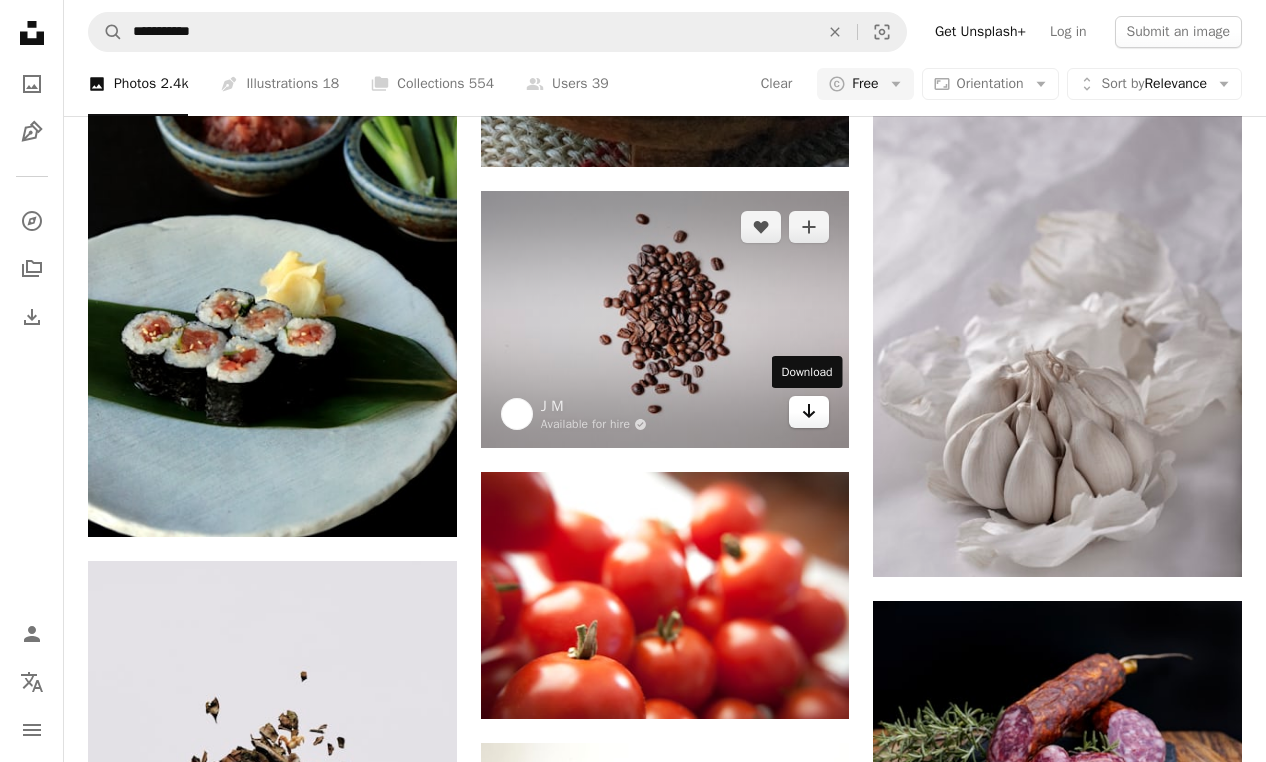 click on "Arrow pointing down" at bounding box center [809, 412] 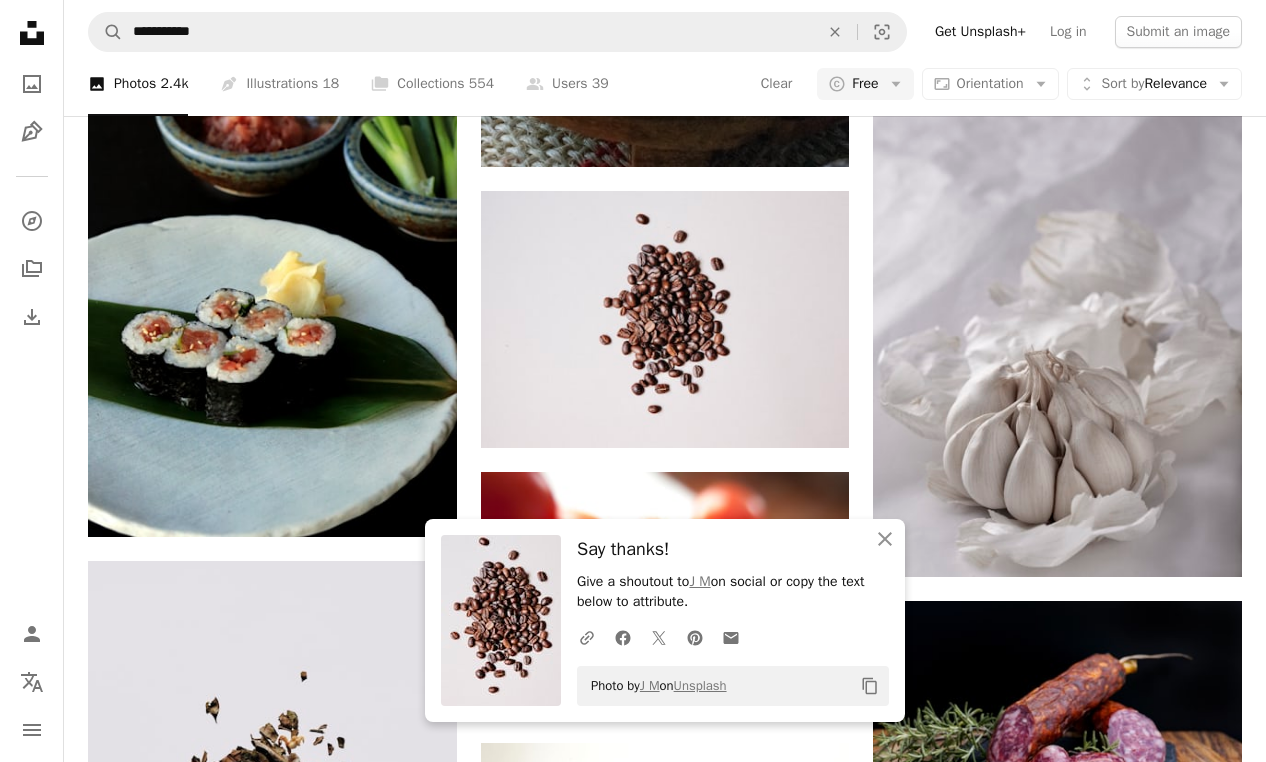 click on "A heart A plus sign [FIRST] [LAST] Arrow pointing down A heart A plus sign [FIRST] [LAST] Available for hire A checkmark inside of a circle Arrow pointing down A heart A plus sign [FIRST] [LAST] Available for hire A checkmark inside of a circle Arrow pointing down A heart A plus sign [FIRST] [LAST] Arrow pointing down A heart A plus sign [FIRST] Arrow pointing down A heart A plus sign [FIRST] [LAST] Available for hire A checkmark inside of a circle Arrow pointing down A heart A plus sign [FIRST] [LAST] Available for hire A checkmark inside of a circle Arrow pointing down A heart A plus sign [FIRST] [LAST] Arrow pointing down A heart A plus sign [FIRST] [LAST] Arrow pointing down –– ––– –––  –– ––– –  ––– –––  ––––  –   – –– –––  – – ––– –– –– –––– –– On-brand and on budget images for your next campaign Learn More A heart A plus sign [FIRST] [LAST] Arrow pointing down" at bounding box center [665, -4480] 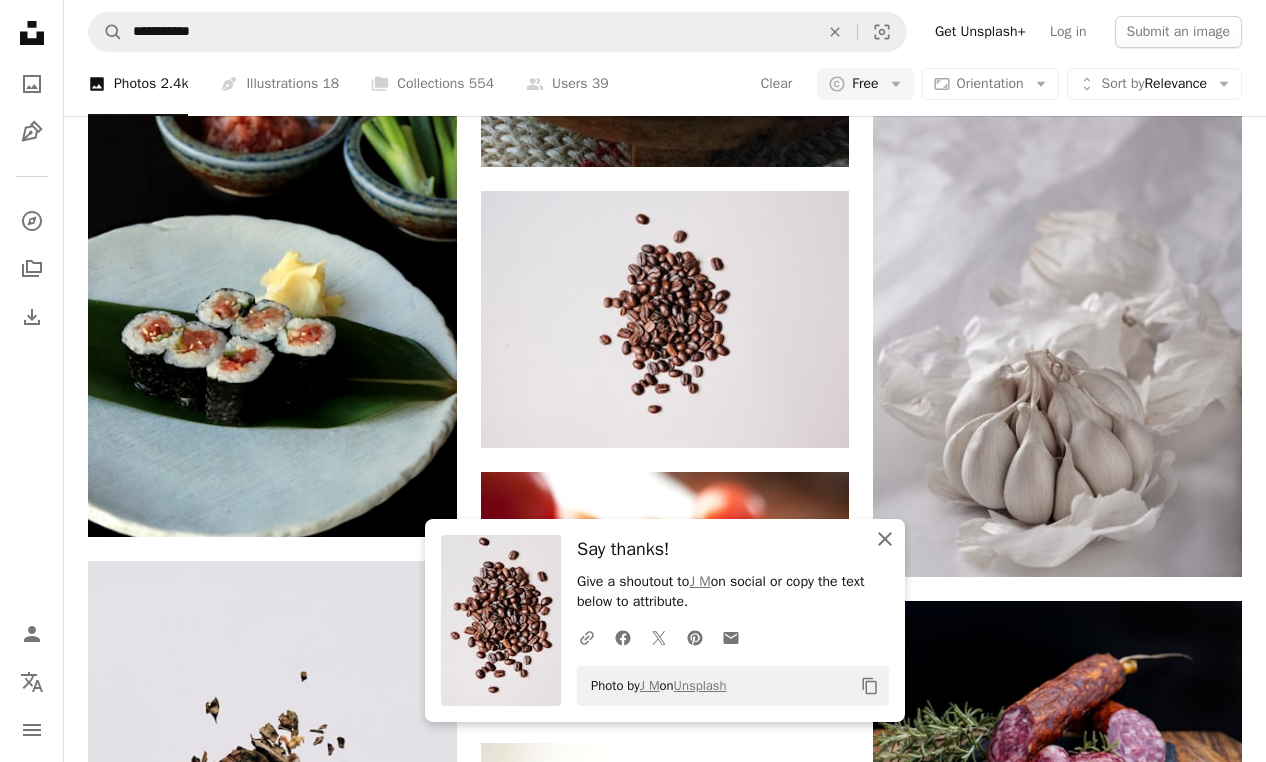 click on "An X shape" 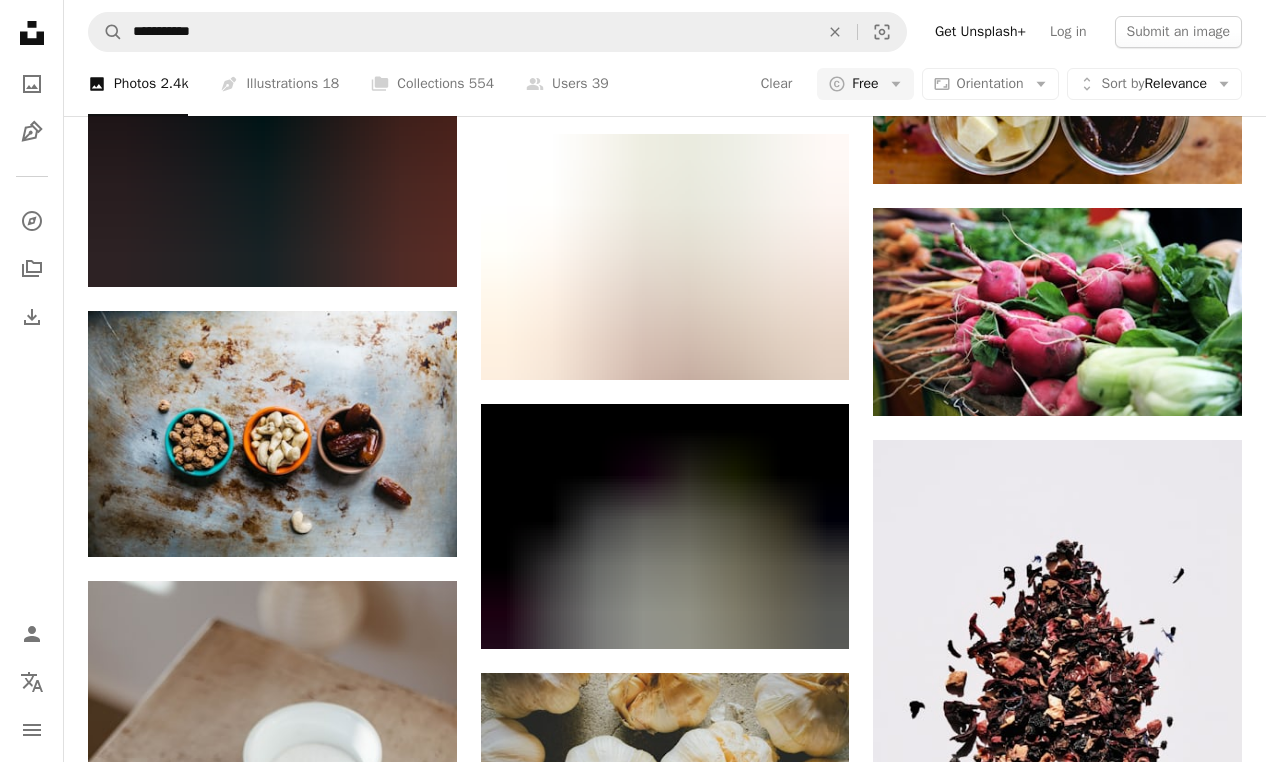 scroll, scrollTop: 14670, scrollLeft: 0, axis: vertical 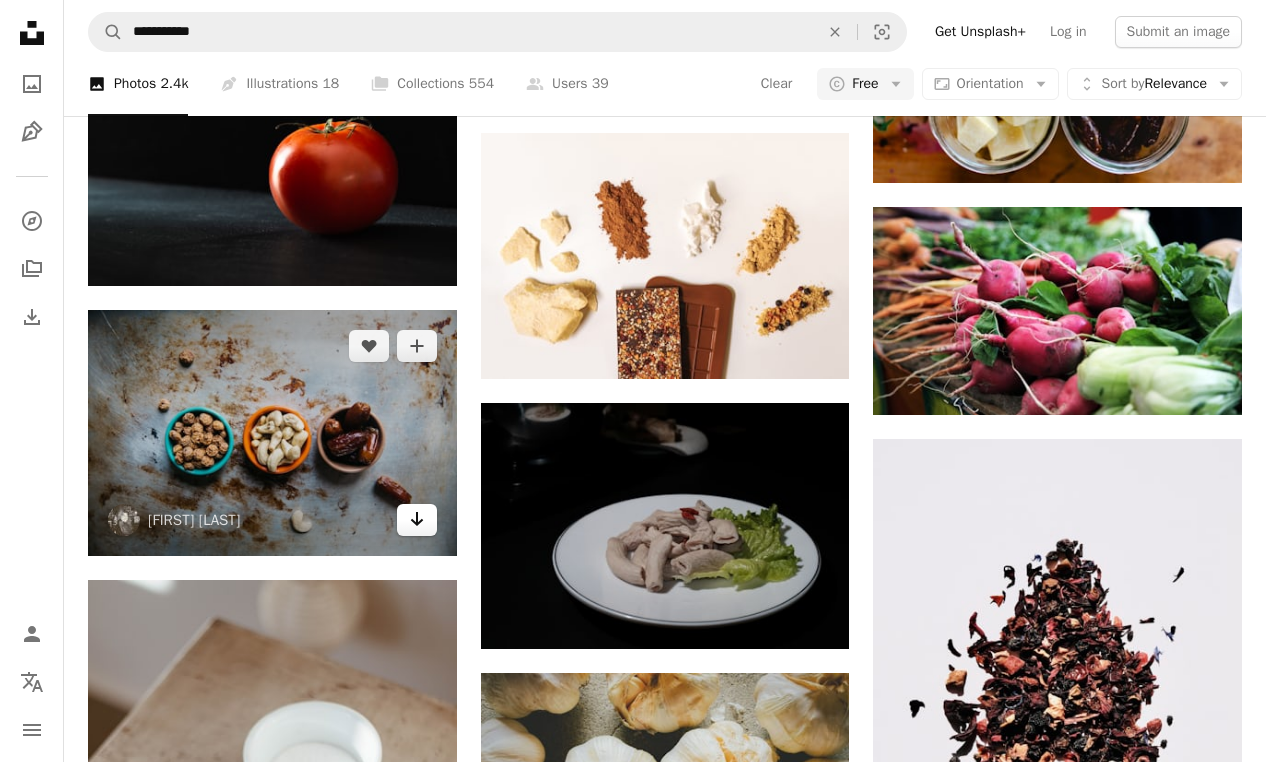 click on "Arrow pointing down" 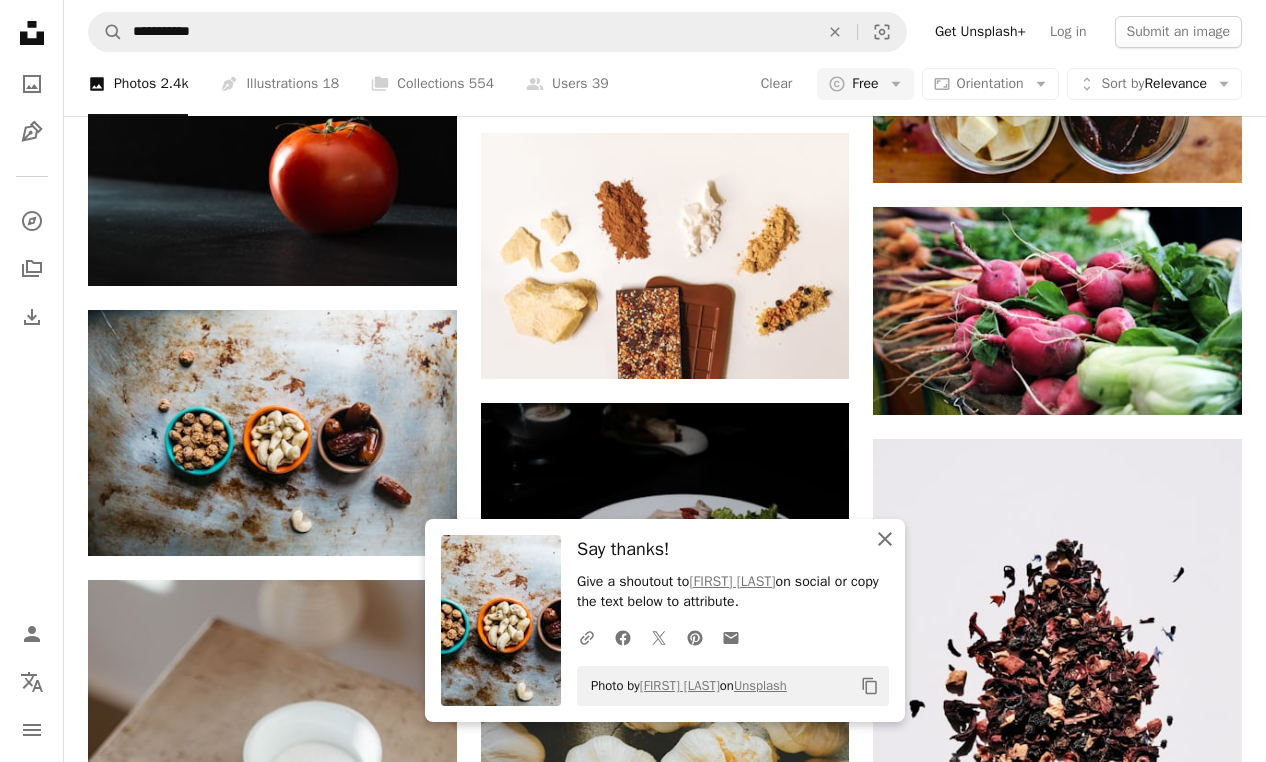click on "An X shape" 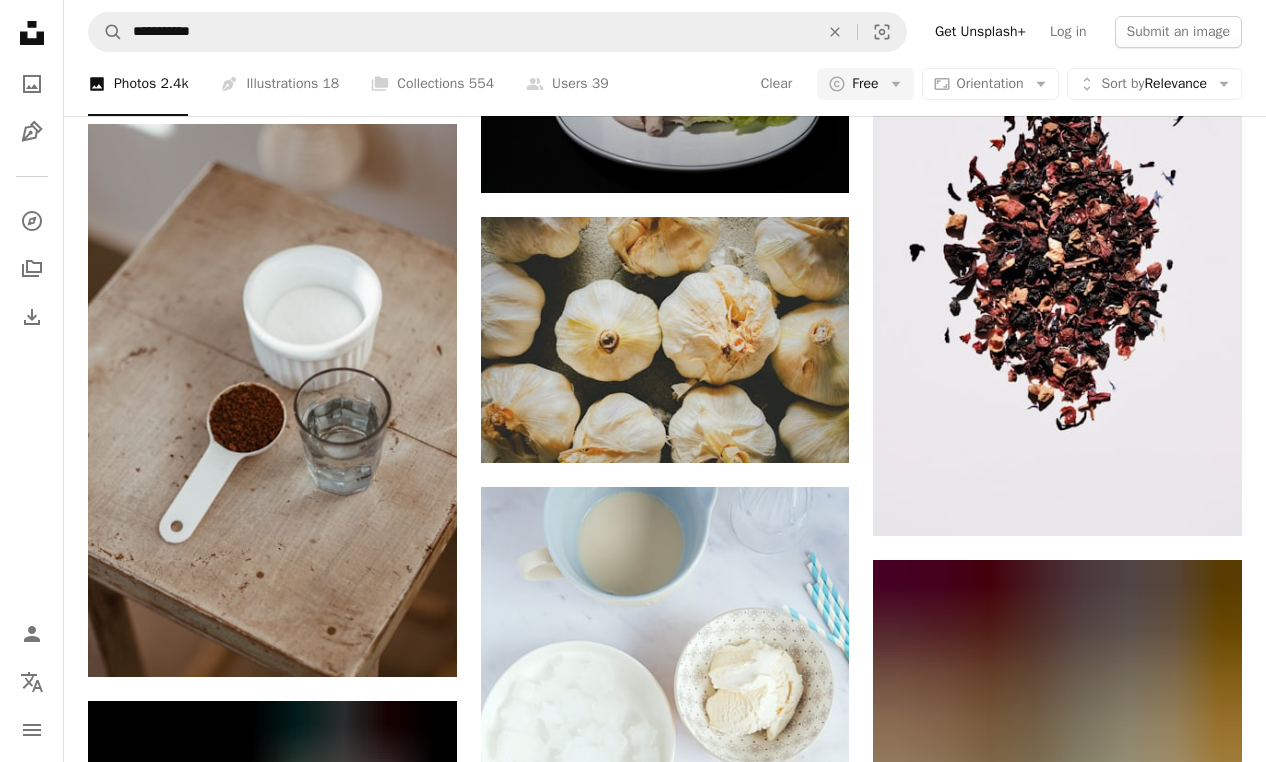 scroll, scrollTop: 15034, scrollLeft: 0, axis: vertical 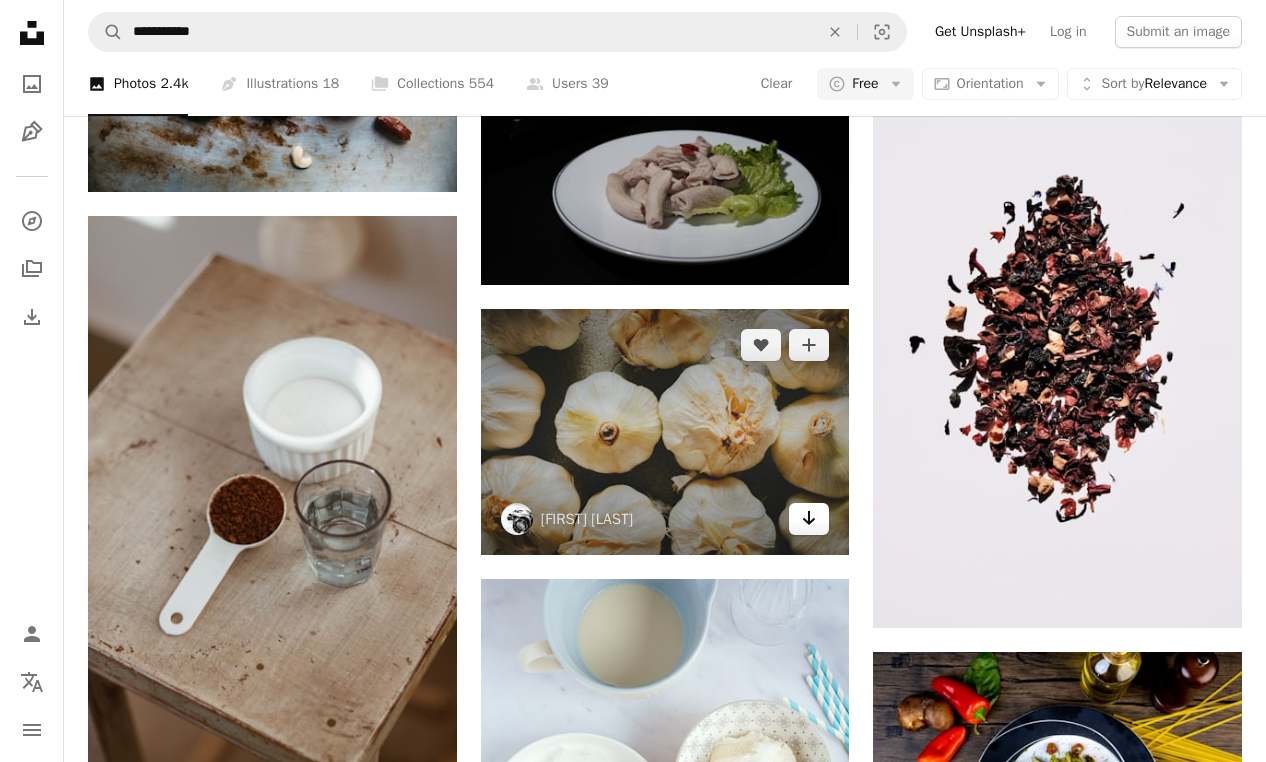 click on "Arrow pointing down" 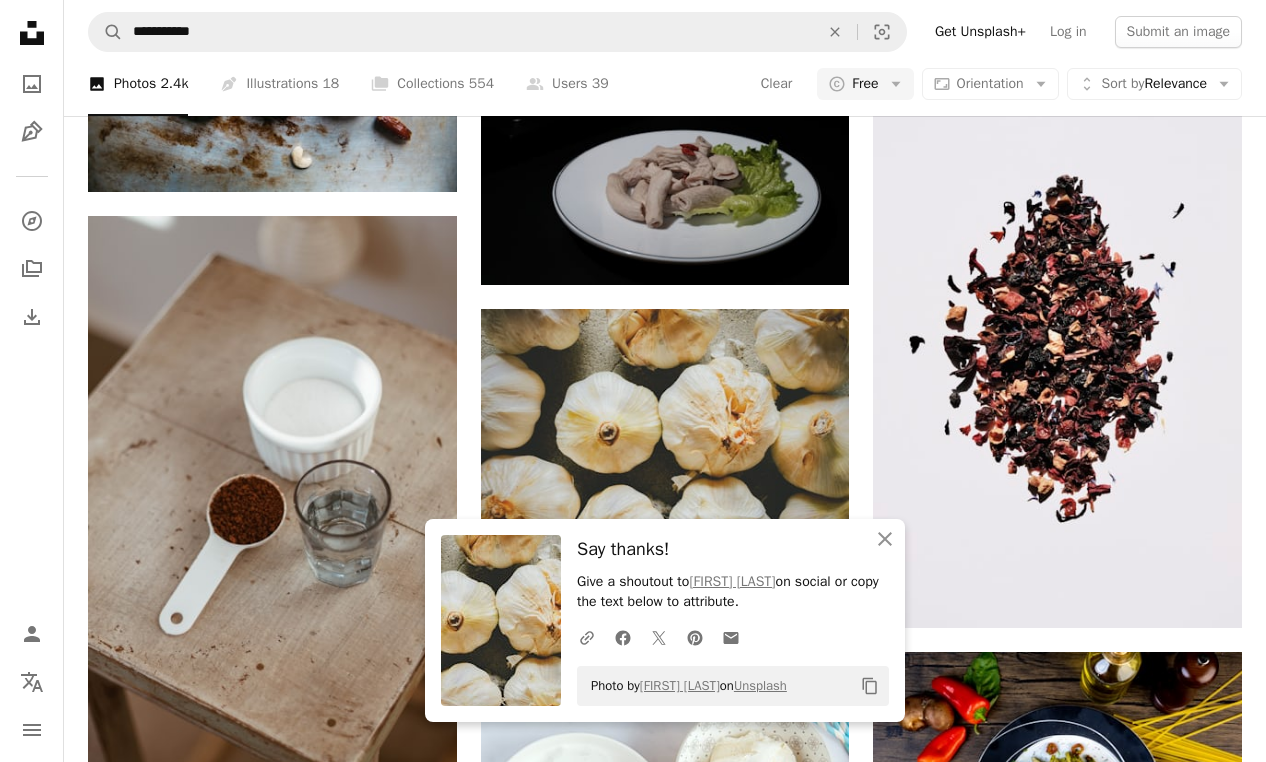 click on "A heart A plus sign [FIRST] [LAST] Arrow pointing down A heart A plus sign [FIRST] [LAST] Available for hire A checkmark inside of a circle Arrow pointing down A heart A plus sign [FIRST] [LAST] Available for hire A checkmark inside of a circle Arrow pointing down A heart A plus sign [FIRST] [LAST] Arrow pointing down A heart A plus sign [FIRST] Arrow pointing down A heart A plus sign [FIRST] [LAST] Available for hire A checkmark inside of a circle Arrow pointing down A heart A plus sign [FIRST] [LAST] Available for hire A checkmark inside of a circle Arrow pointing down A heart A plus sign [FIRST] [LAST] Arrow pointing down A heart A plus sign [FIRST] [LAST] Arrow pointing down –– ––– –––  –– ––– –  ––– –––  ––––  –   – –– –––  – – ––– –– –– –––– –– On-brand and on budget images for your next campaign Learn More A heart A plus sign [FIRST] [LAST] Arrow pointing down" at bounding box center (665, -5271) 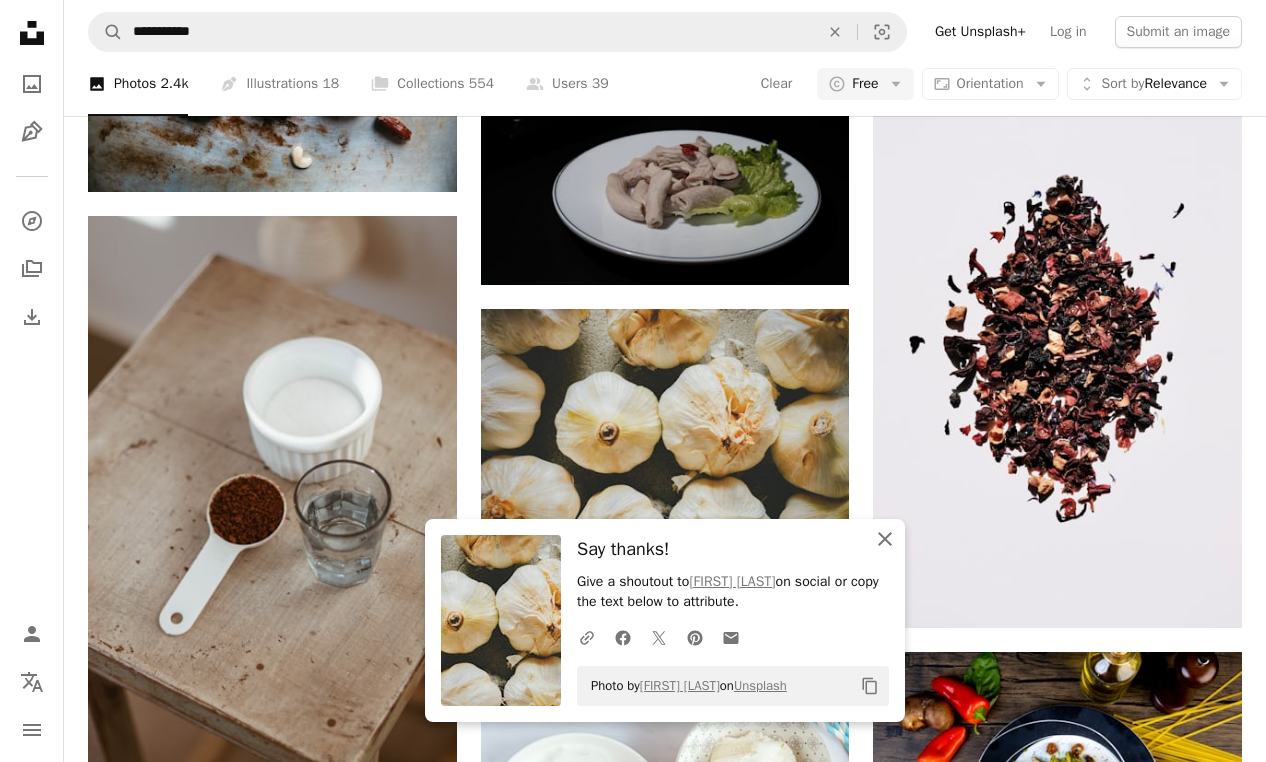 click on "An X shape" 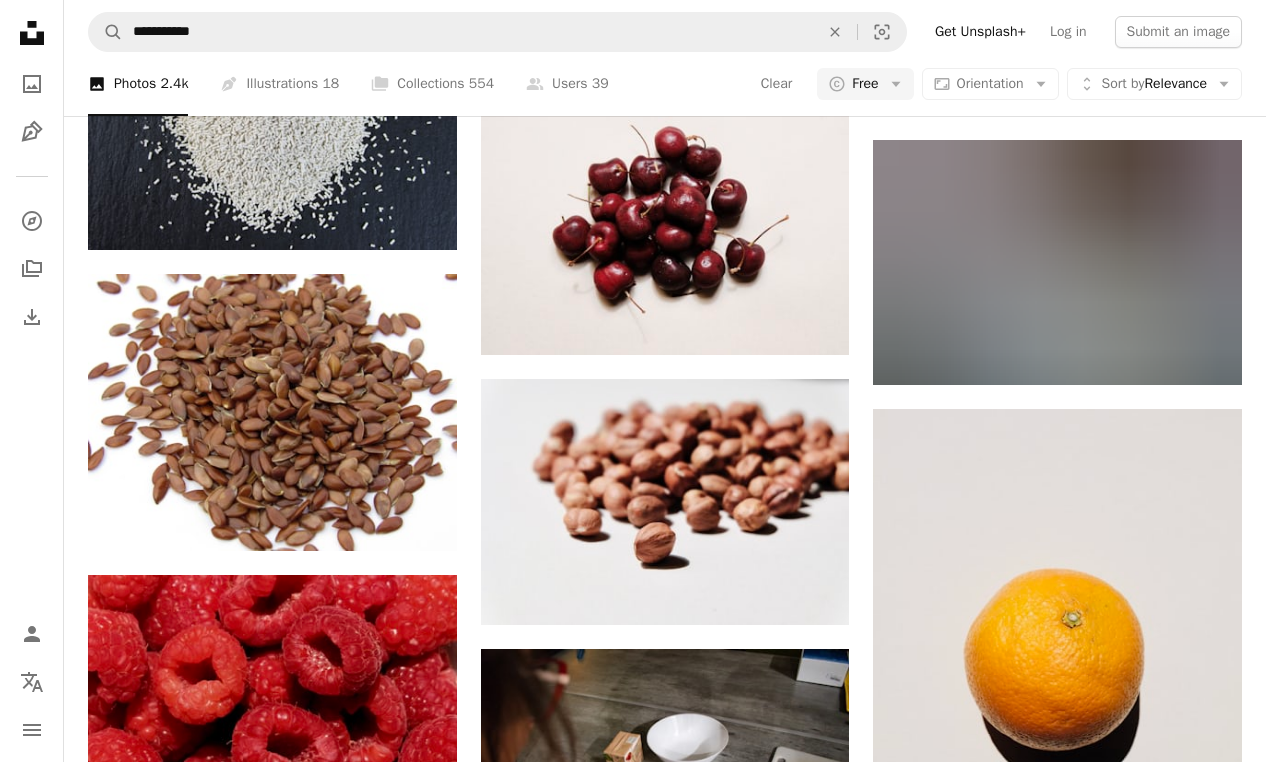 scroll, scrollTop: 16382, scrollLeft: 0, axis: vertical 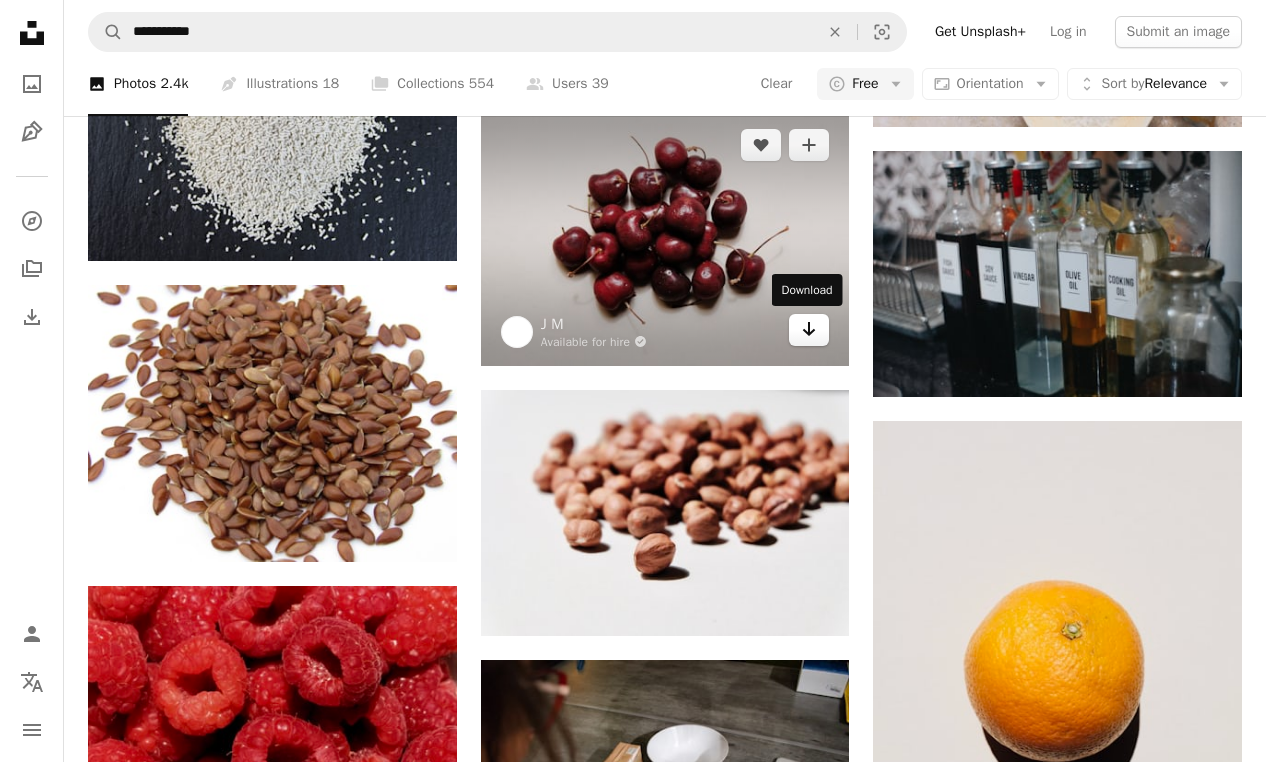 click on "Arrow pointing down" at bounding box center [809, 330] 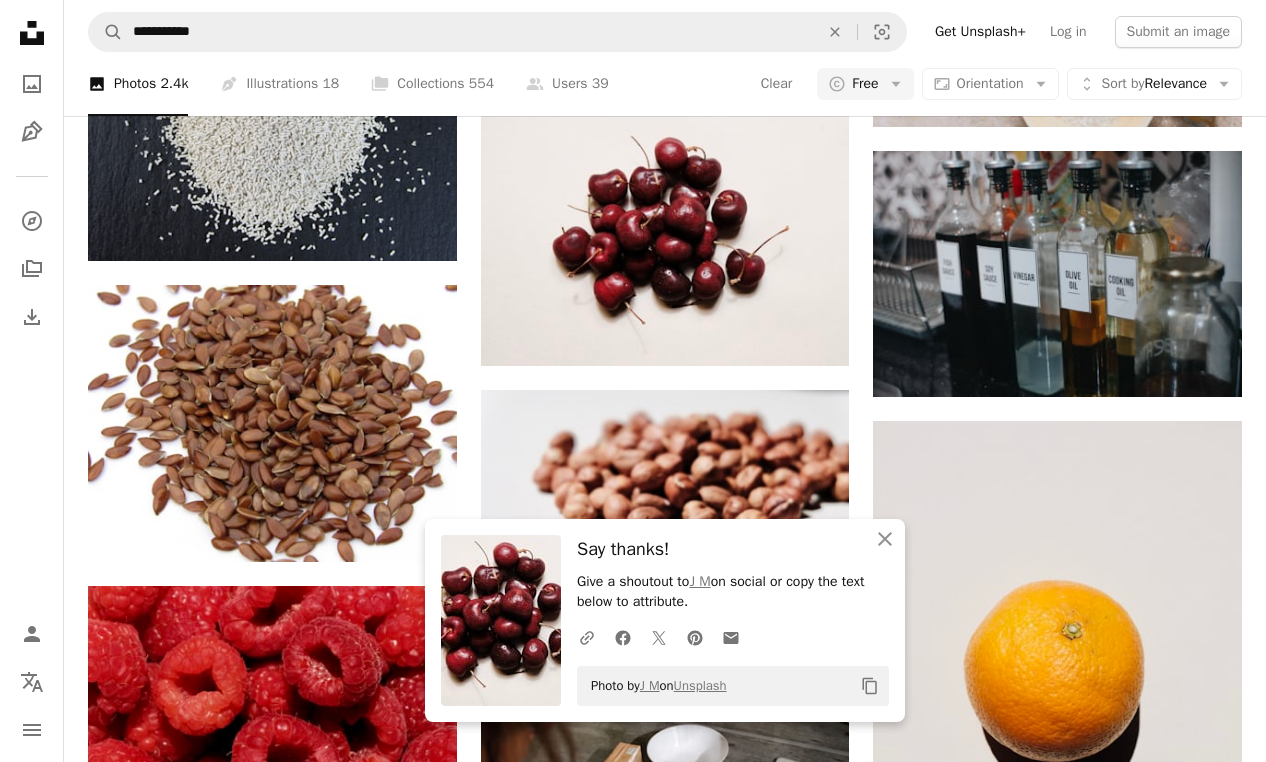 click on "A heart A plus sign [FIRST] [LAST] Arrow pointing down A heart A plus sign [FIRST] [LAST] Available for hire A checkmark inside of a circle Arrow pointing down A heart A plus sign [FIRST] [LAST] Available for hire A checkmark inside of a circle Arrow pointing down A heart A plus sign [FIRST] [LAST] Arrow pointing down A heart A plus sign [FIRST] Arrow pointing down A heart A plus sign [FIRST] [LAST] Available for hire A checkmark inside of a circle Arrow pointing down A heart A plus sign [FIRST] [LAST] Available for hire A checkmark inside of a circle Arrow pointing down A heart A plus sign [FIRST] [LAST] Arrow pointing down A heart A plus sign [FIRST] [LAST] Arrow pointing down –– ––– –––  –– ––– –  ––– –––  ––––  –   – –– –––  – – ––– –– –– –––– –– On-brand and on budget images for your next campaign Learn More A heart A plus sign [FIRST] [LAST] Arrow pointing down" at bounding box center [665, -5496] 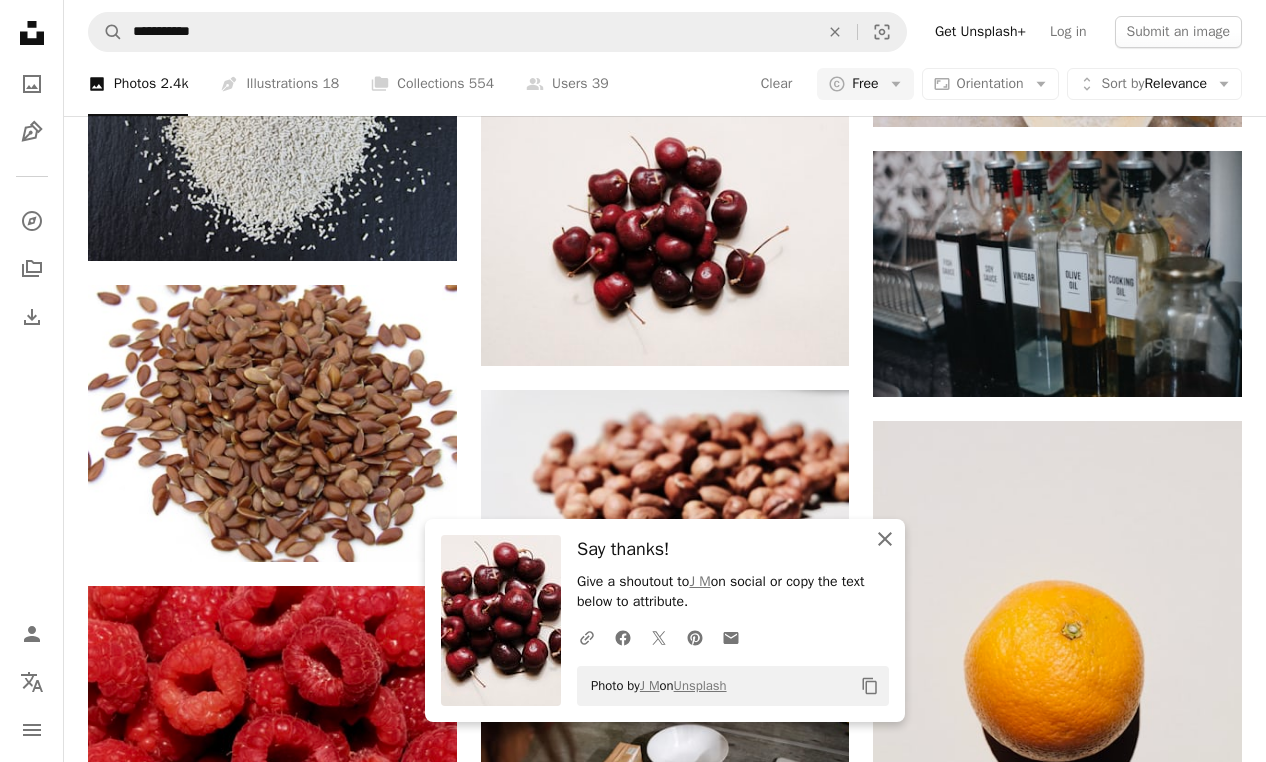 click on "An X shape Close" at bounding box center (885, 539) 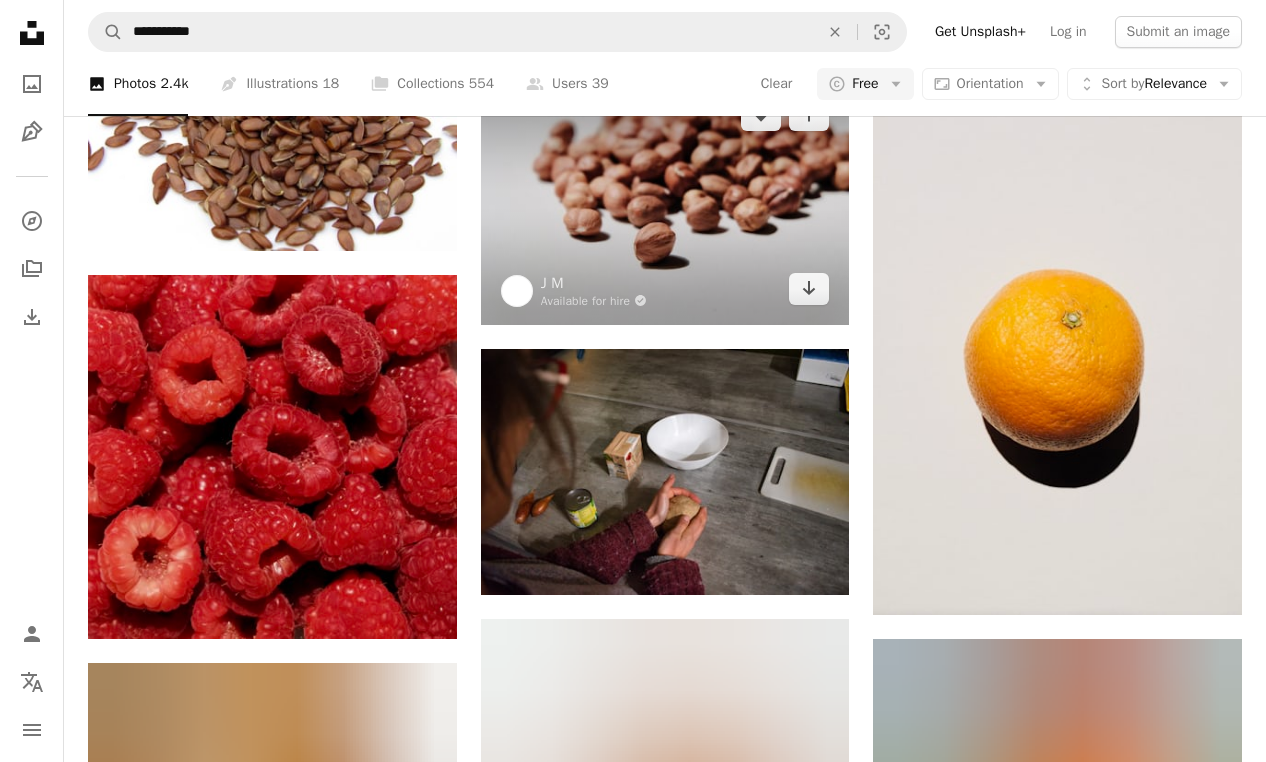 scroll, scrollTop: 16718, scrollLeft: 0, axis: vertical 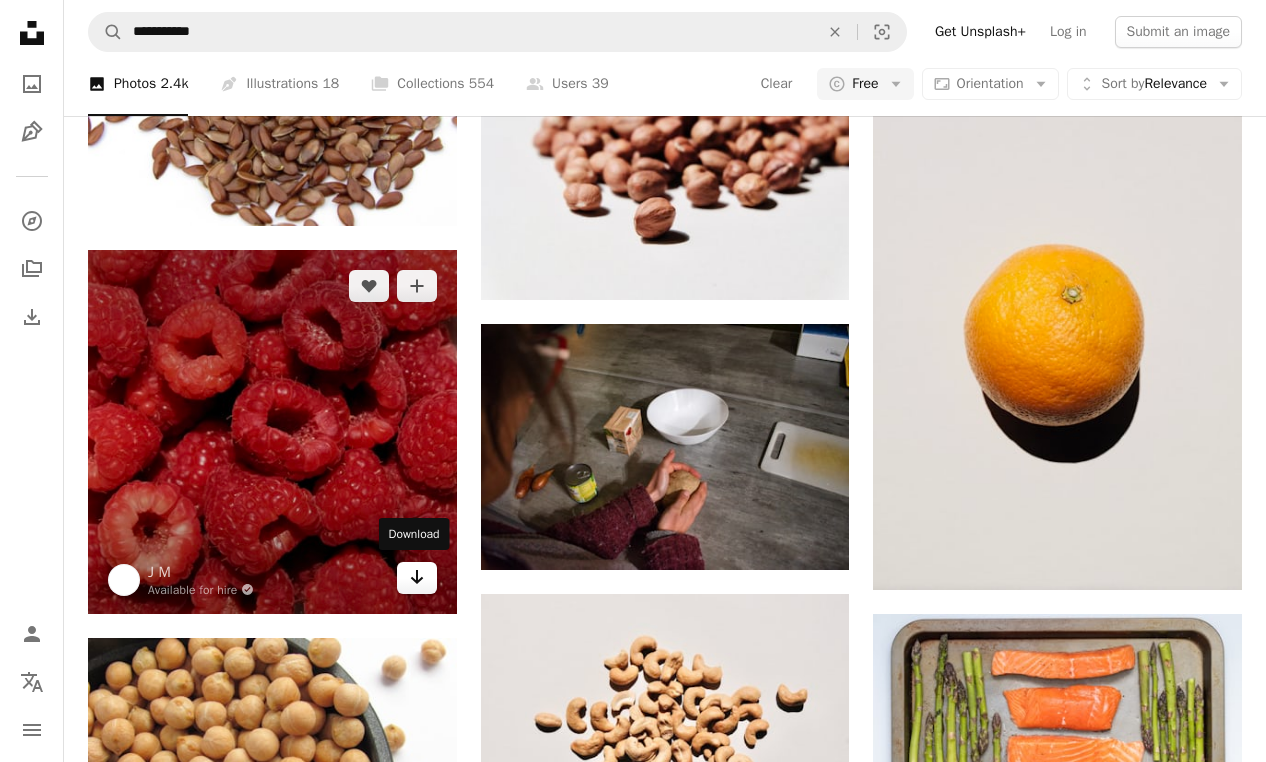 click on "Arrow pointing down" 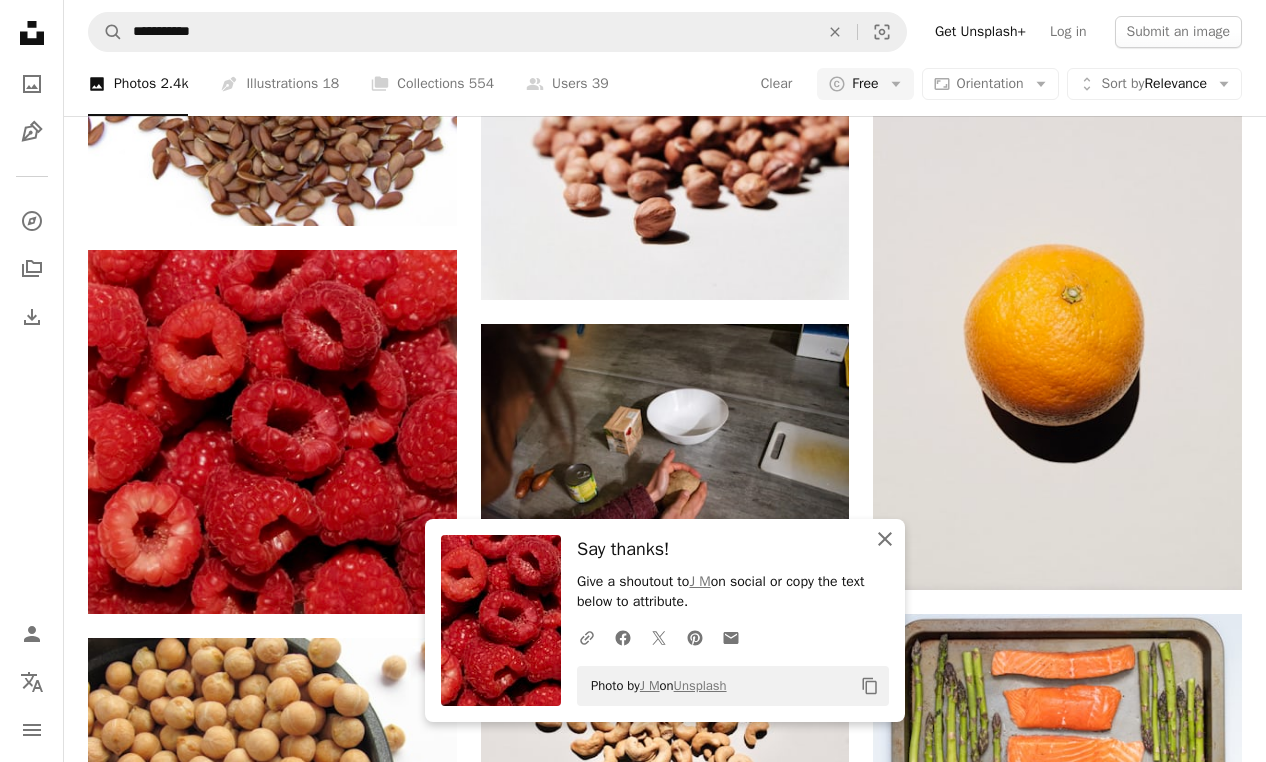 click on "An X shape" 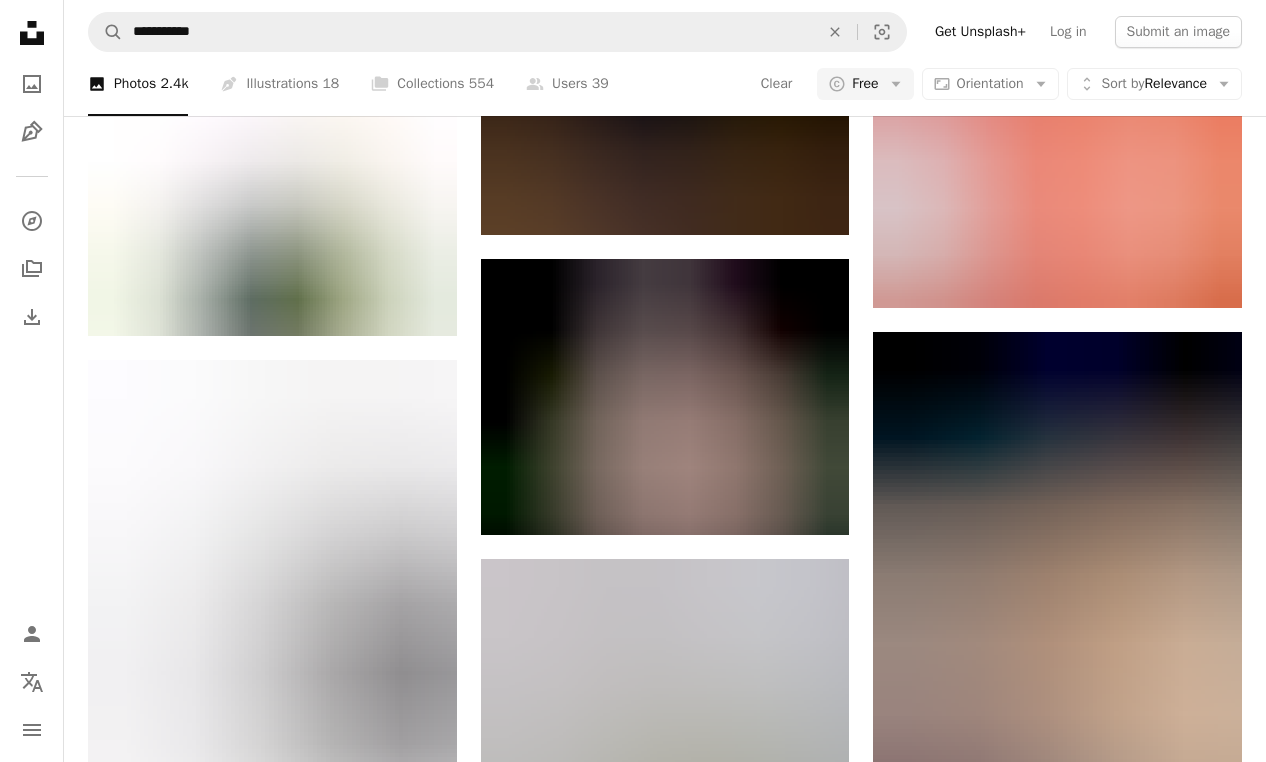 scroll, scrollTop: 18109, scrollLeft: 0, axis: vertical 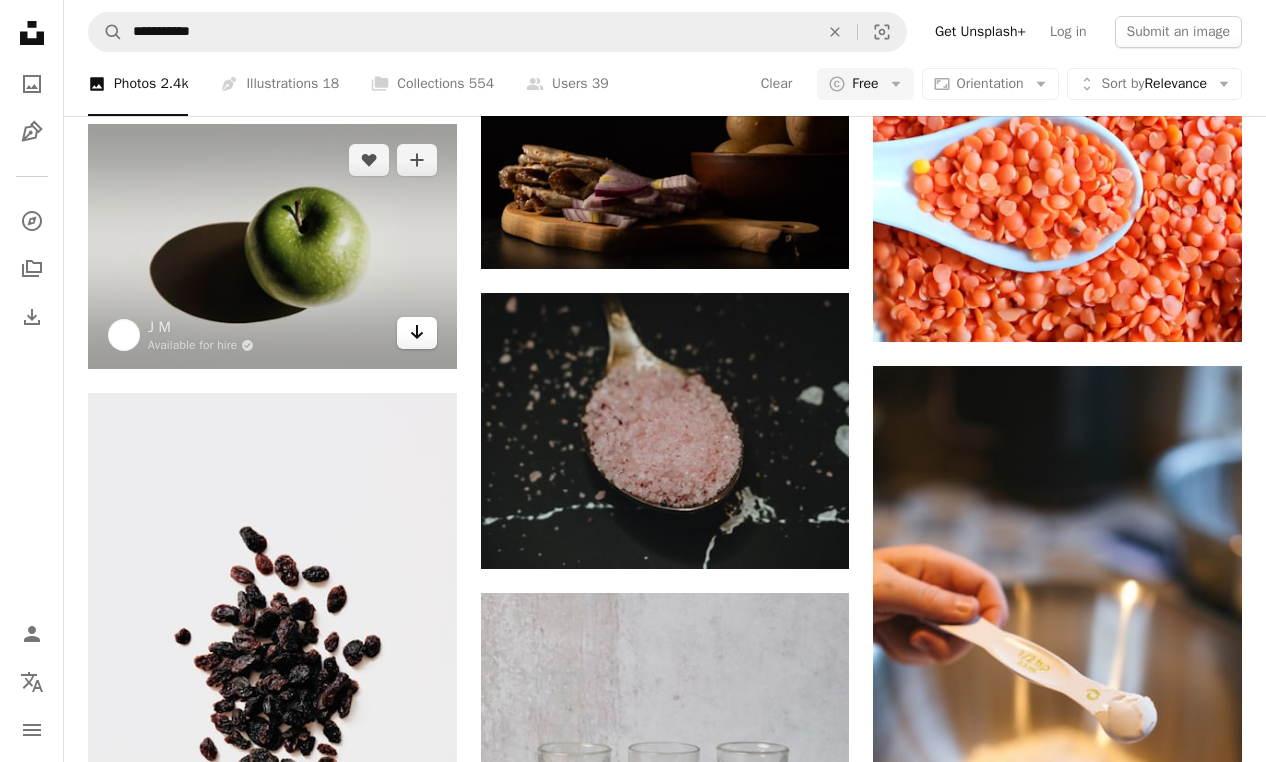 click on "Arrow pointing down" at bounding box center [417, 333] 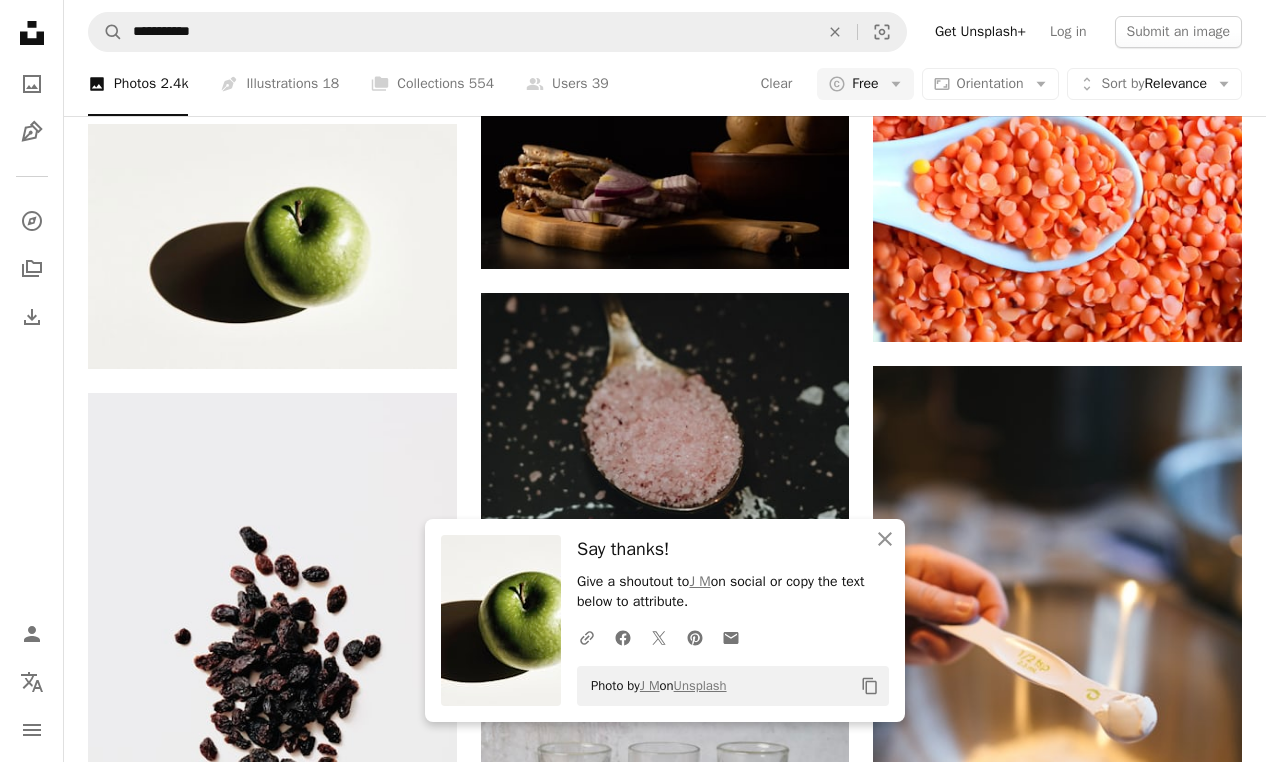 click on "A heart A plus sign [FIRST] [LAST] Arrow pointing down A heart A plus sign [FIRST] [LAST] Available for hire A checkmark inside of a circle Arrow pointing down A heart A plus sign [FIRST] [LAST] Available for hire A checkmark inside of a circle Arrow pointing down A heart A plus sign [FIRST] [LAST] Arrow pointing down A heart A plus sign [FIRST] Arrow pointing down A heart A plus sign [FIRST] [LAST] Available for hire A checkmark inside of a circle Arrow pointing down A heart A plus sign [FIRST] [LAST] Available for hire A checkmark inside of a circle Arrow pointing down A heart A plus sign [FIRST] [LAST] Arrow pointing down A heart A plus sign [FIRST] [LAST] Arrow pointing down –– ––– –––  –– ––– –  ––– –––  ––––  –   – –– –––  – – ––– –– –– –––– –– On-brand and on budget images for your next campaign Learn More A heart A plus sign [FIRST] [LAST] Arrow pointing down" at bounding box center (665, -7223) 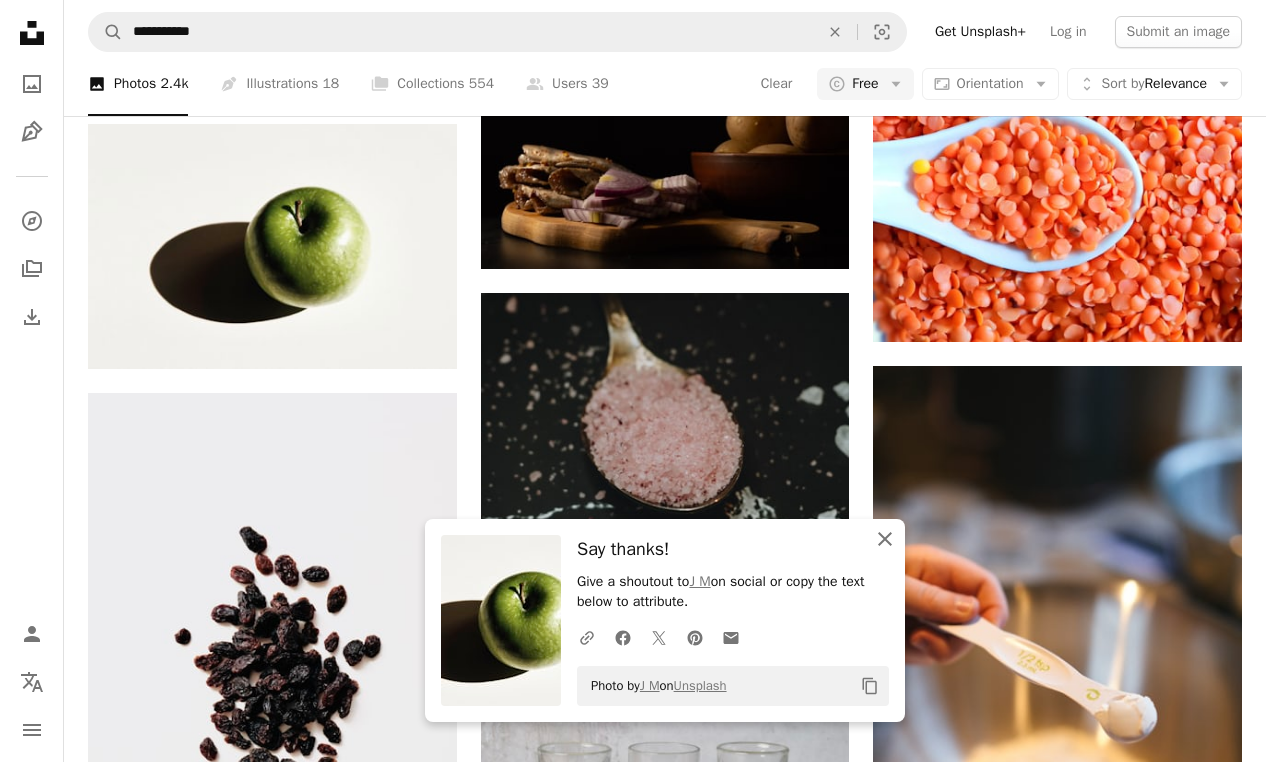 click 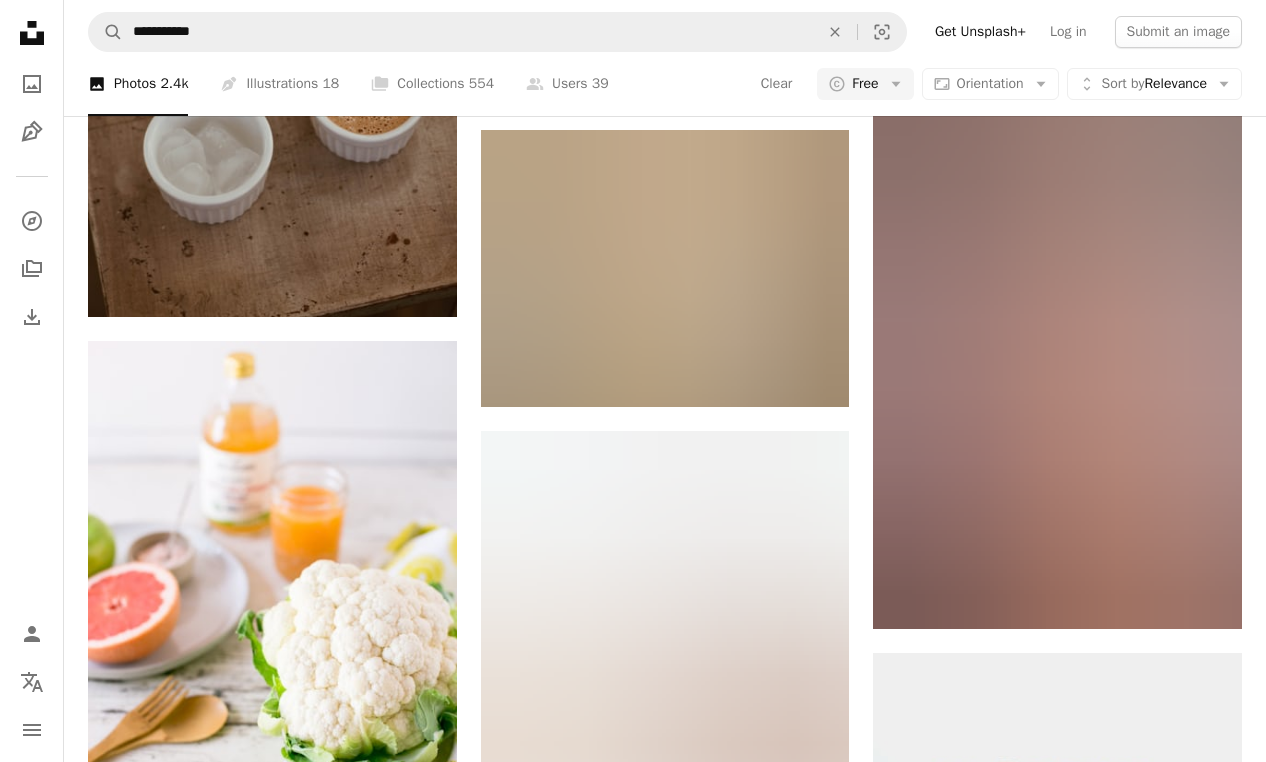 scroll, scrollTop: 22375, scrollLeft: 0, axis: vertical 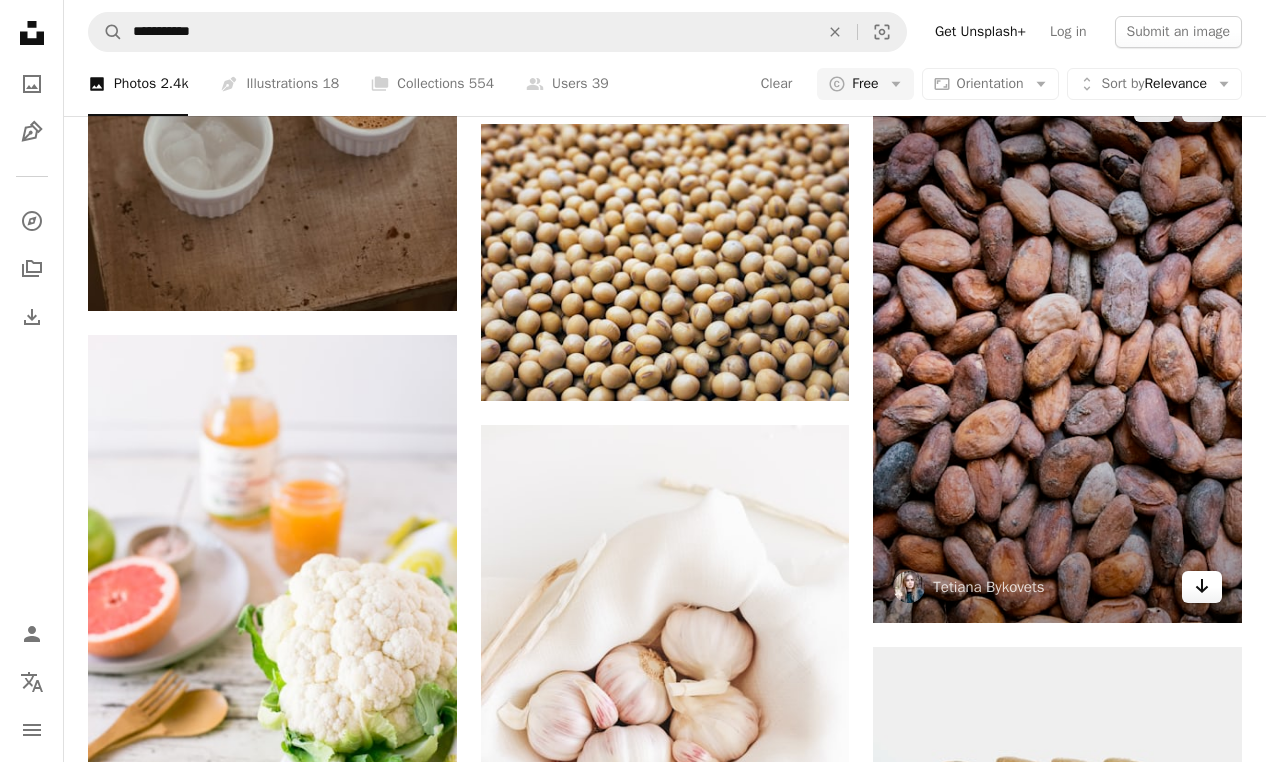 click on "Arrow pointing down" 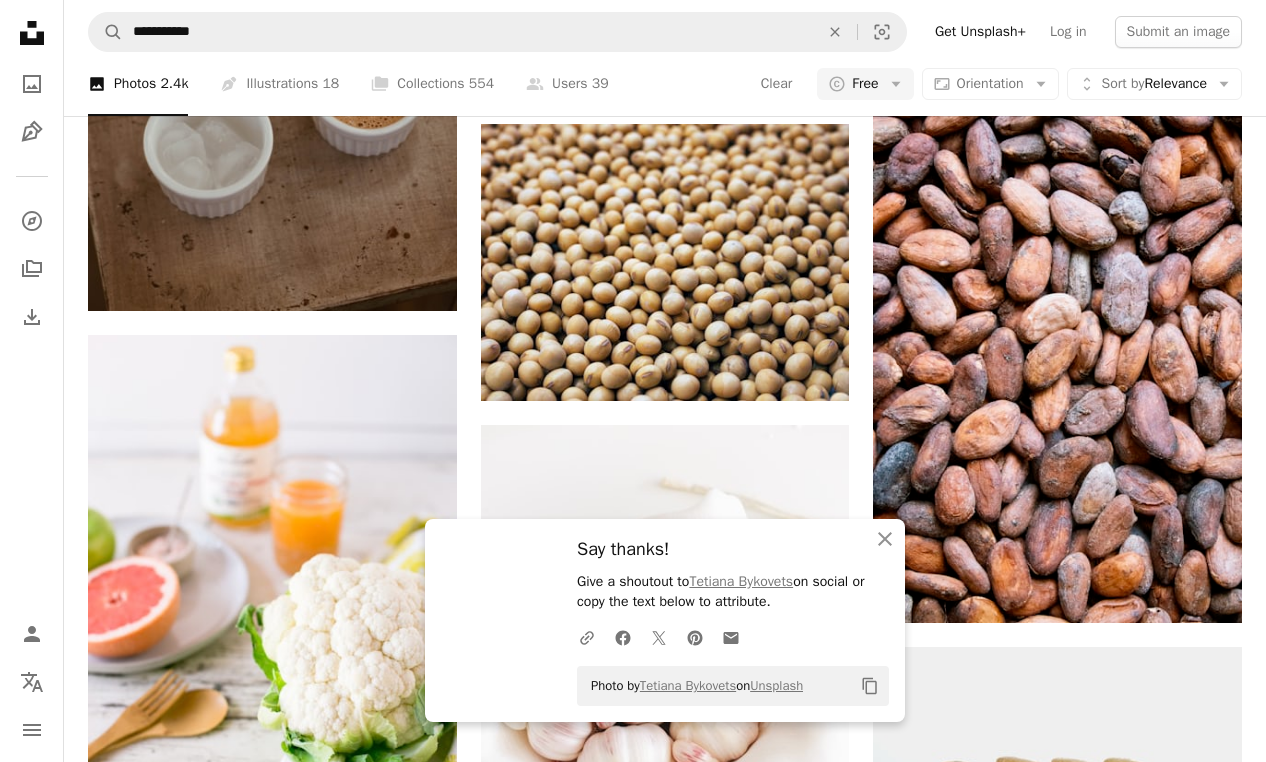 click on "A heart A plus sign [FIRST] [LAST] Arrow pointing down A heart A plus sign [FIRST] [LAST] Available for hire A checkmark inside of a circle Arrow pointing down A heart A plus sign [FIRST] [LAST] Available for hire A checkmark inside of a circle Arrow pointing down A heart A plus sign [FIRST] [LAST] Arrow pointing down A heart A plus sign [FIRST] Arrow pointing down A heart A plus sign [FIRST] [LAST] Available for hire A checkmark inside of a circle Arrow pointing down A heart A plus sign [FIRST] [LAST] Available for hire A checkmark inside of a circle Arrow pointing down A heart A plus sign [FIRST] [LAST] Arrow pointing down A heart A plus sign [FIRST] [LAST] Arrow pointing down –– ––– –––  –– ––– –  ––– –––  ––––  –   – –– –––  – – ––– –– –– –––– –– On-brand and on budget images for your next campaign Learn More A heart A plus sign [FIRST] [LAST] Arrow pointing down" at bounding box center (665, -8583) 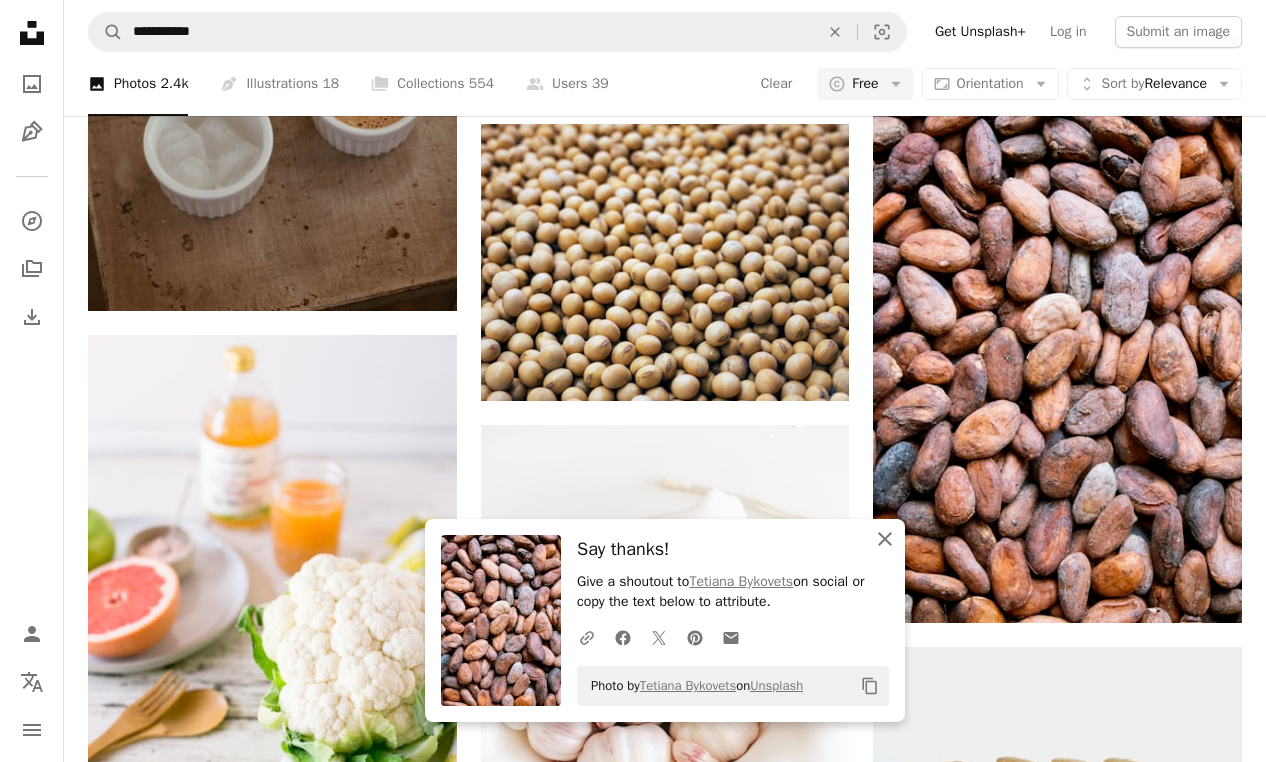 click 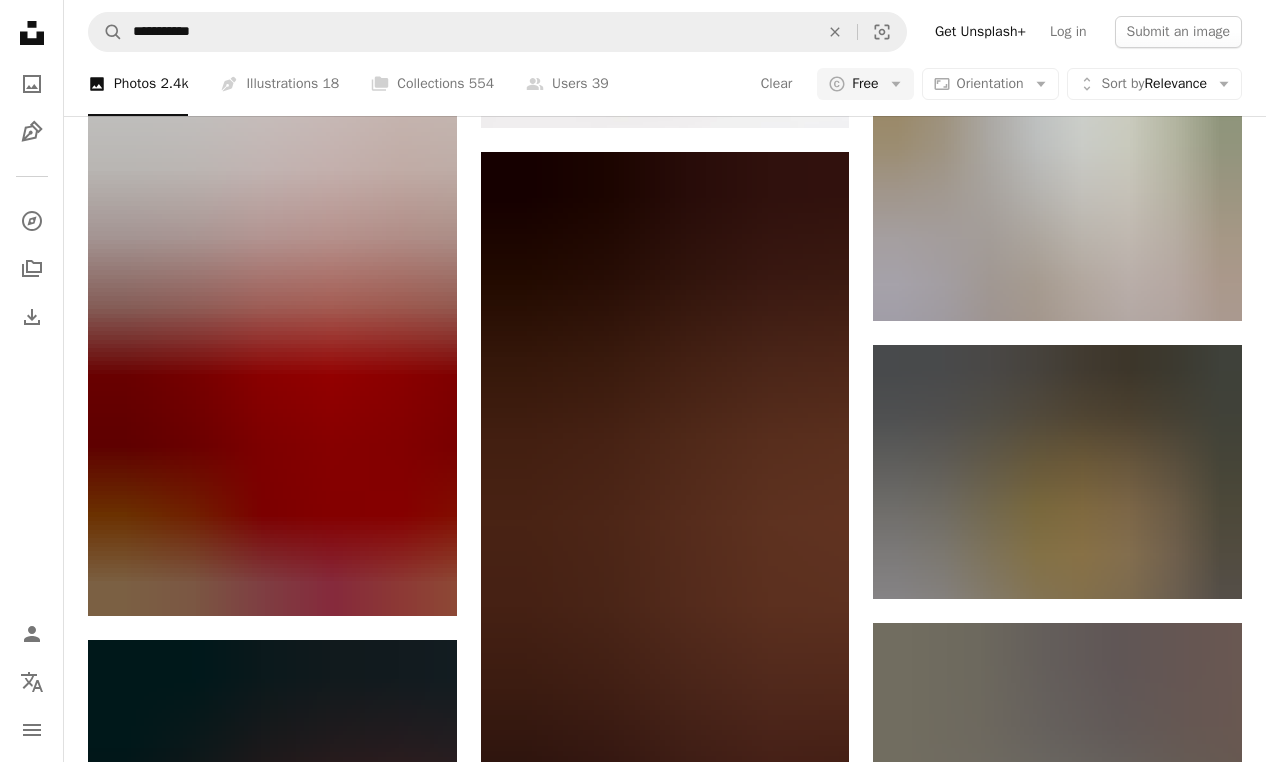 scroll, scrollTop: 23293, scrollLeft: 0, axis: vertical 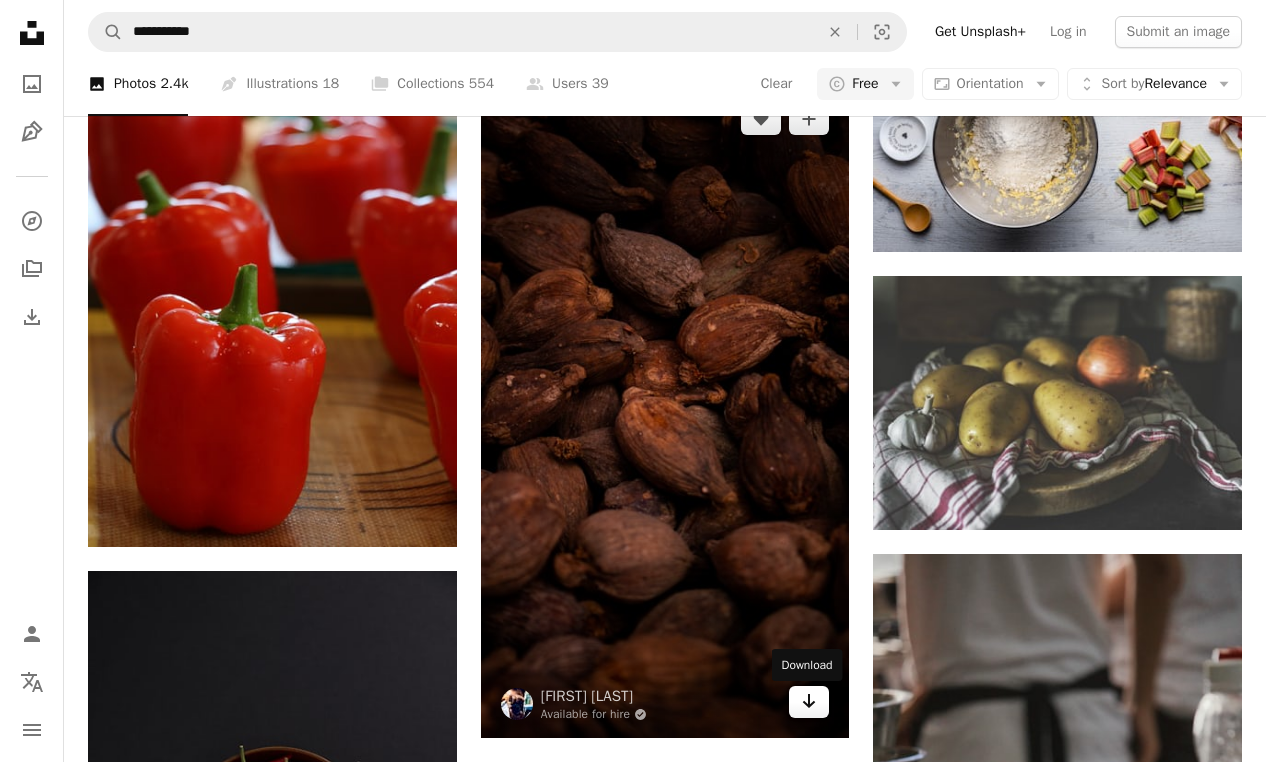 click 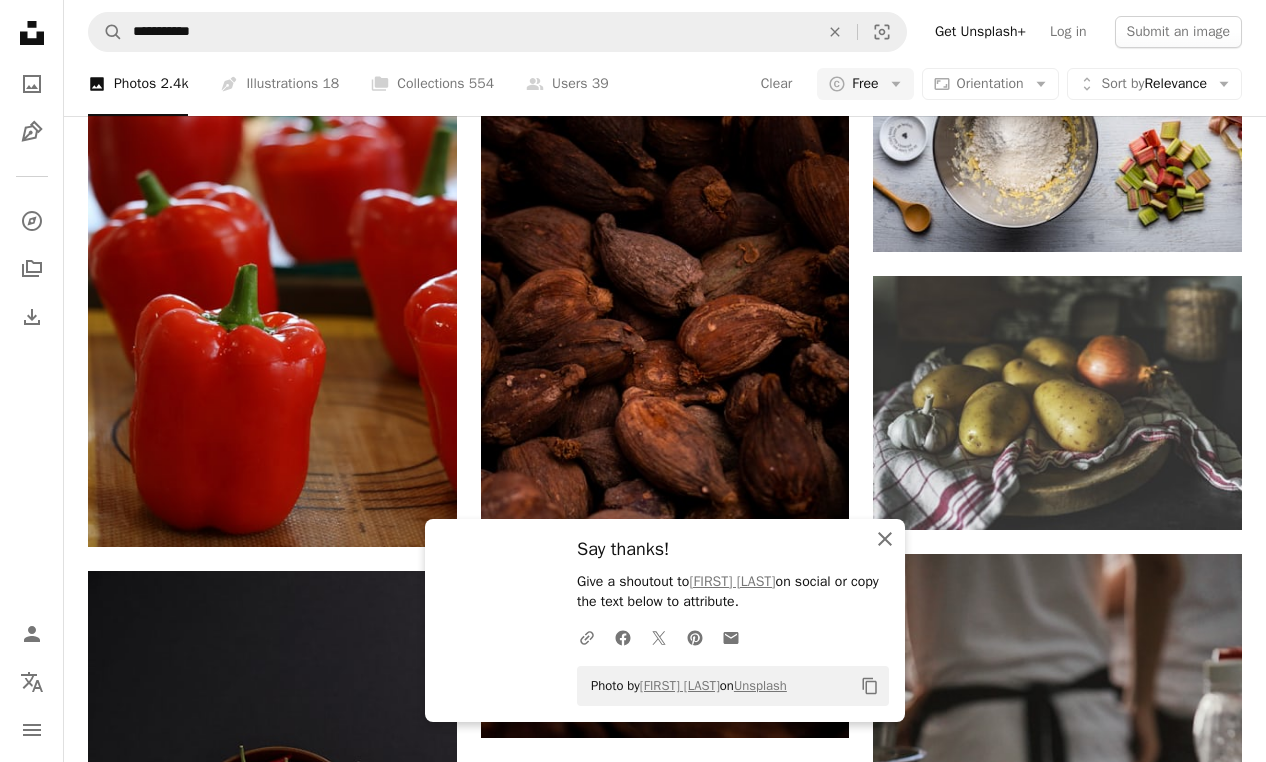 click on "An X shape" 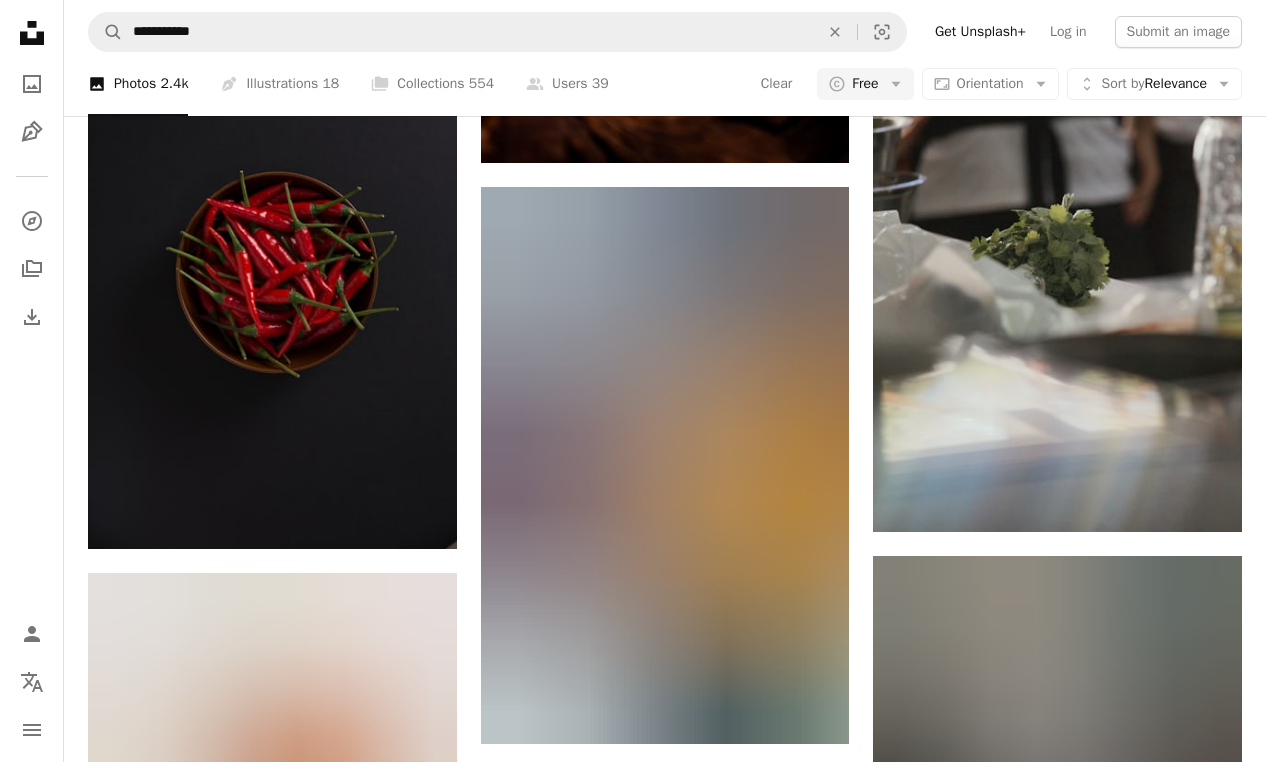 scroll, scrollTop: 23874, scrollLeft: 0, axis: vertical 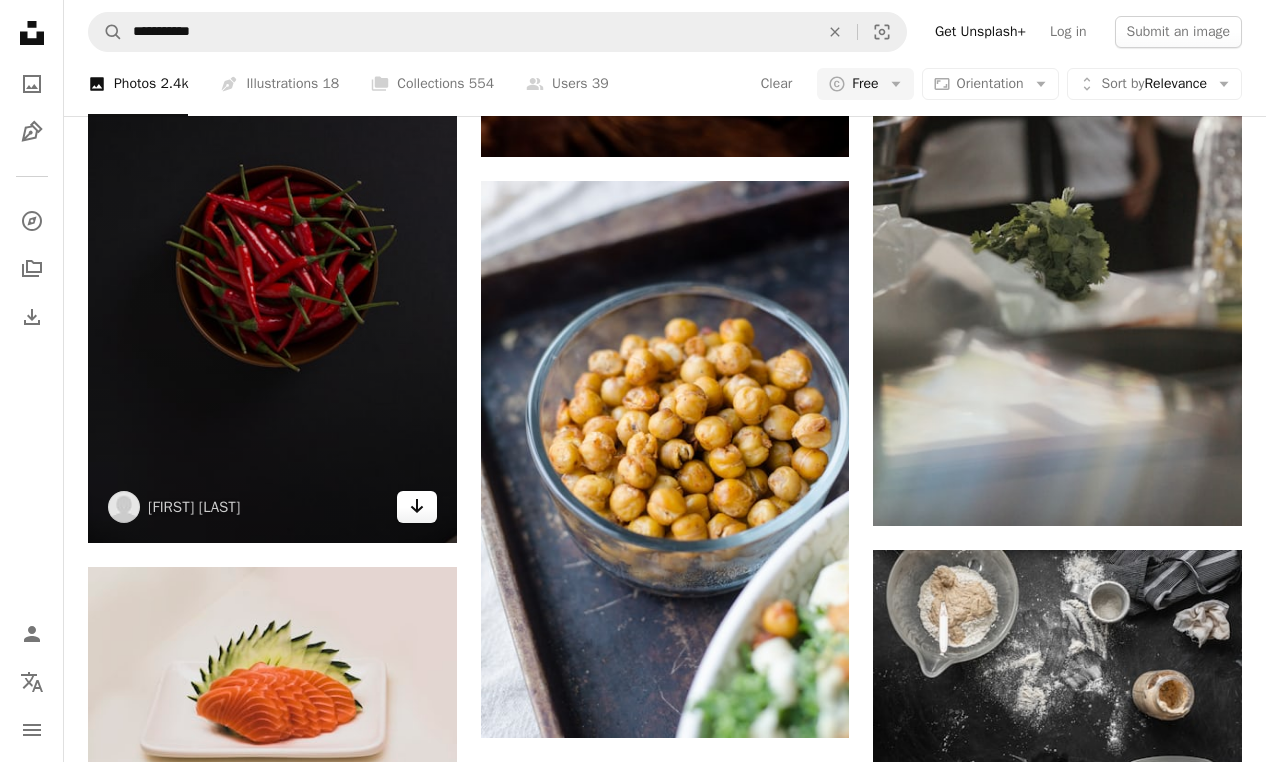 click on "Arrow pointing down" 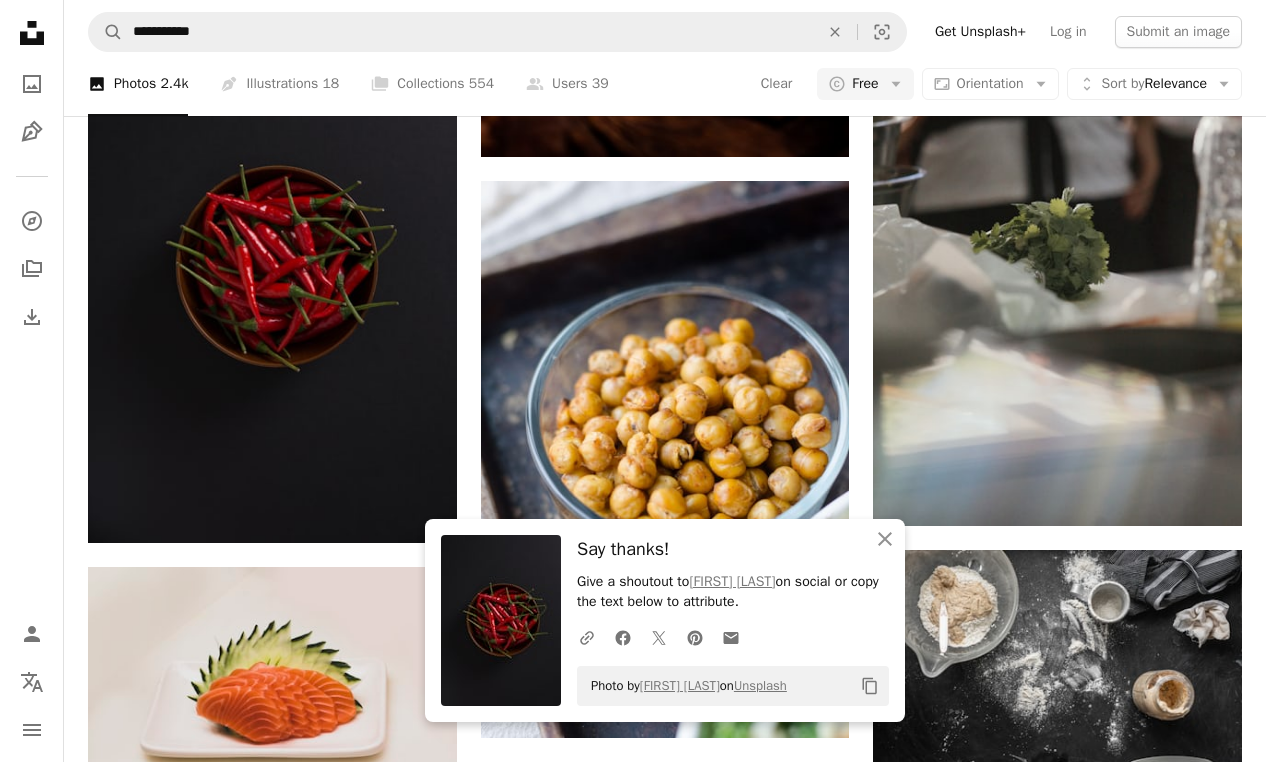 click on "A heart A plus sign [FIRST] [LAST] Arrow pointing down A heart A plus sign [FIRST] [LAST] Available for hire A checkmark inside of a circle Arrow pointing down A heart A plus sign [FIRST] [LAST] Available for hire A checkmark inside of a circle Arrow pointing down A heart A plus sign [FIRST] [LAST] Arrow pointing down A heart A plus sign [FIRST] Arrow pointing down A heart A plus sign [FIRST] [LAST] Available for hire A checkmark inside of a circle Arrow pointing down A heart A plus sign [FIRST] [LAST] Available for hire A checkmark inside of a circle Arrow pointing down A heart A plus sign [FIRST] [LAST] Arrow pointing down A heart A plus sign [FIRST] [LAST] Arrow pointing down –– ––– –––  –– ––– –  ––– –––  ––––  –   – –– –––  – – ––– –– –– –––– –– On-brand and on budget images for your next campaign Learn More A heart A plus sign [FIRST] [LAST] Arrow pointing down" at bounding box center [665, -10082] 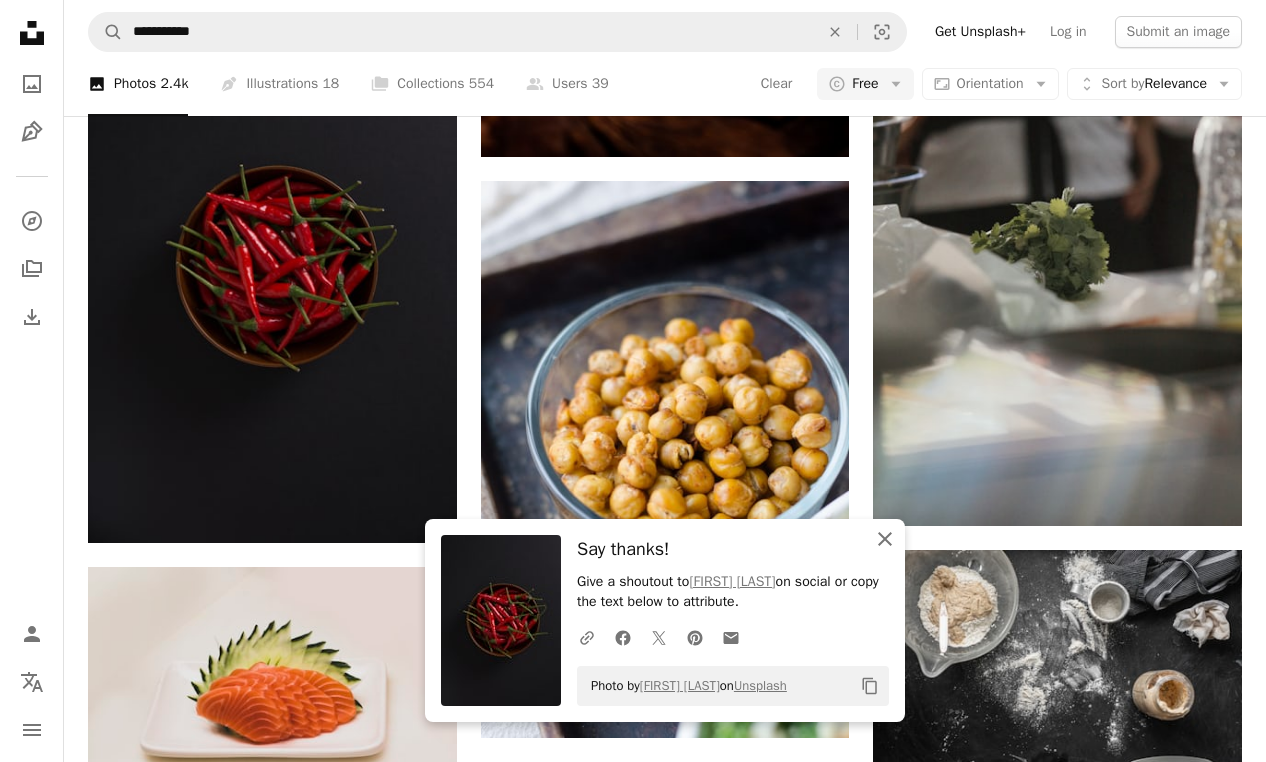 click on "An X shape" 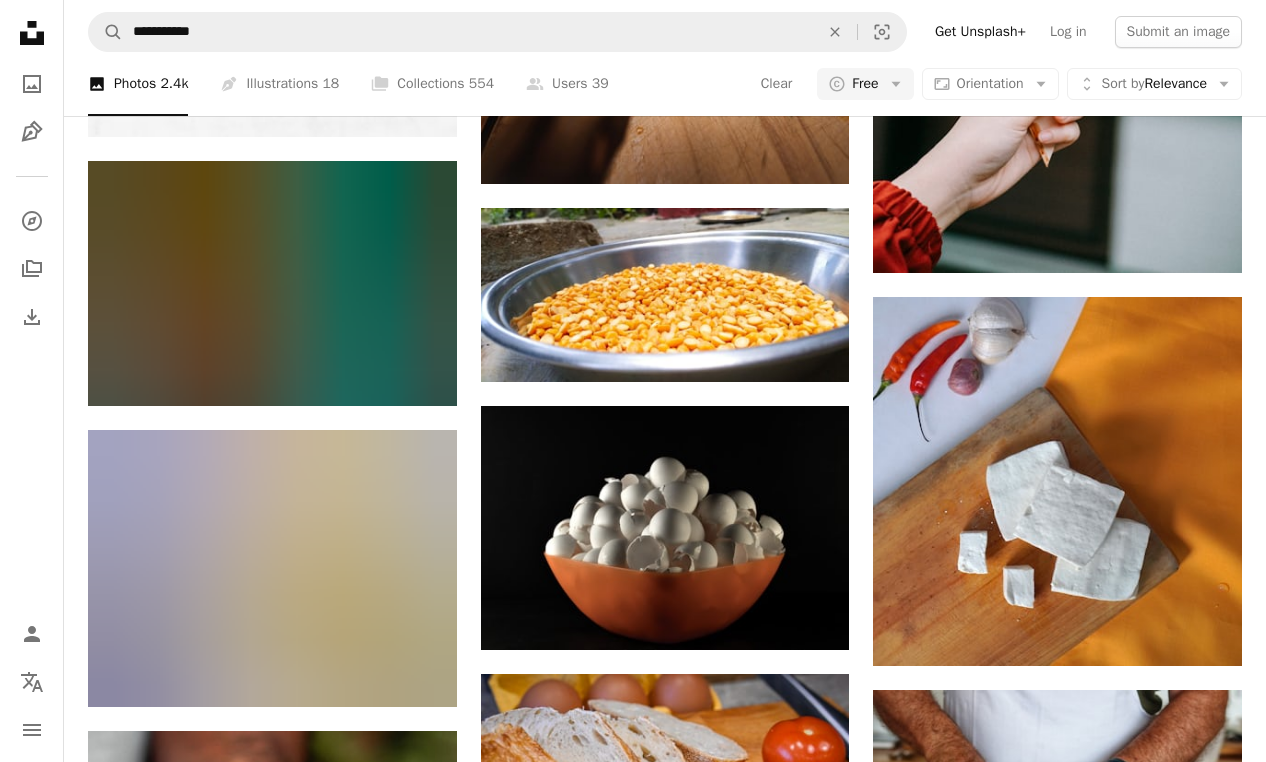 scroll, scrollTop: 25877, scrollLeft: 0, axis: vertical 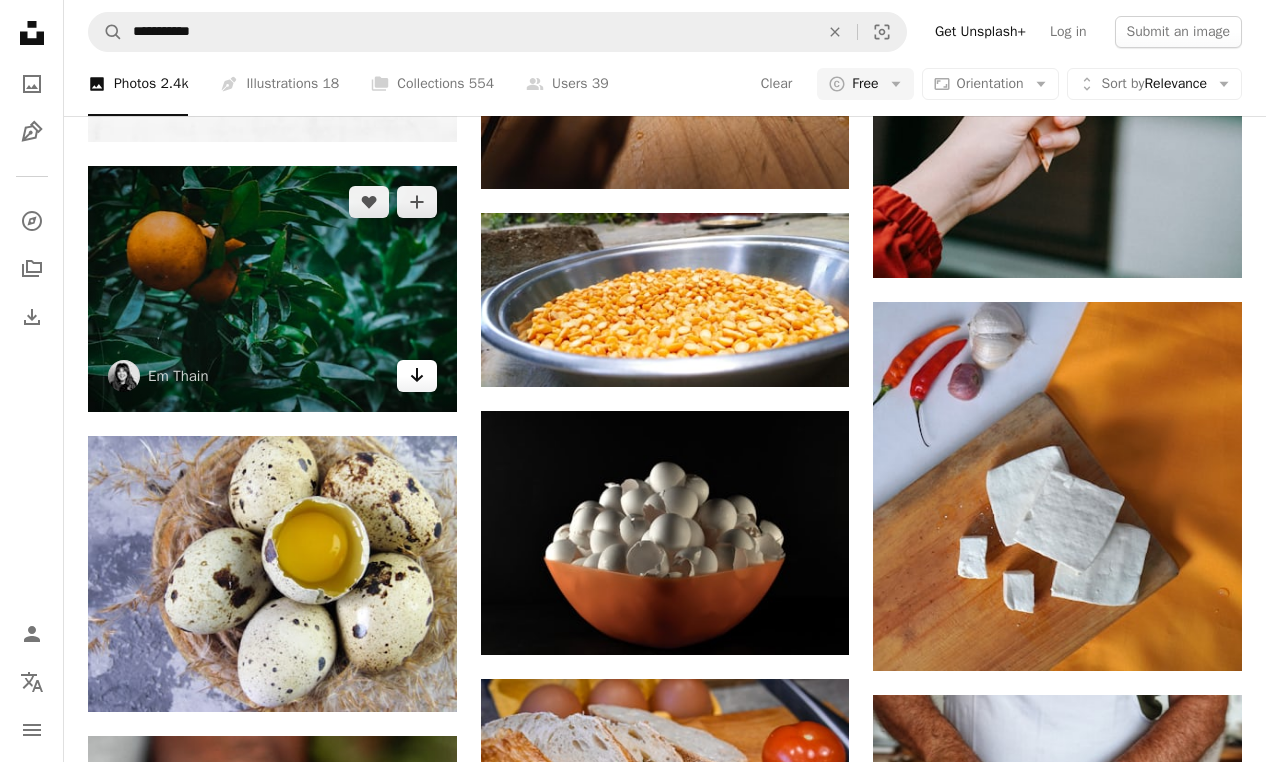click on "Arrow pointing down" at bounding box center [417, 376] 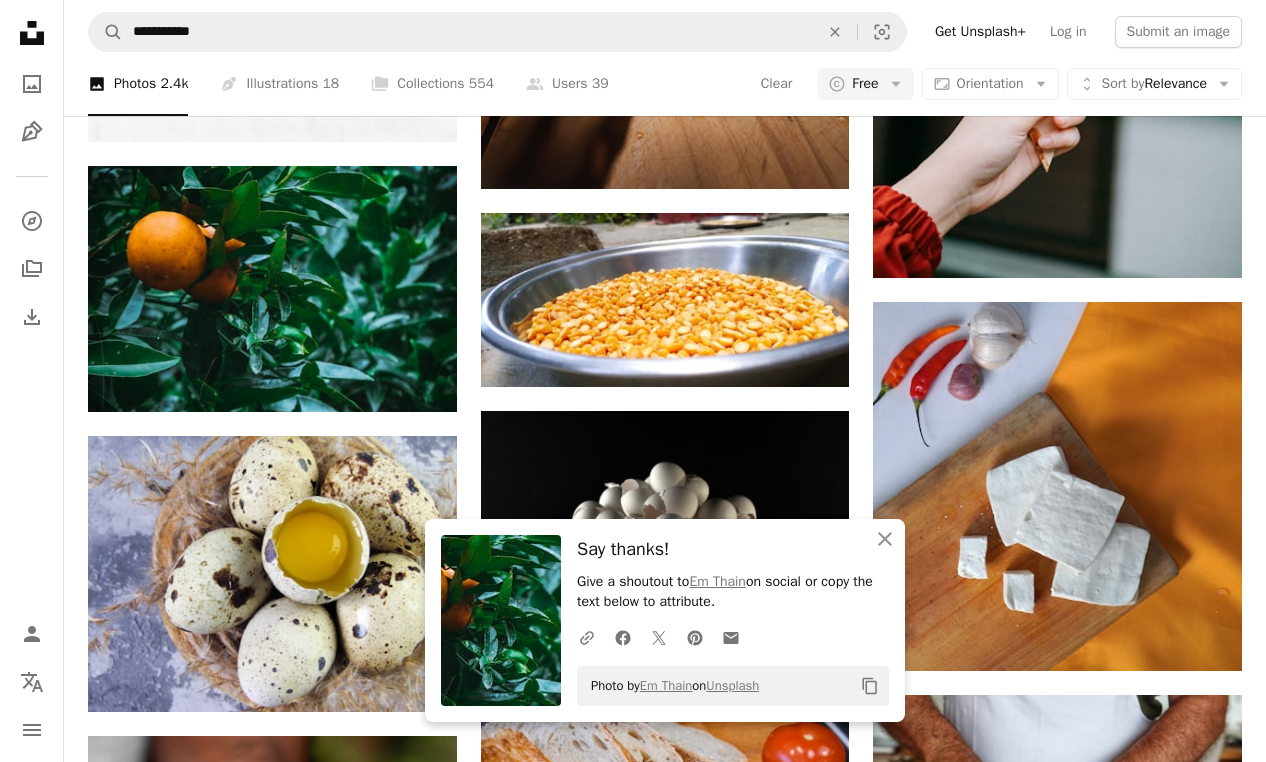 click on "A heart A plus sign [FIRST] [LAST] Arrow pointing down A heart A plus sign [FIRST] [LAST] Available for hire A checkmark inside of a circle Arrow pointing down A heart A plus sign [FIRST] [LAST] Available for hire A checkmark inside of a circle Arrow pointing down A heart A plus sign [FIRST] [LAST] Arrow pointing down A heart A plus sign [FIRST] Arrow pointing down A heart A plus sign [FIRST] [LAST] Available for hire A checkmark inside of a circle Arrow pointing down A heart A plus sign [FIRST] [LAST] Available for hire A checkmark inside of a circle Arrow pointing down A heart A plus sign [FIRST] [LAST] Arrow pointing down A heart A plus sign [FIRST] [LAST] Arrow pointing down –– ––– –––  –– ––– –  ––– –––  ––––  –   – –– –––  – – ––– –– –– –––– –– On-brand and on budget images for your next campaign Learn More A heart A plus sign [FIRST] [LAST] Arrow pointing down" at bounding box center (665, -11053) 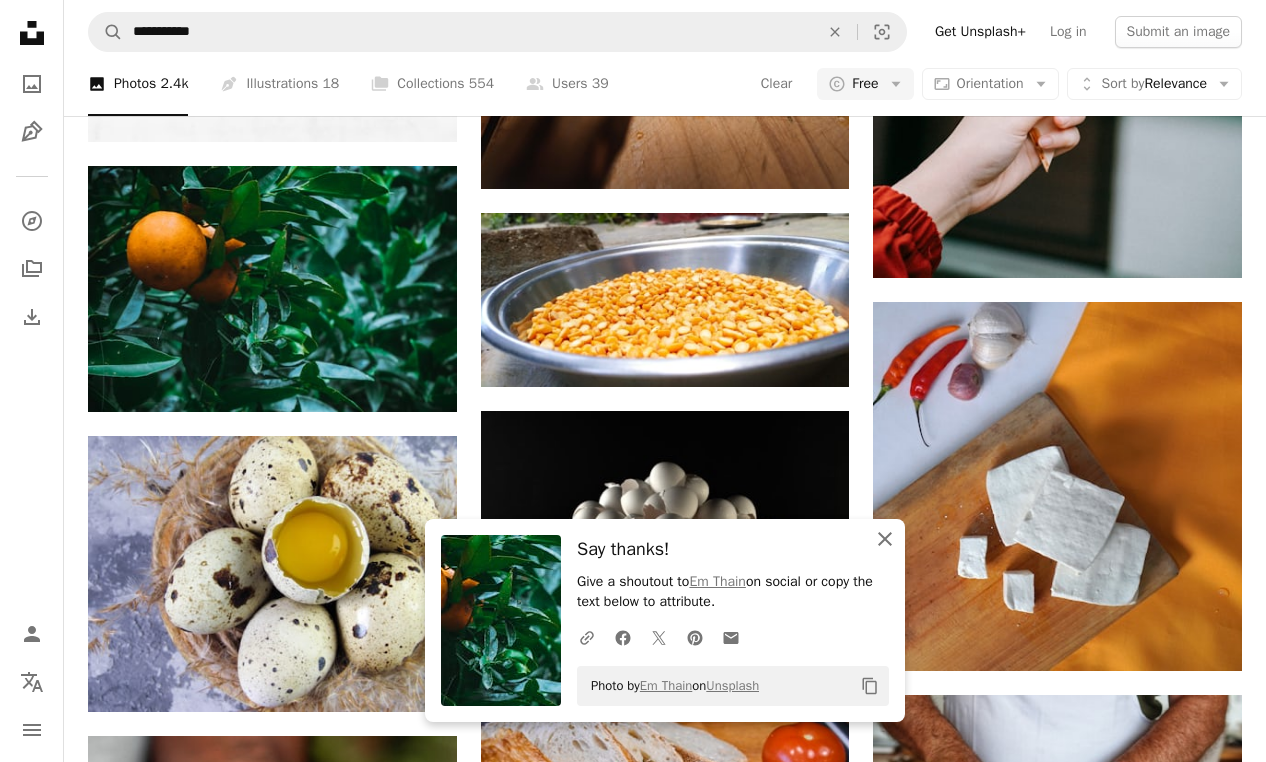 click 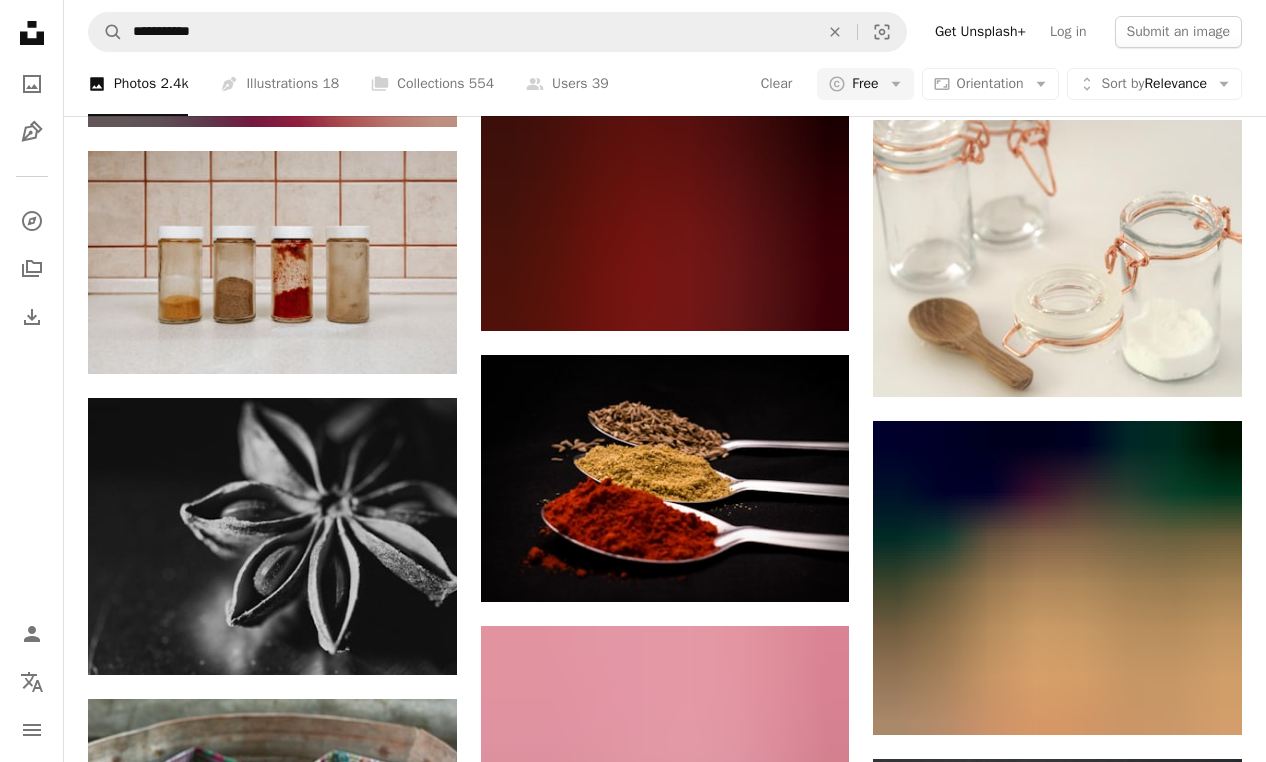 scroll, scrollTop: 28383, scrollLeft: 0, axis: vertical 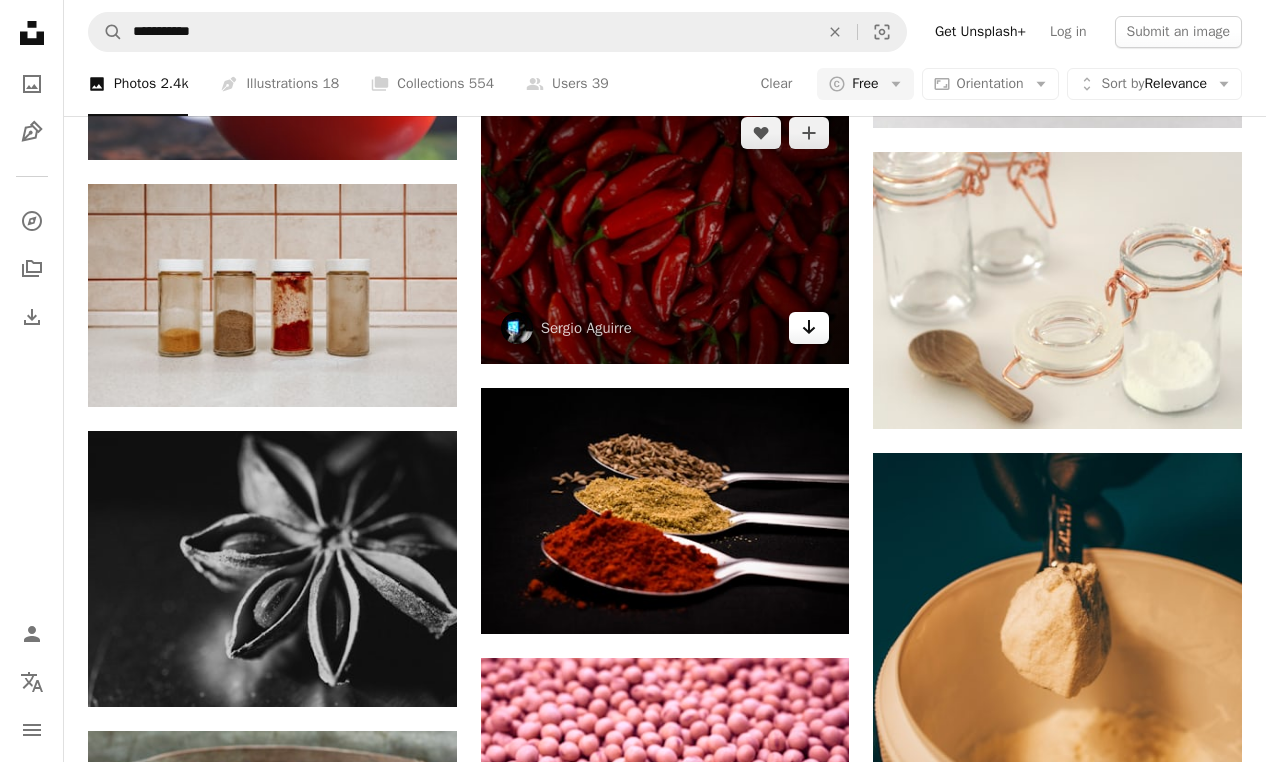 click on "Arrow pointing down" 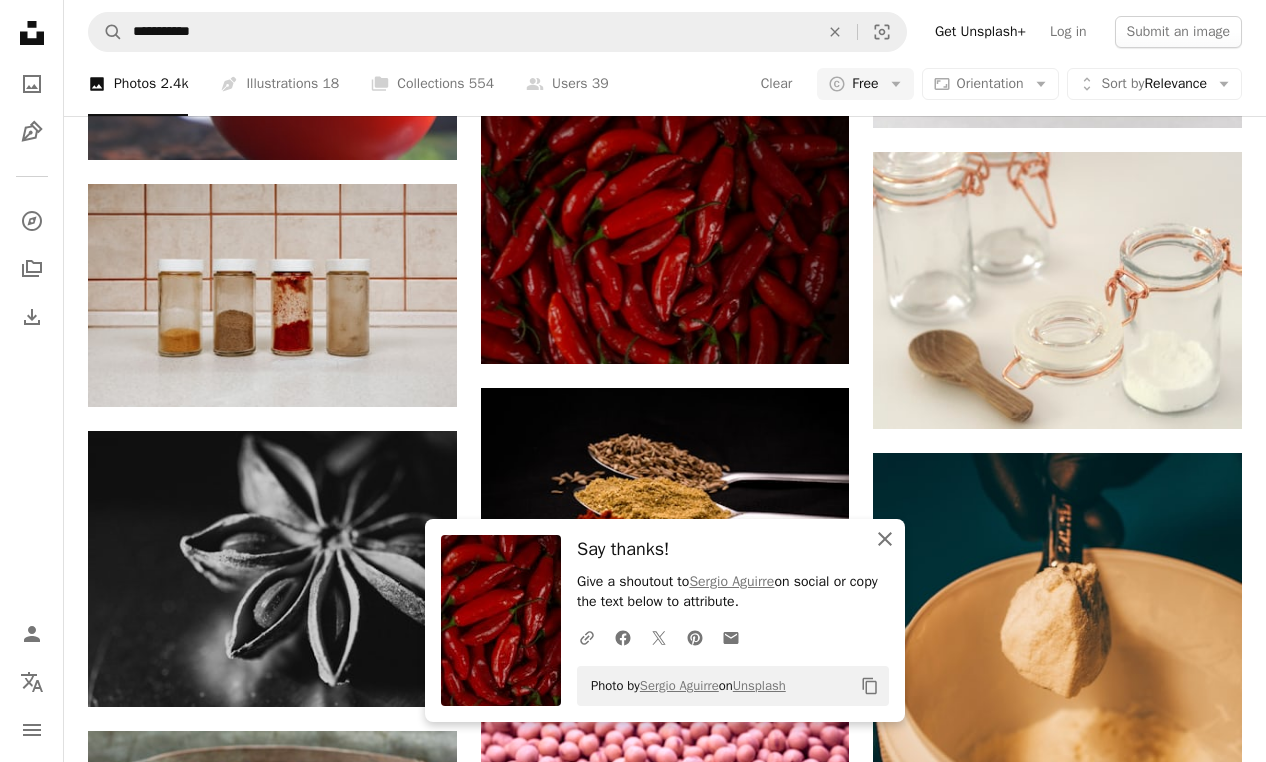 click on "An X shape" 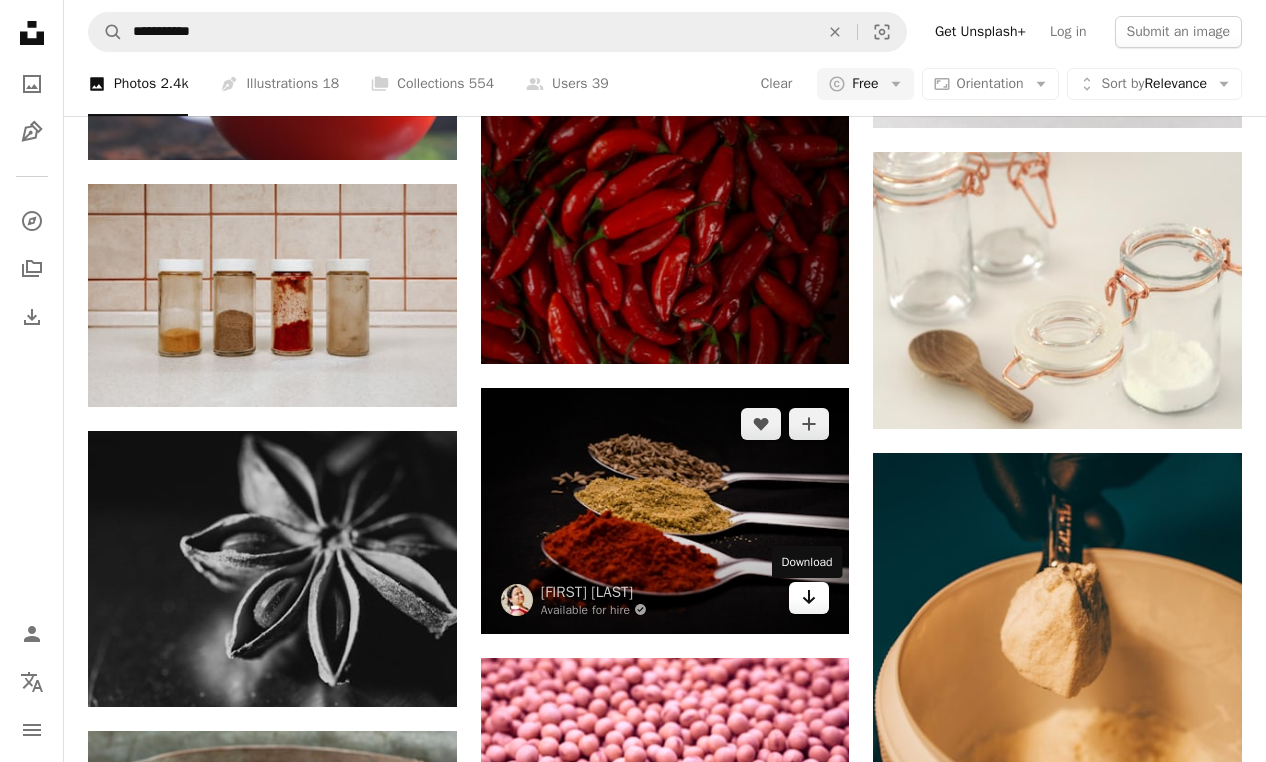 click on "Arrow pointing down" 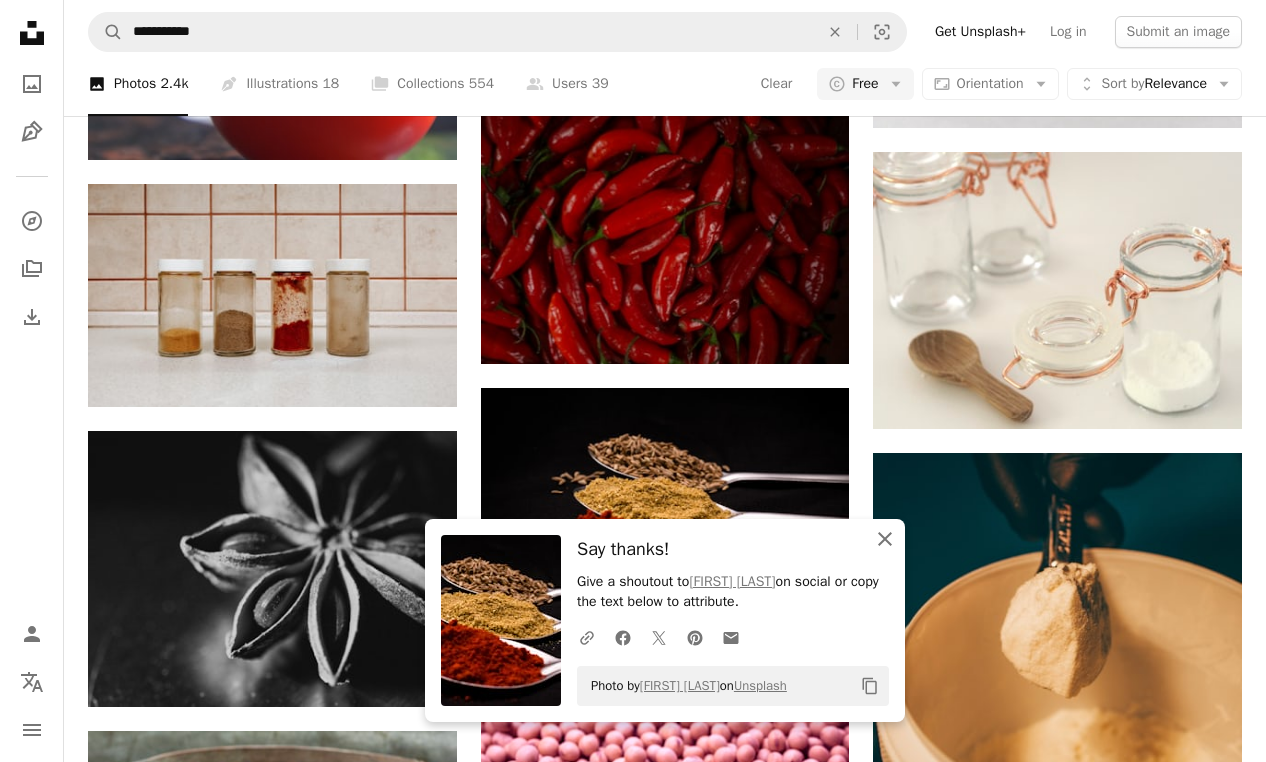 click on "An X shape" 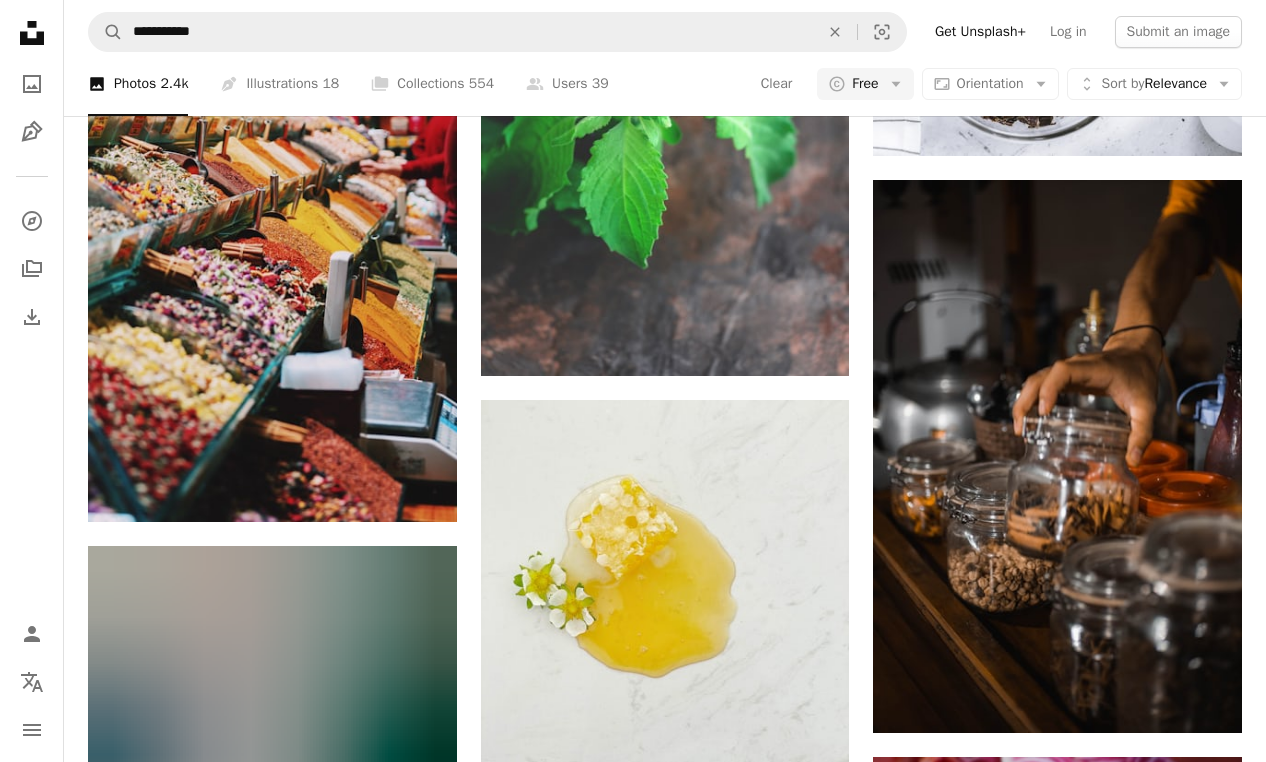 scroll, scrollTop: 29521, scrollLeft: 0, axis: vertical 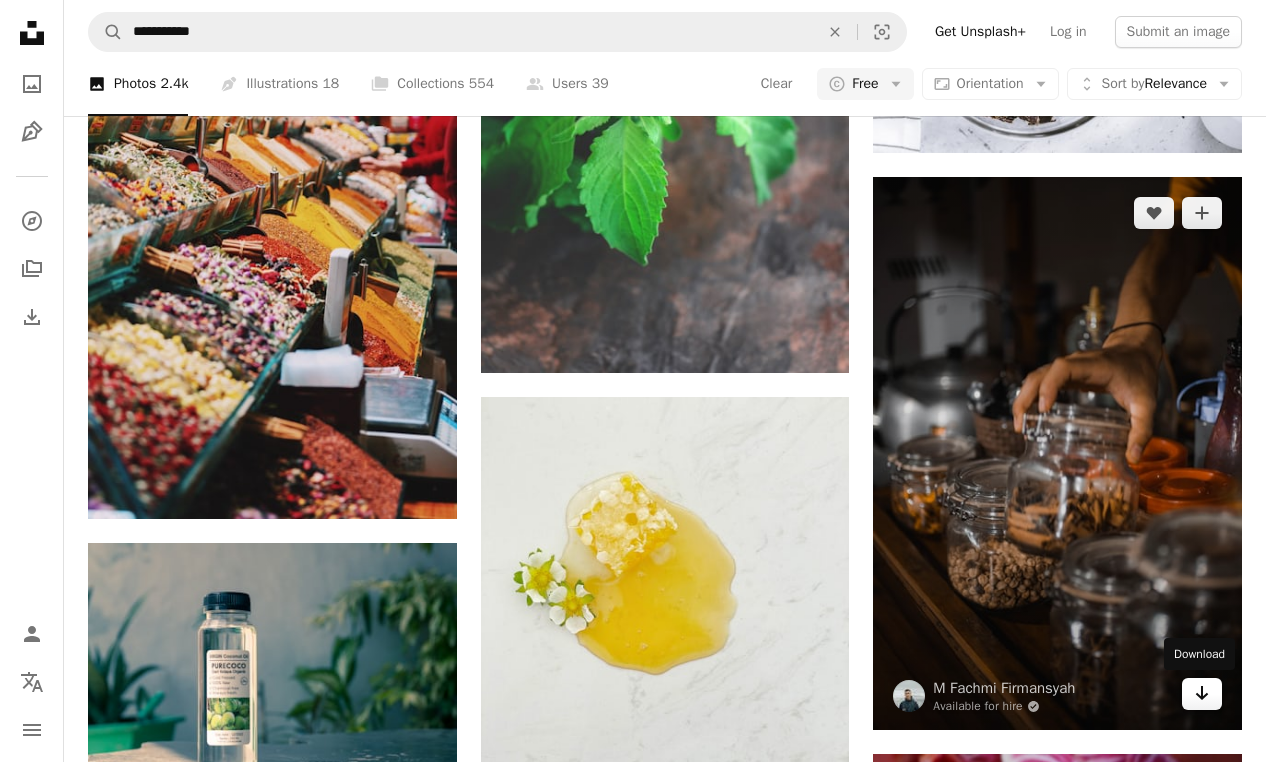 click on "Arrow pointing down" 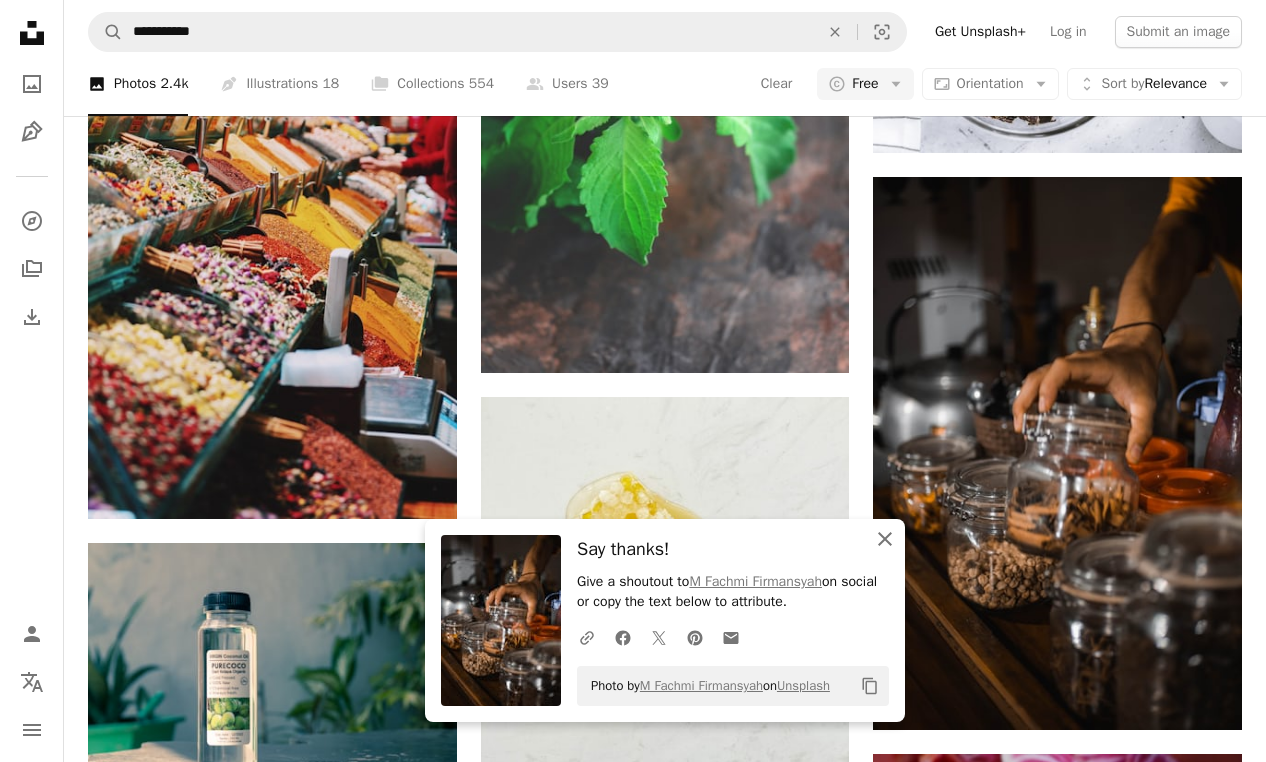 click 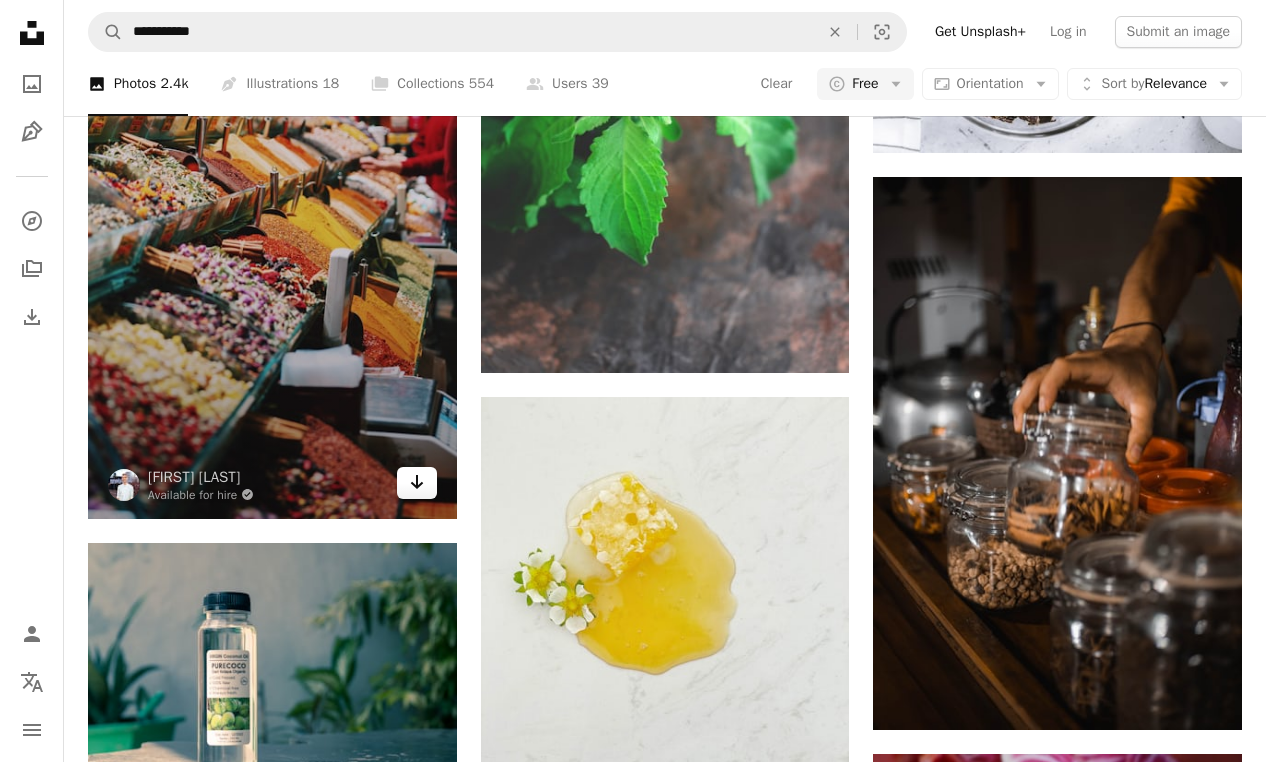 click on "Arrow pointing down" at bounding box center [417, 483] 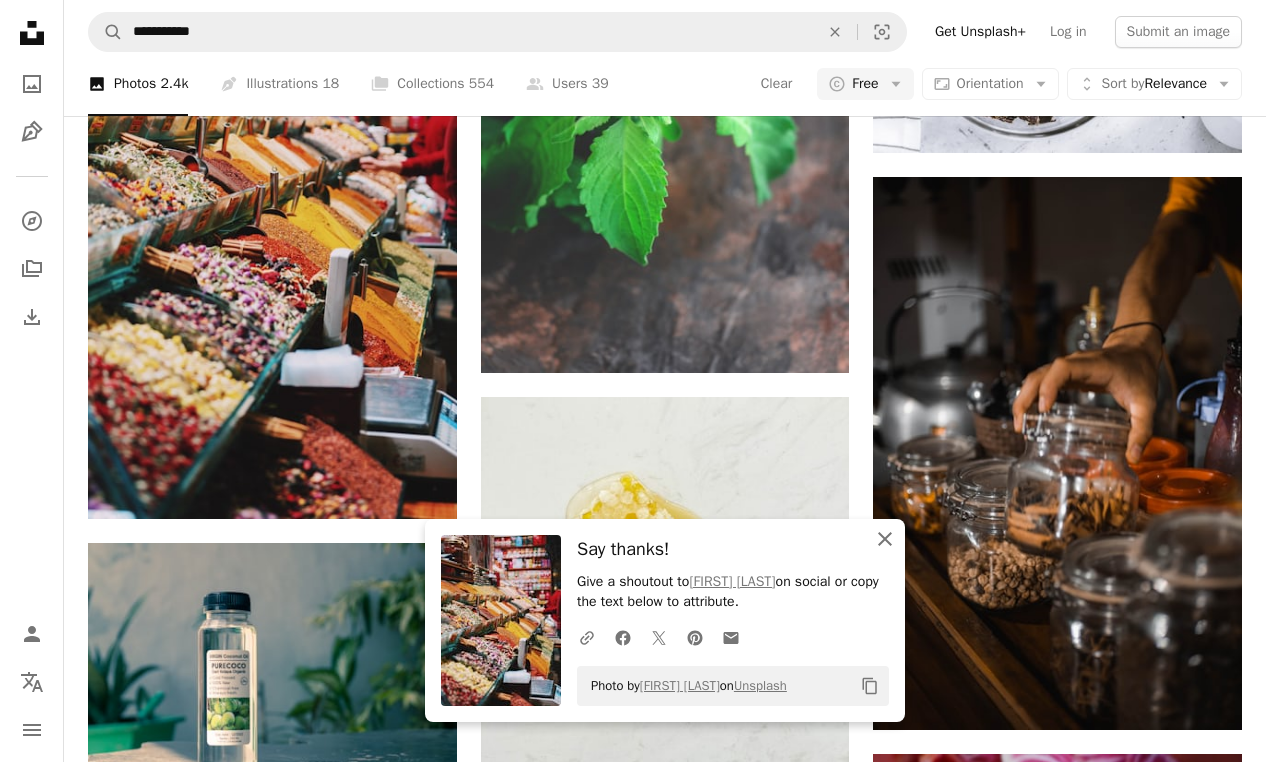 click 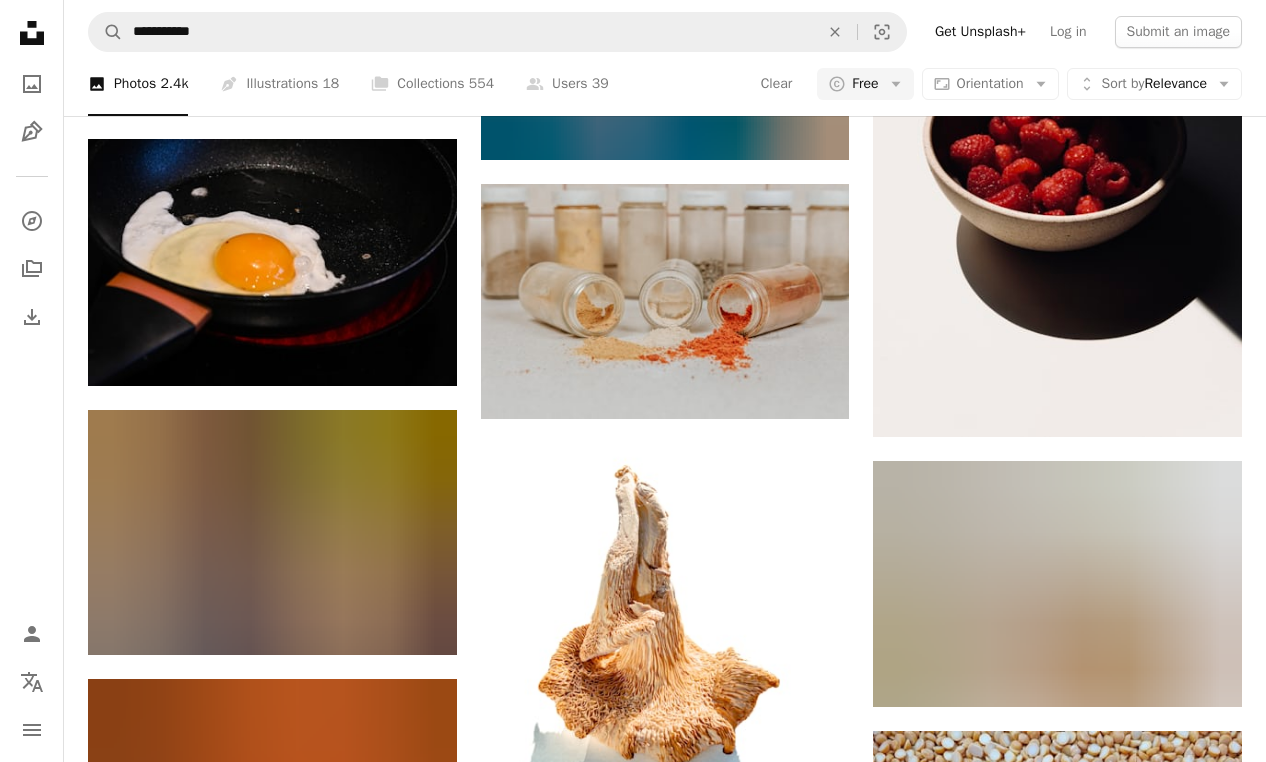 scroll, scrollTop: 36367, scrollLeft: 0, axis: vertical 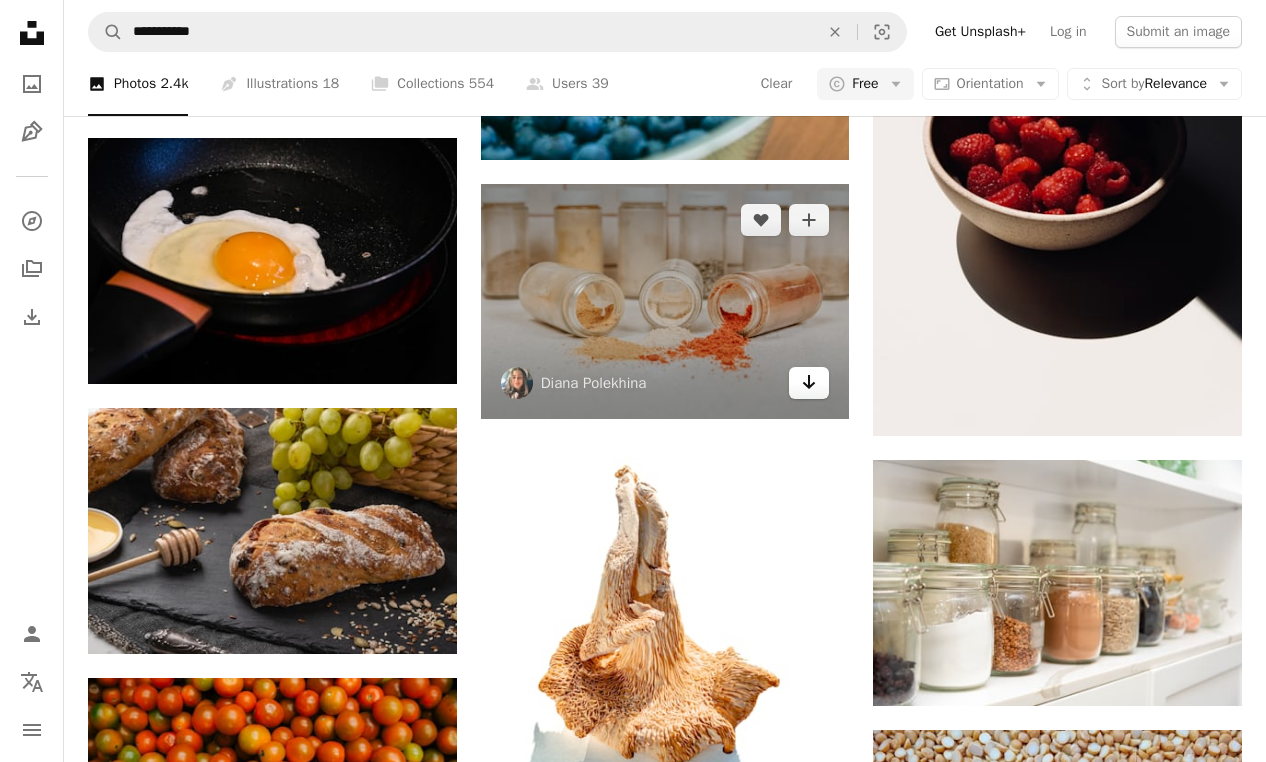 click on "Arrow pointing down" at bounding box center [809, 383] 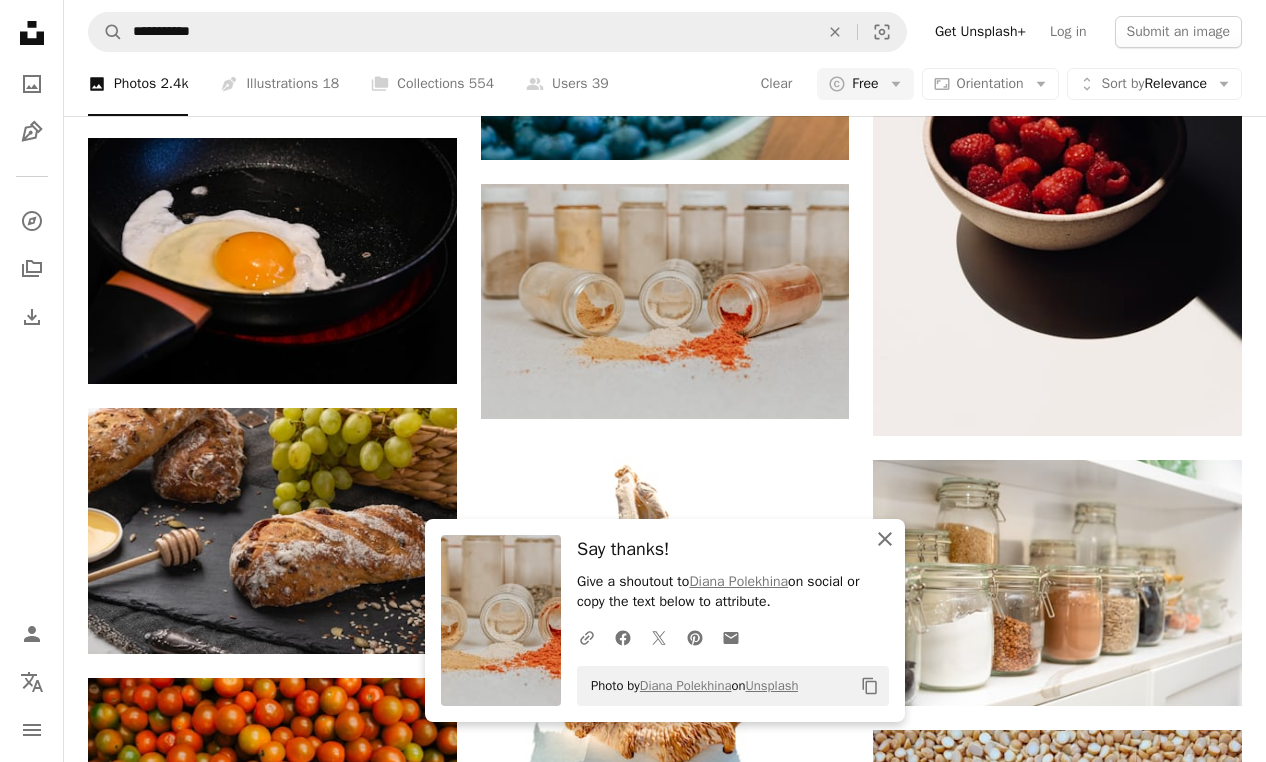 click 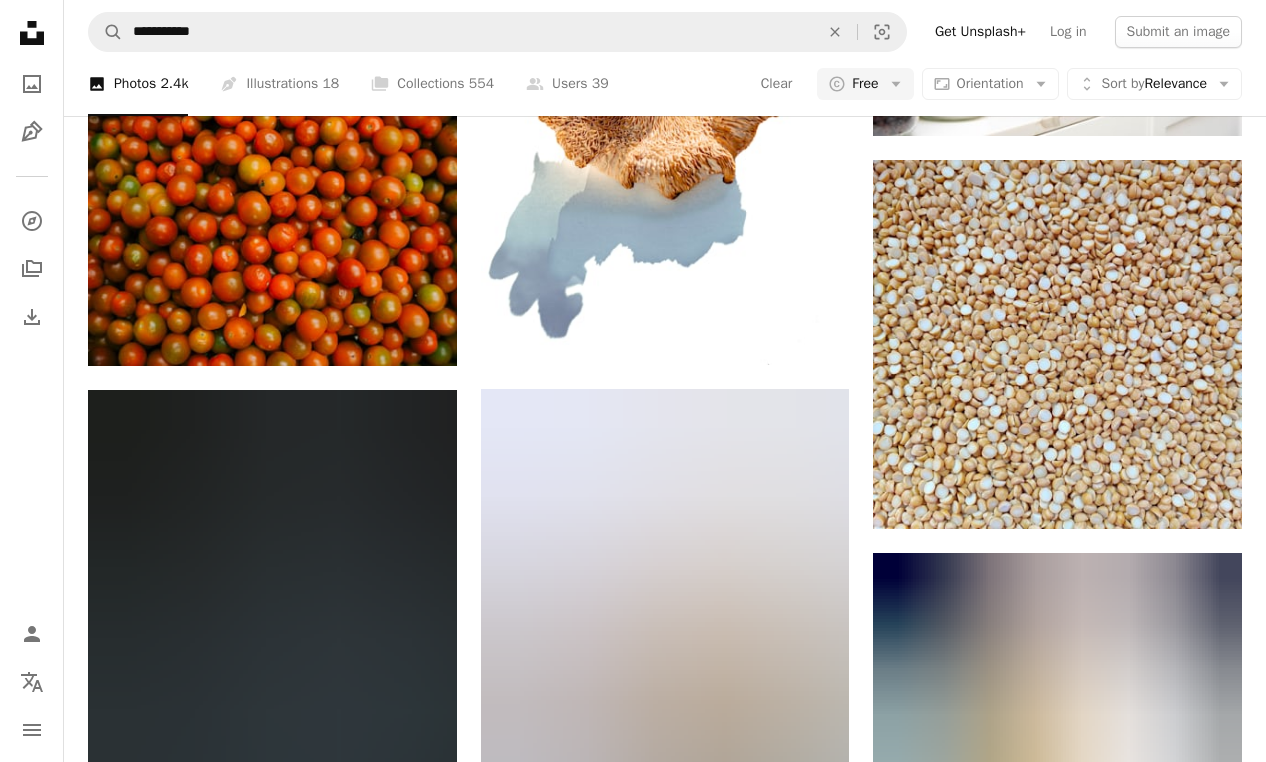scroll, scrollTop: 36937, scrollLeft: 0, axis: vertical 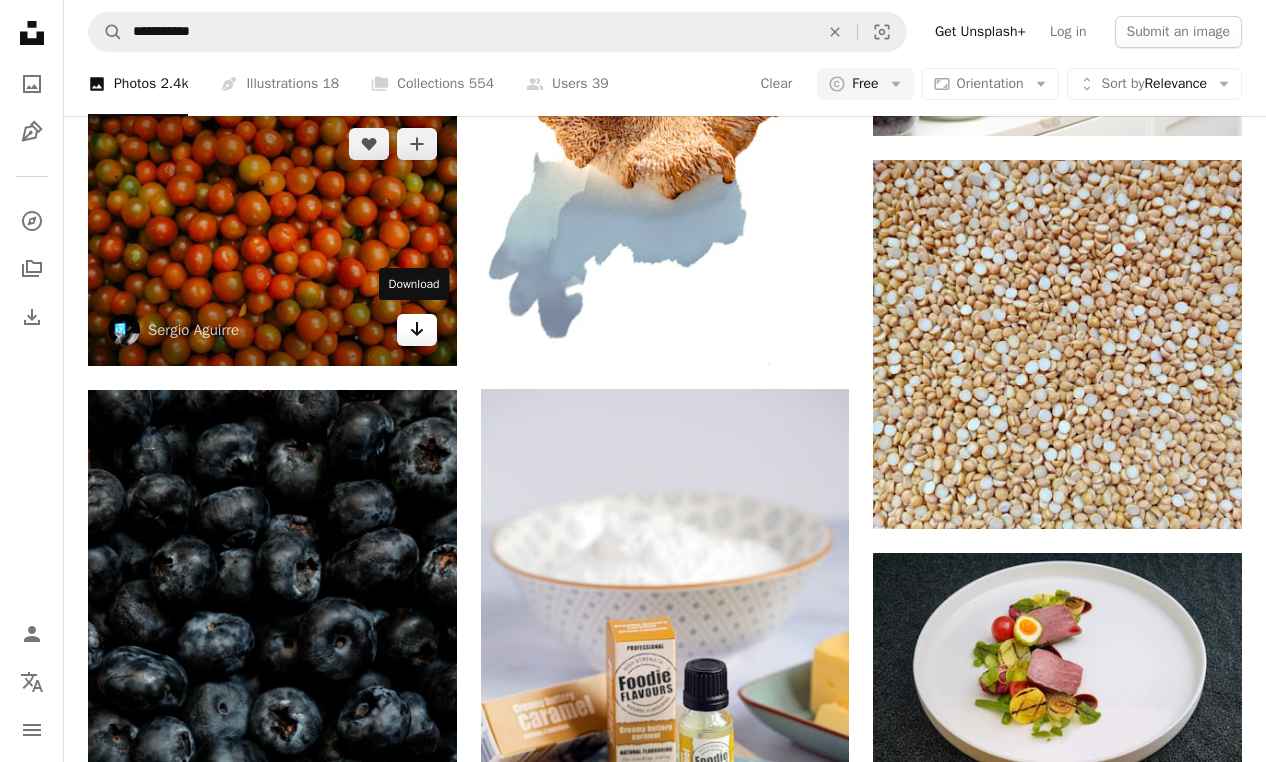 click on "Arrow pointing down" 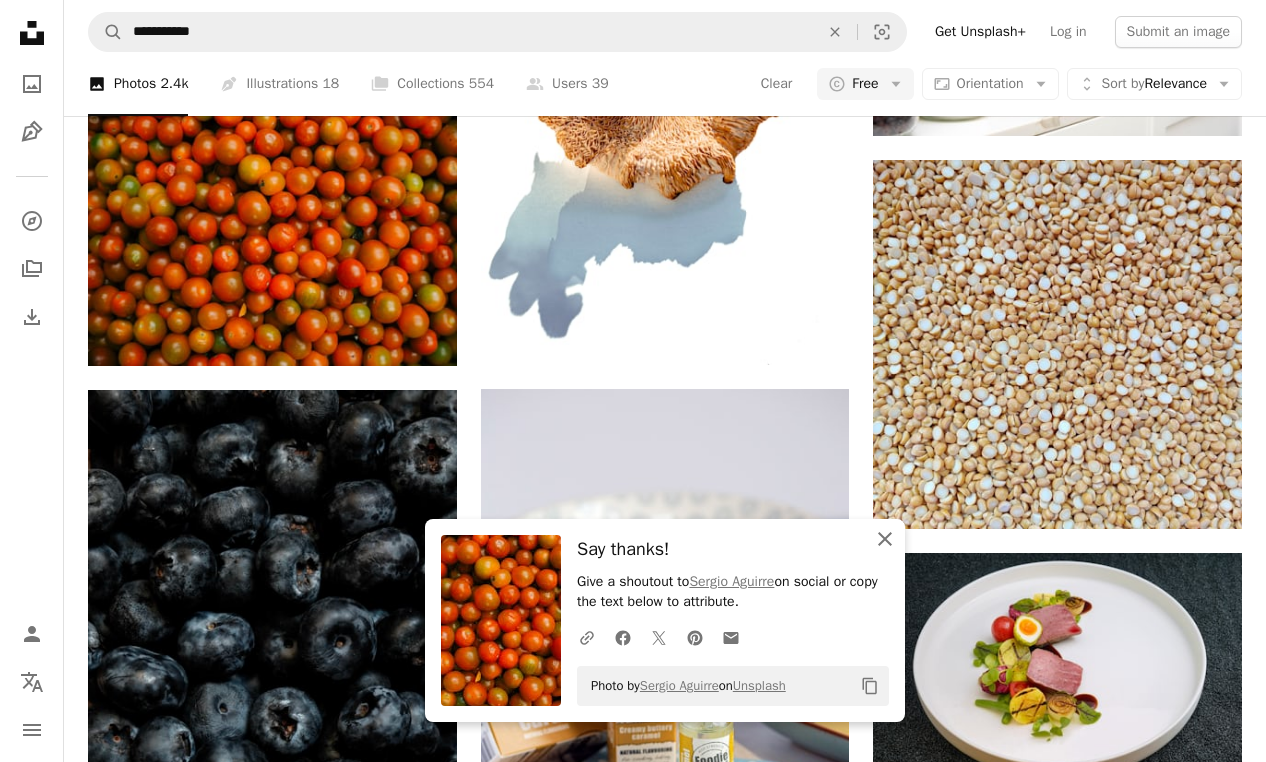 click on "An X shape" 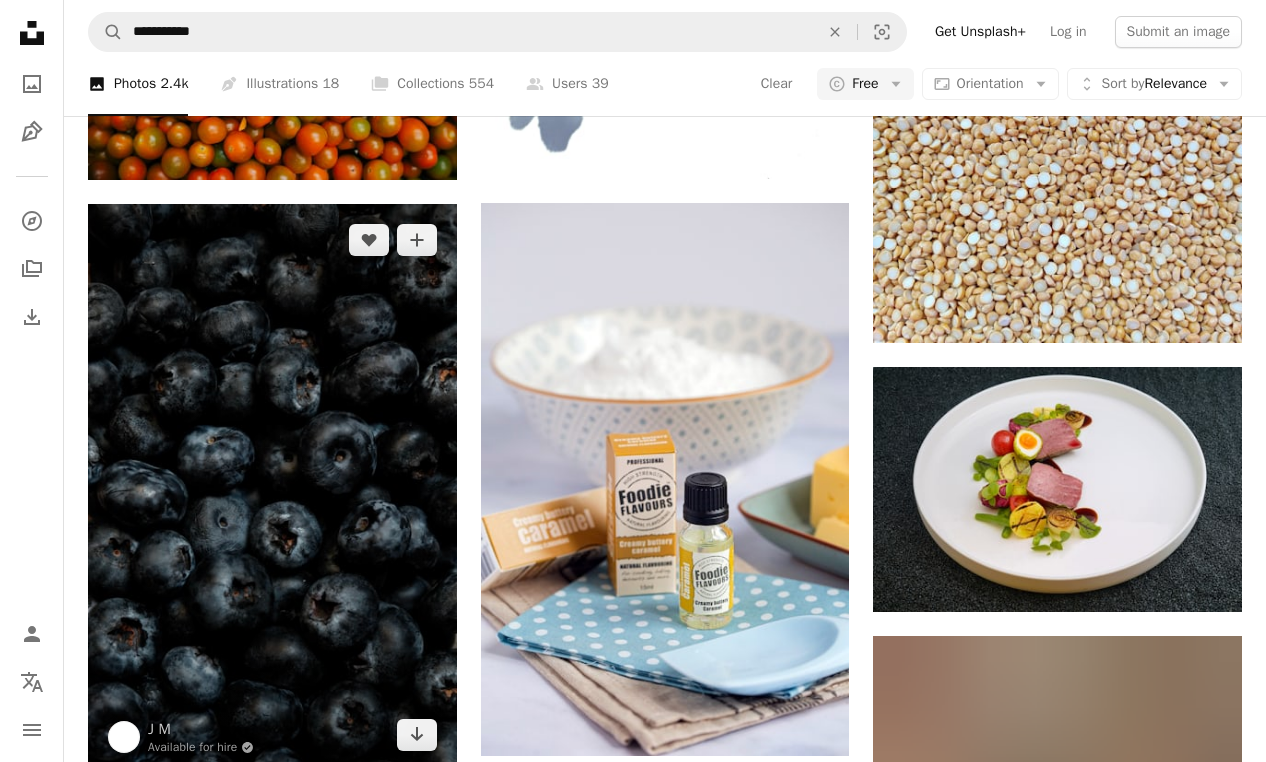 scroll, scrollTop: 37214, scrollLeft: 0, axis: vertical 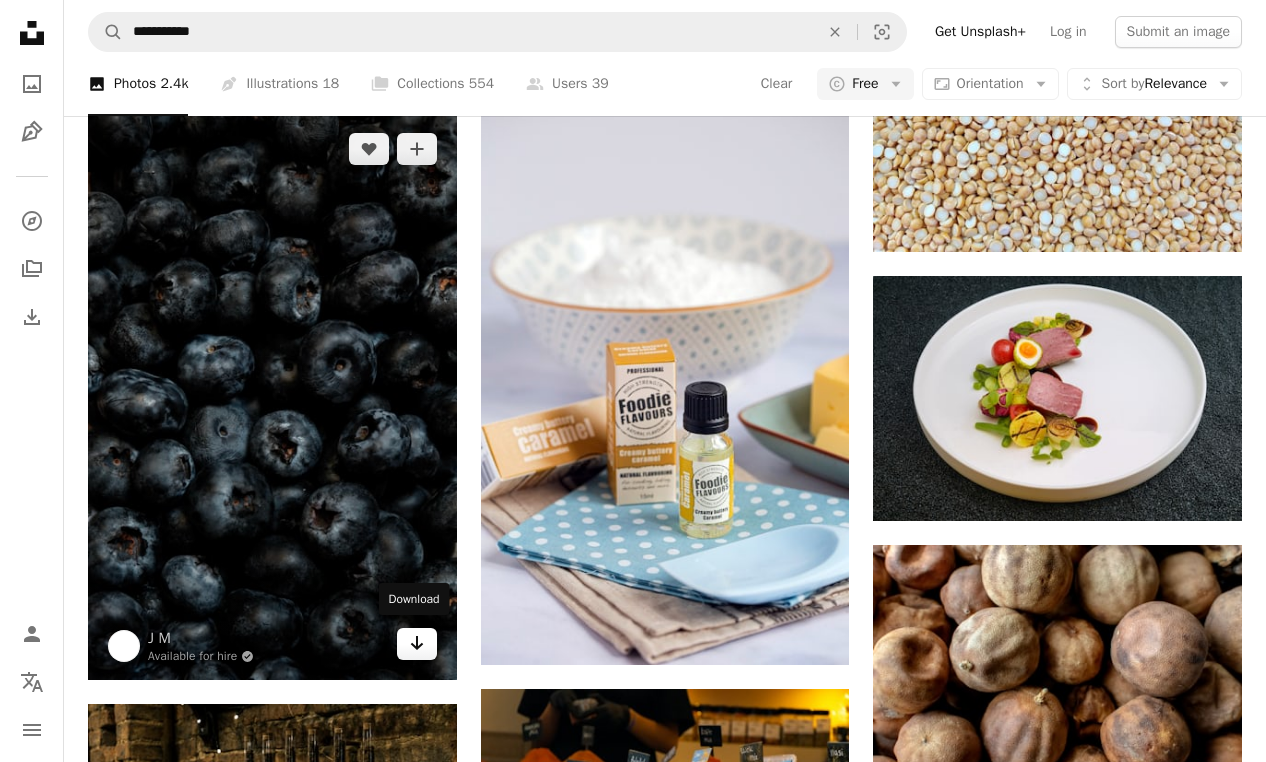 click on "Arrow pointing down" 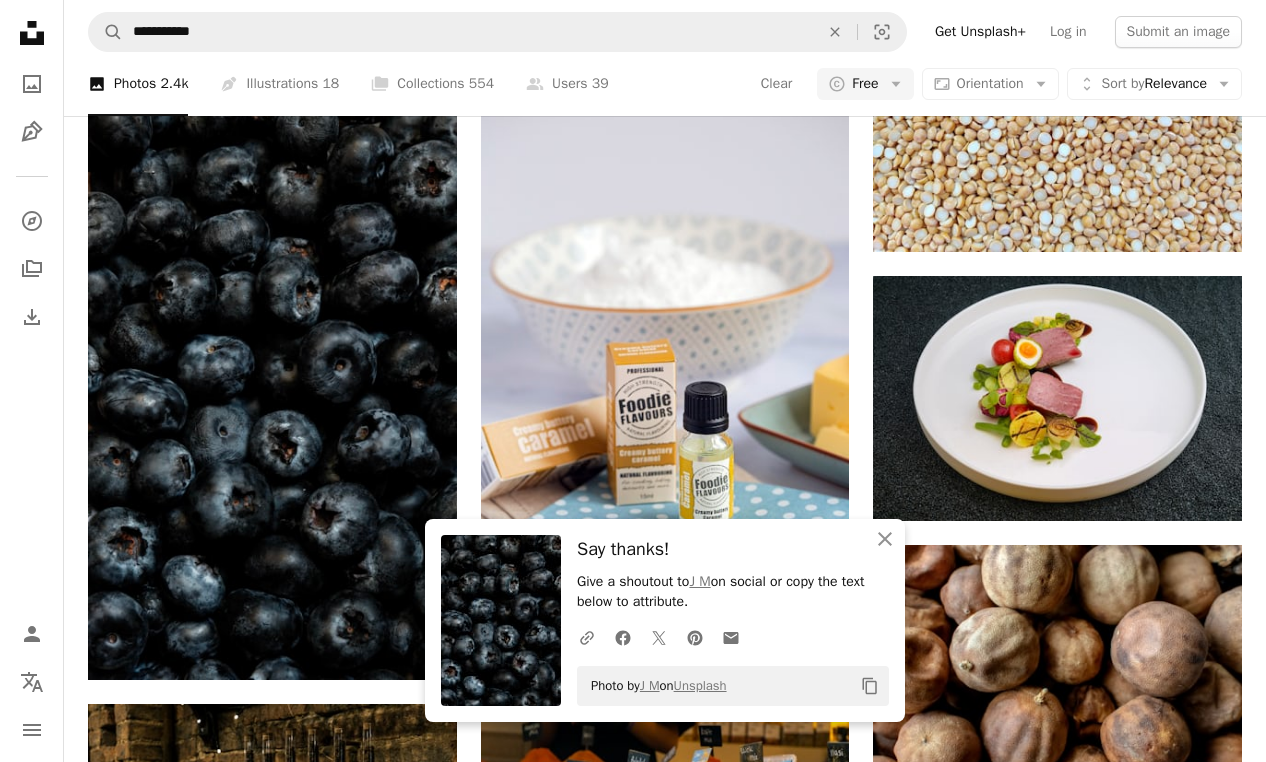 click on "A heart A plus sign [FIRST] [LAST] Arrow pointing down A heart A plus sign [FIRST] [LAST] Available for hire A checkmark inside of a circle Arrow pointing down A heart A plus sign [FIRST] [LAST] Available for hire A checkmark inside of a circle Arrow pointing down A heart A plus sign [FIRST] [LAST] Arrow pointing down A heart A plus sign [FIRST] Arrow pointing down A heart A plus sign [FIRST] [LAST] Available for hire A checkmark inside of a circle Arrow pointing down A heart A plus sign [FIRST] [LAST] Available for hire A checkmark inside of a circle Arrow pointing down A heart A plus sign [FIRST] [LAST] Arrow pointing down A heart A plus sign [FIRST] [LAST] Arrow pointing down –– ––– –––  –– ––– –  ––– –––  ––––  –   – –– –––  – – ––– –– –– –––– –– On-brand and on budget images for your next campaign Learn More A heart A plus sign [FIRST] [LAST] Arrow pointing down" at bounding box center (665, -16164) 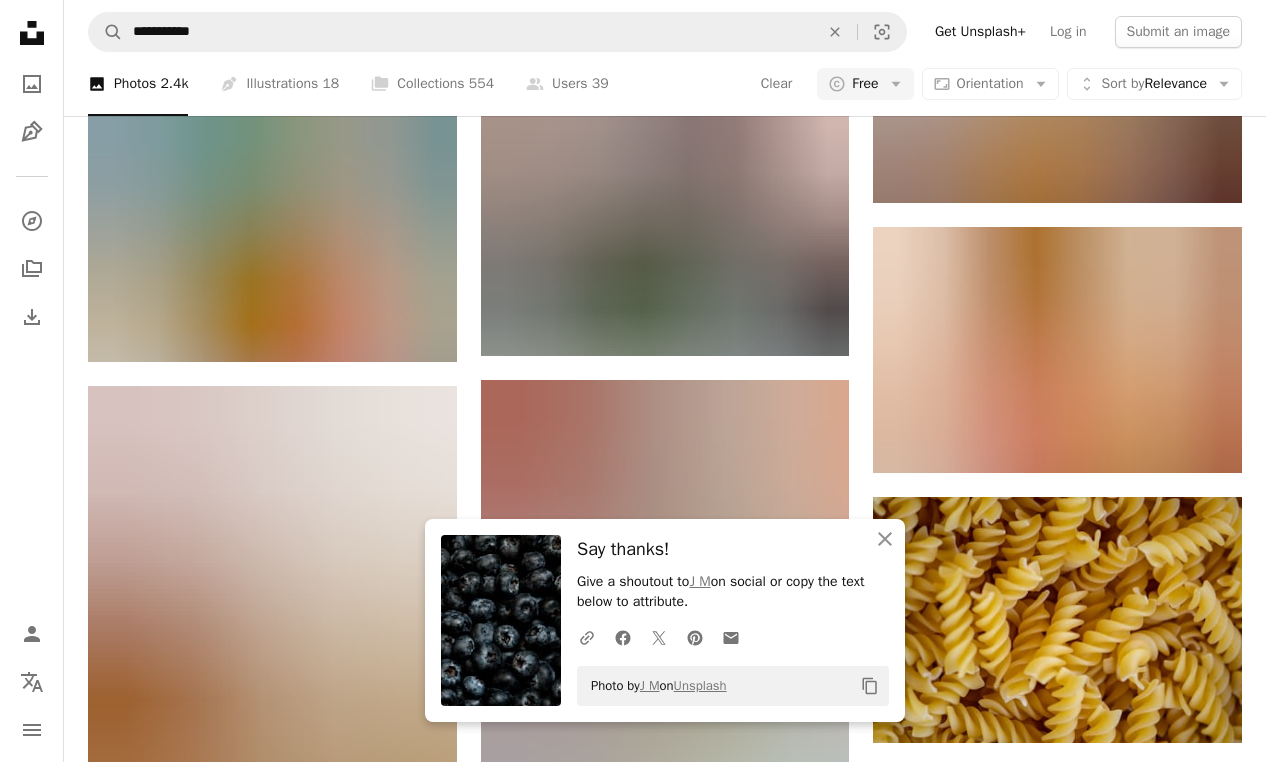 scroll, scrollTop: 38077, scrollLeft: 0, axis: vertical 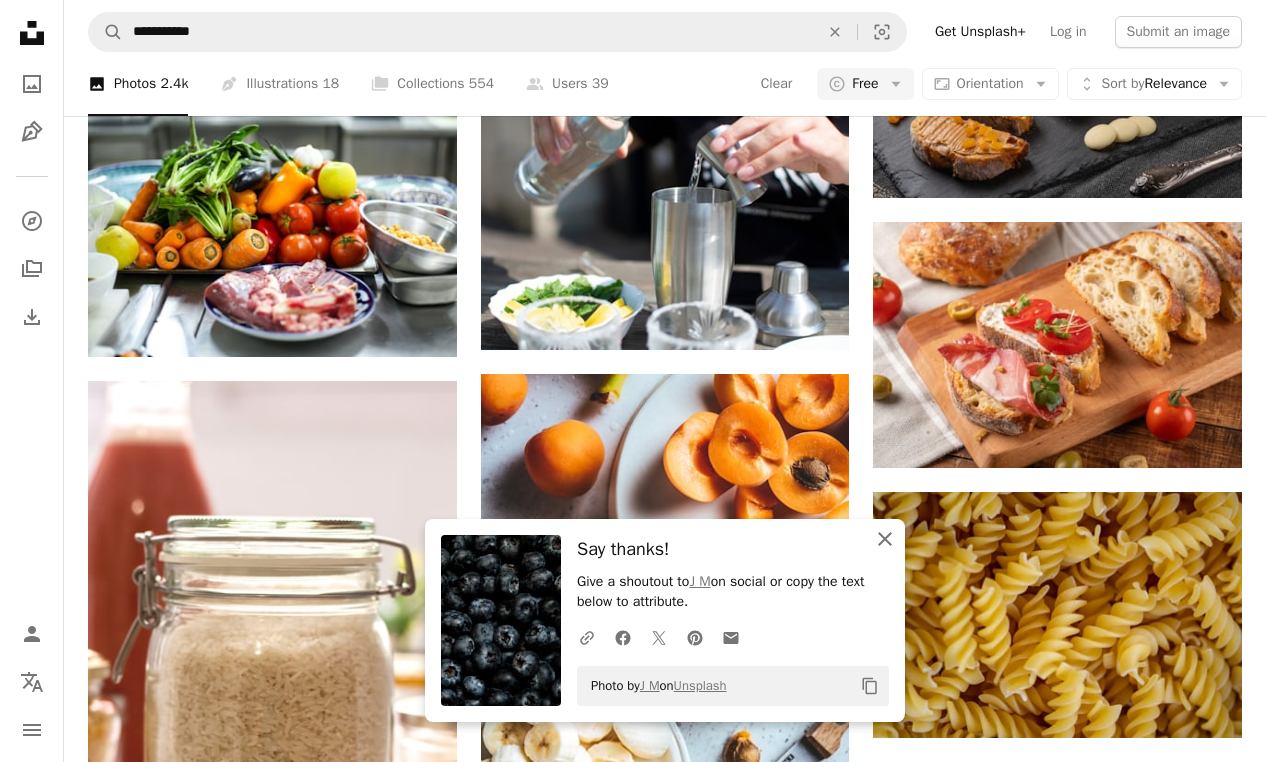 click on "An X shape" 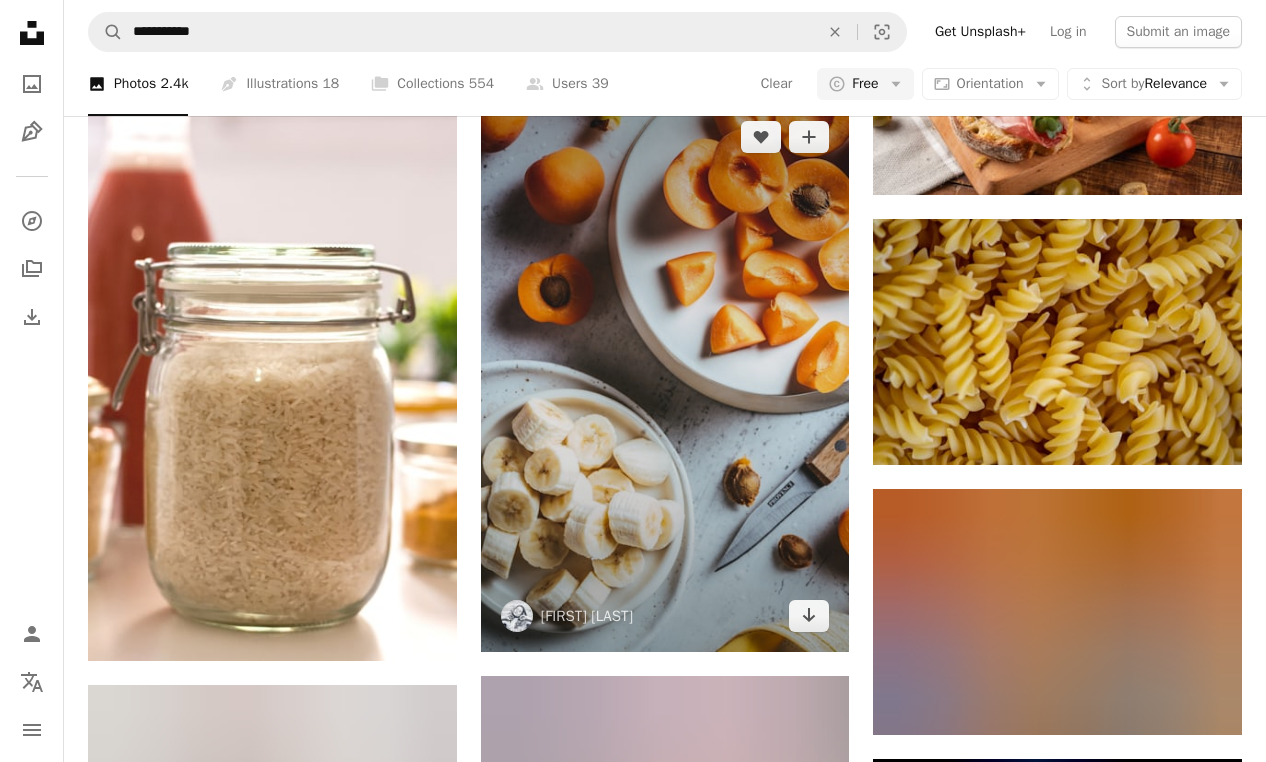 scroll, scrollTop: 38399, scrollLeft: 0, axis: vertical 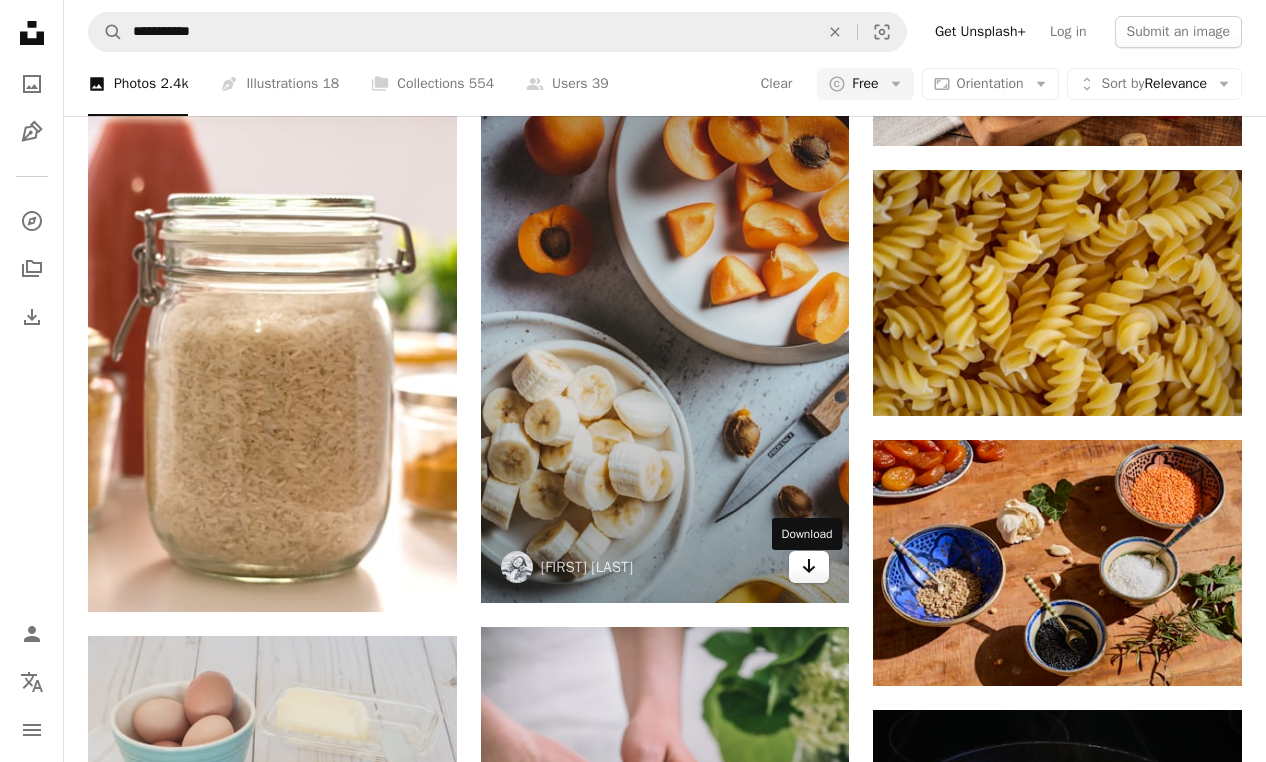 click 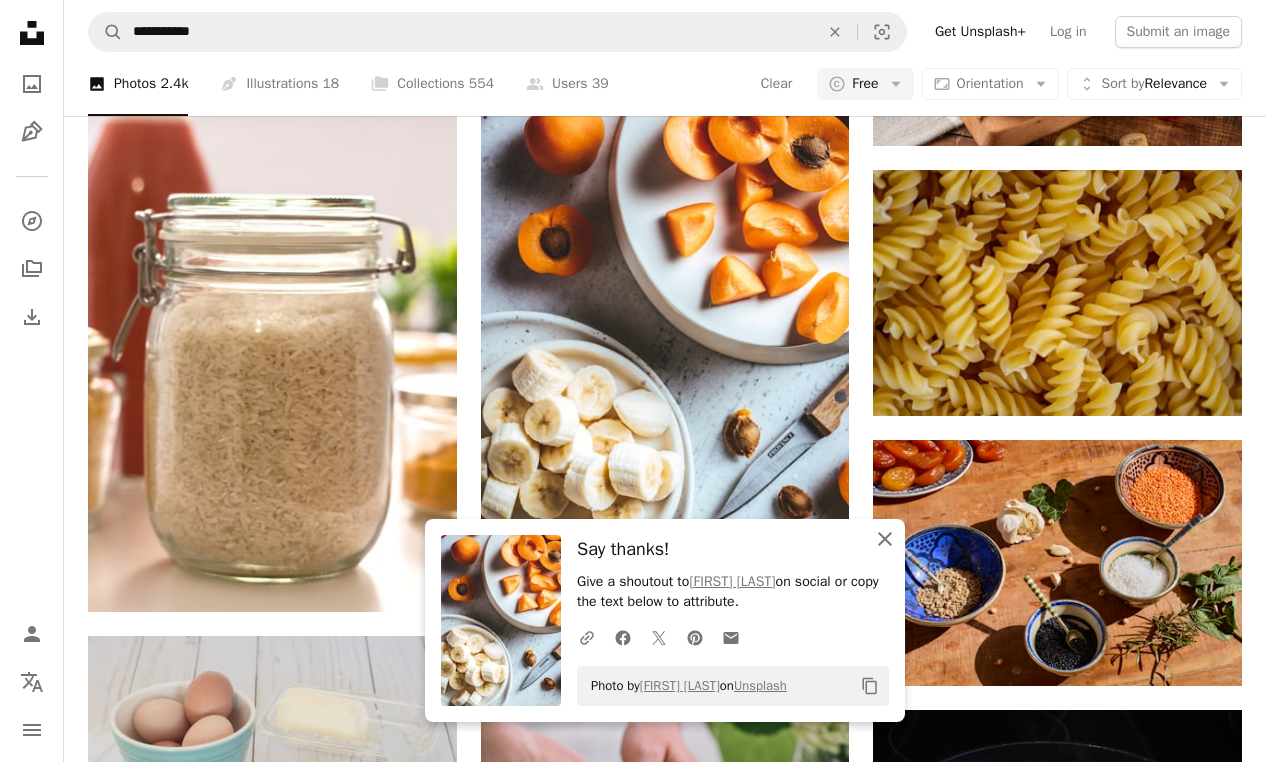 click on "An X shape" 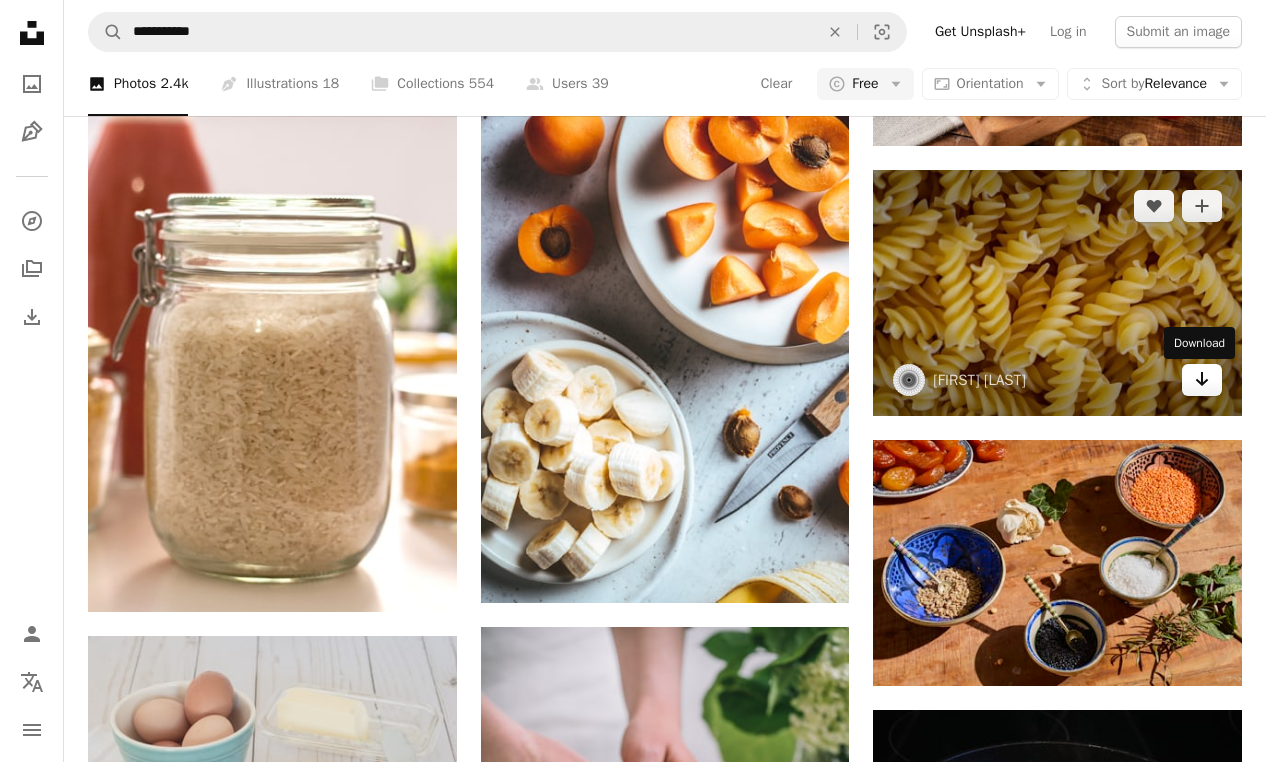 click on "Arrow pointing down" 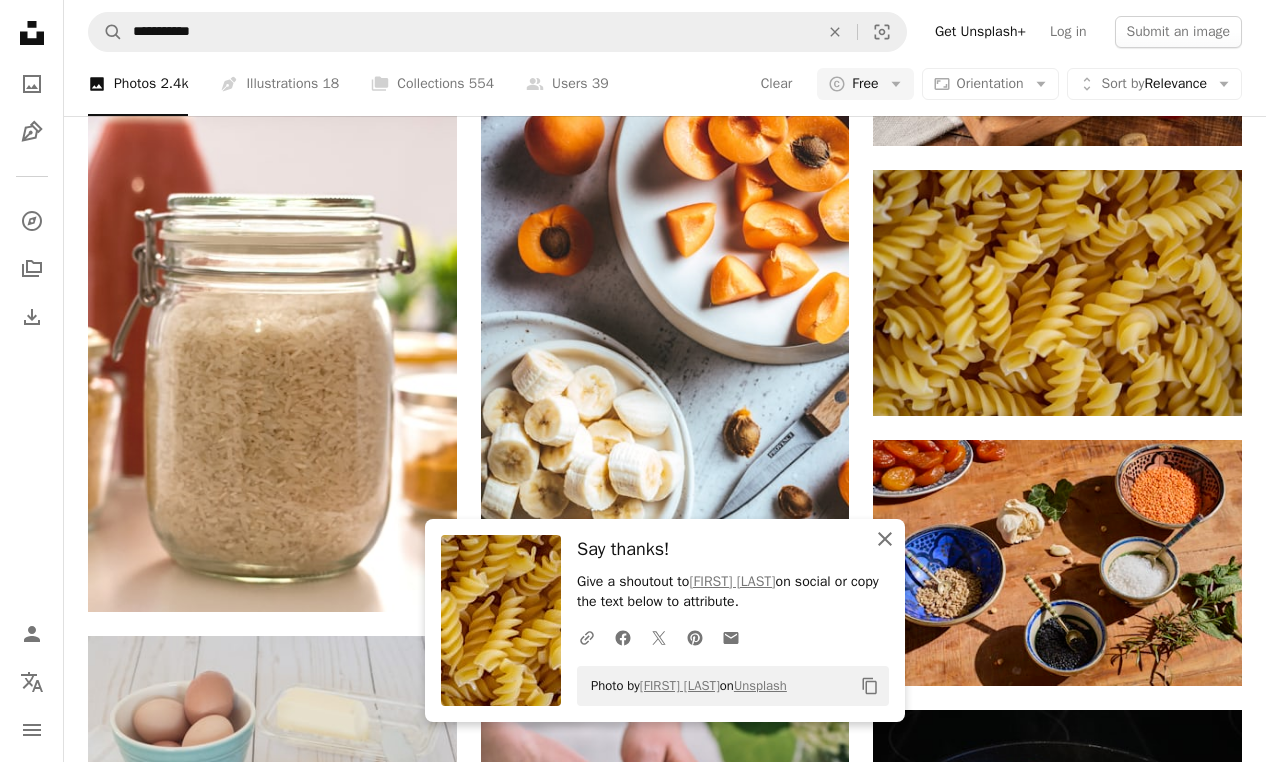 click on "An X shape" 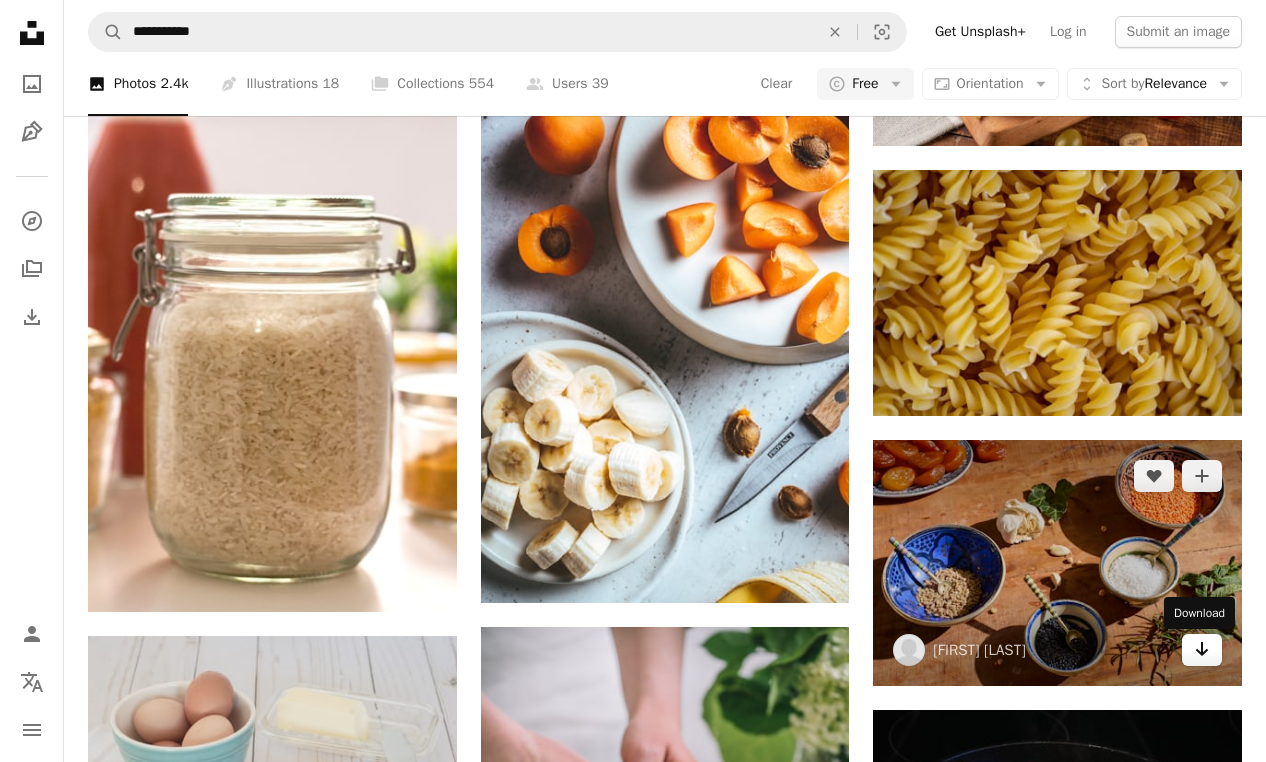 click on "Arrow pointing down" at bounding box center (1202, 650) 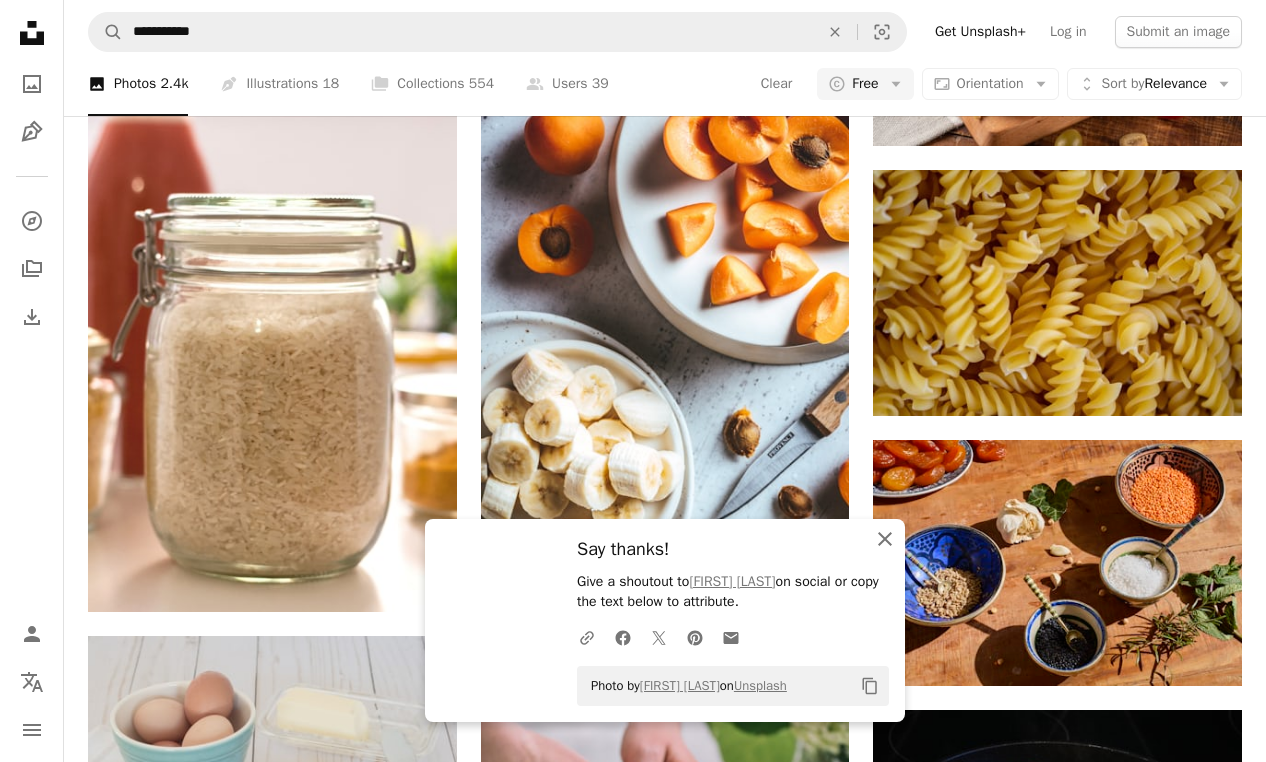 click 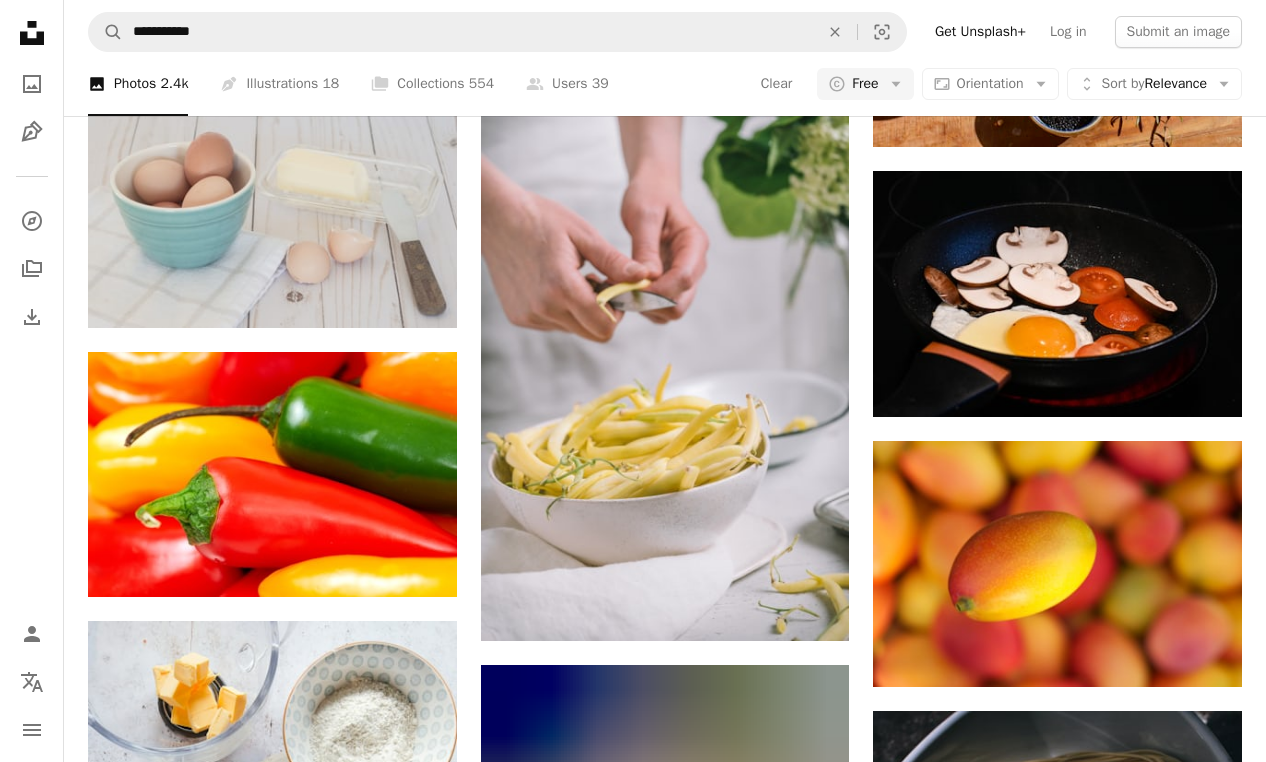 scroll, scrollTop: 38958, scrollLeft: 0, axis: vertical 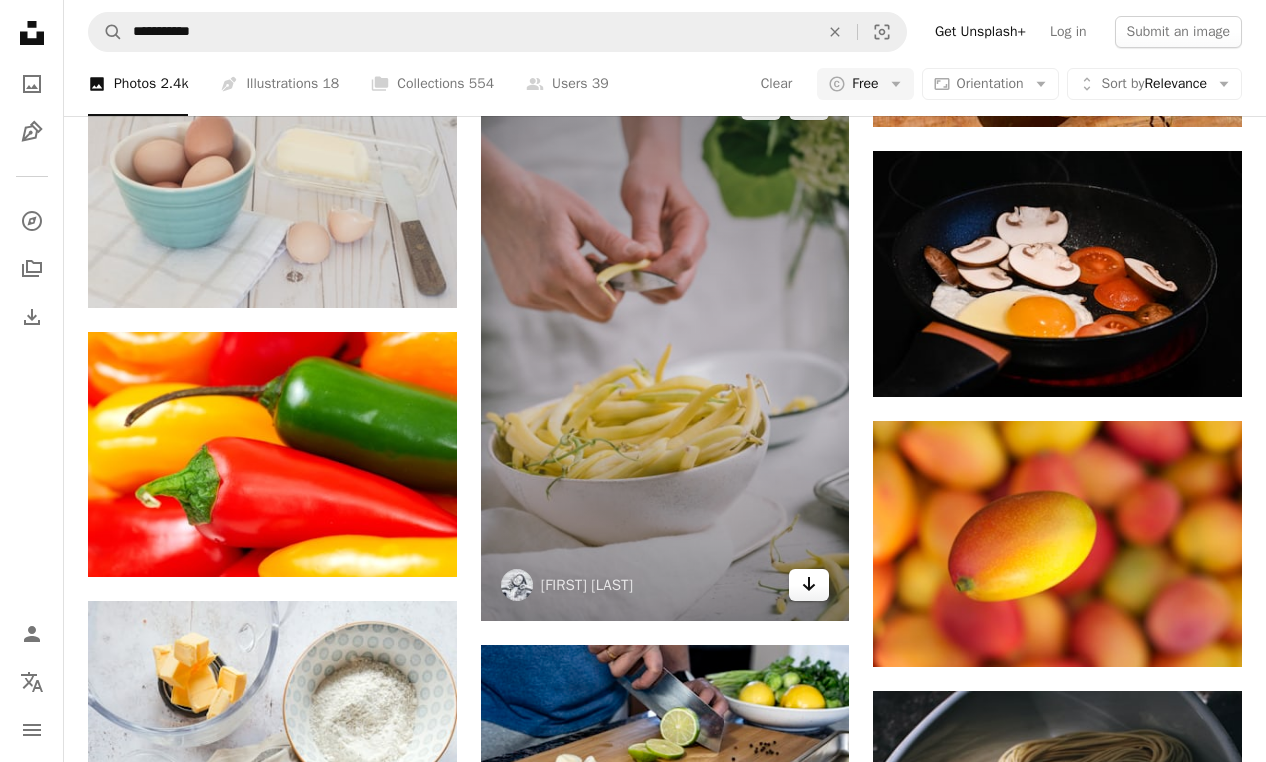 click 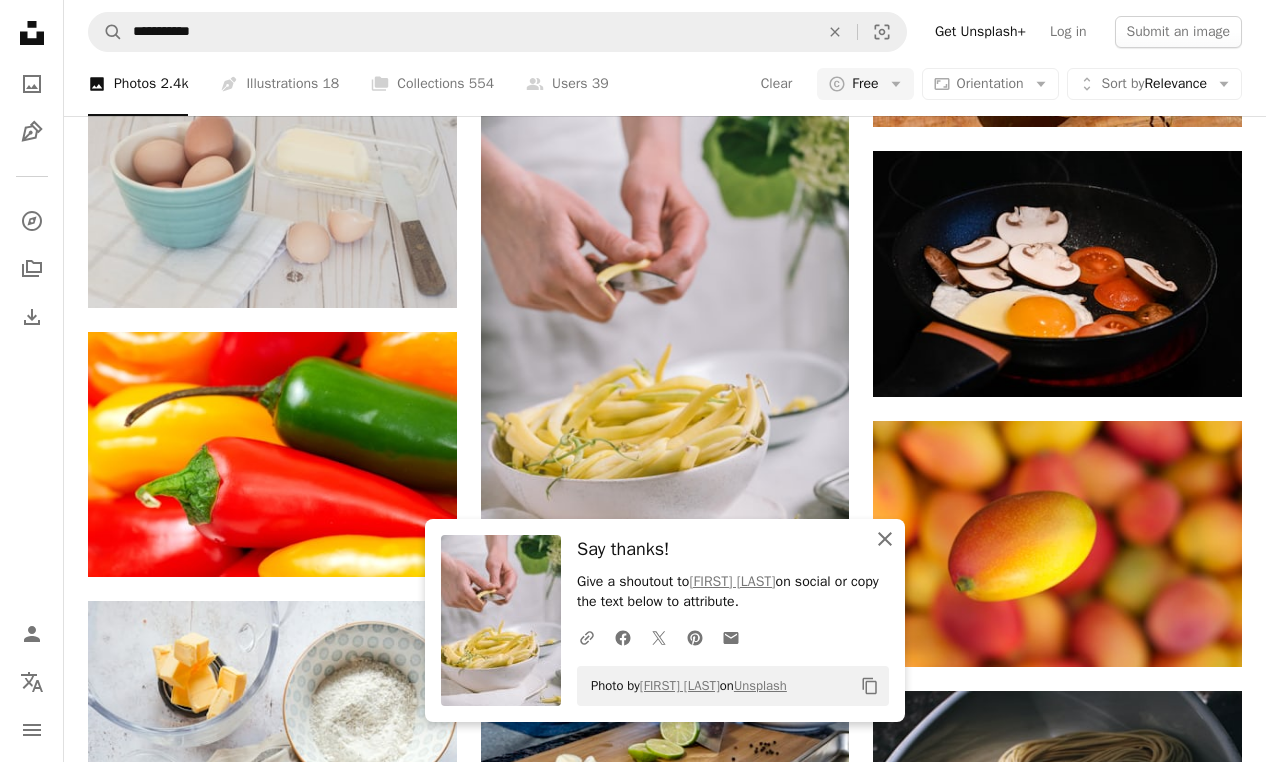 click on "An X shape" 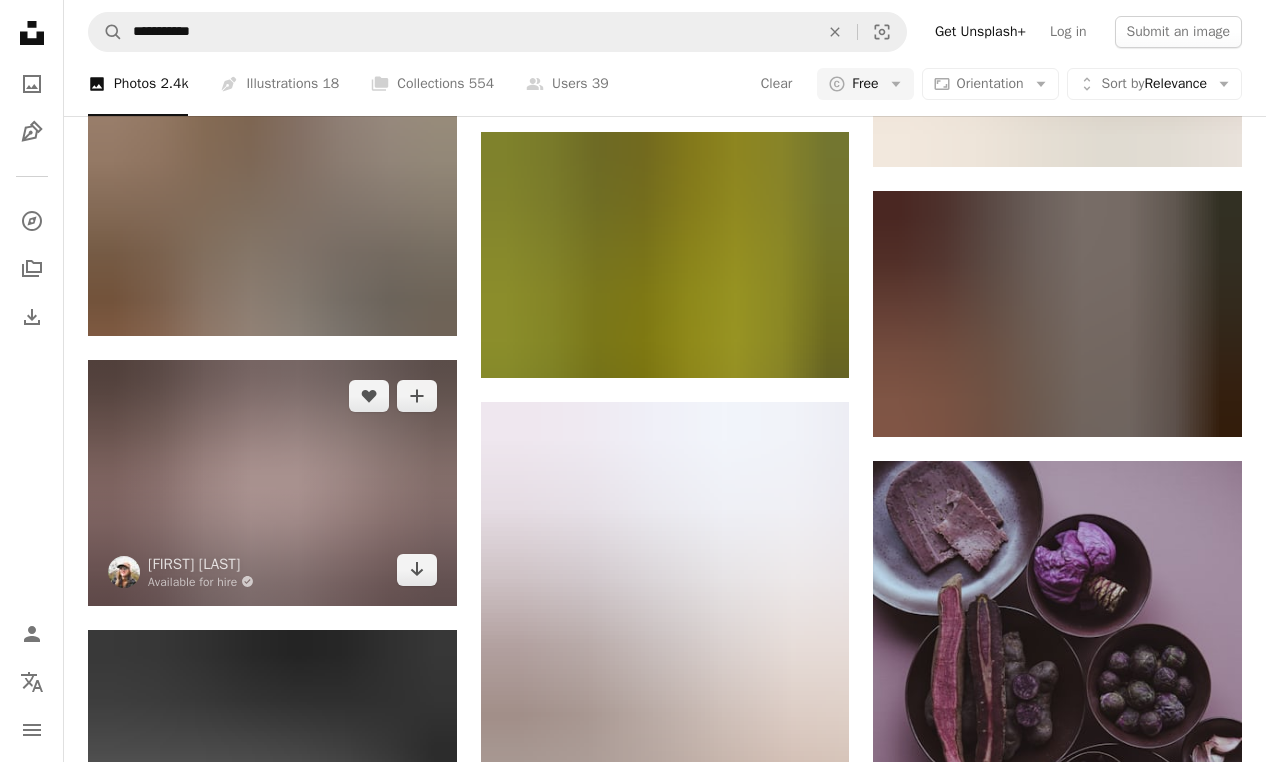 scroll, scrollTop: 40589, scrollLeft: 0, axis: vertical 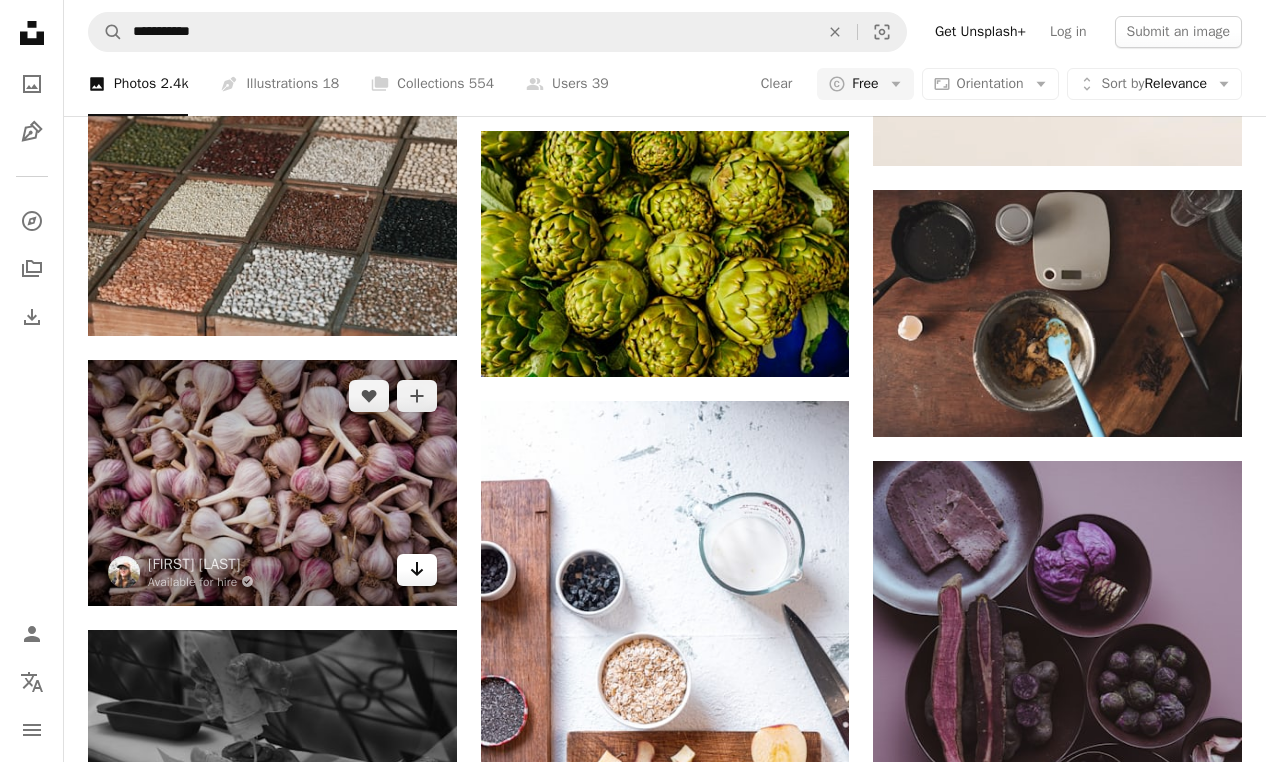click on "Arrow pointing down" 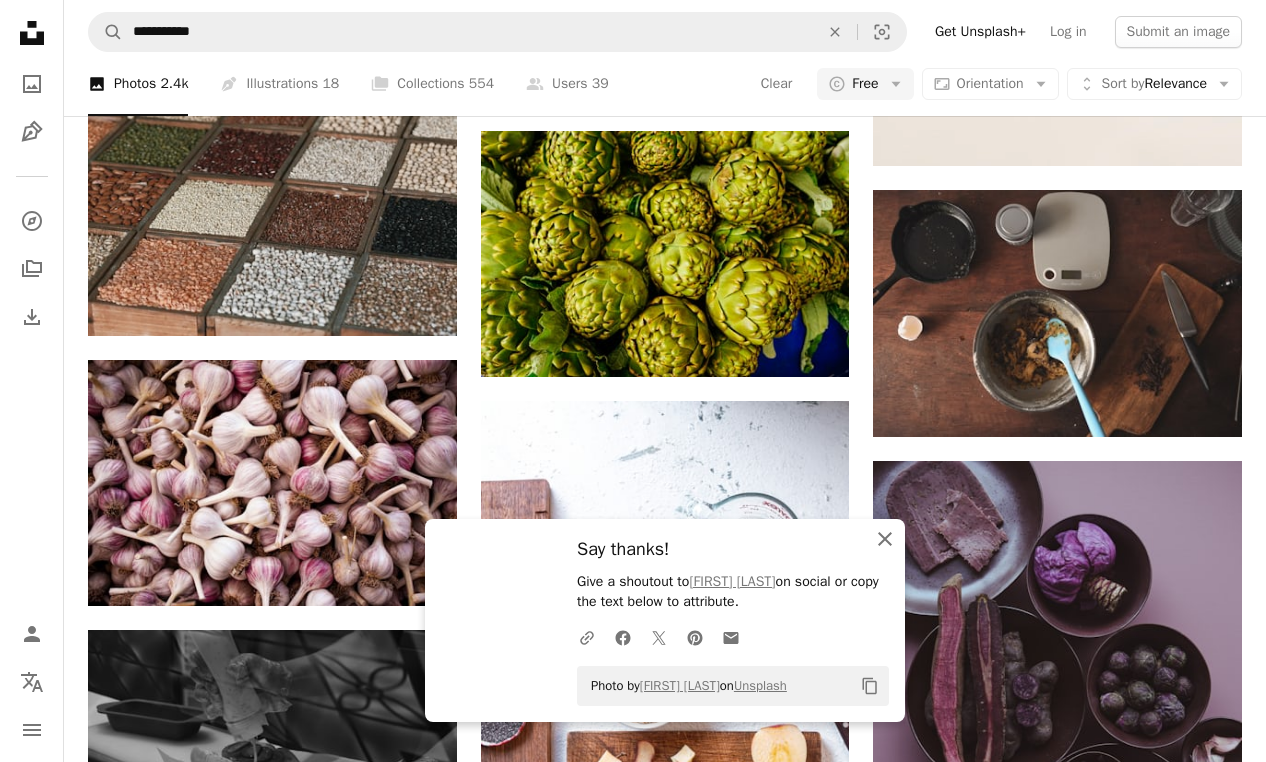 click on "An X shape" 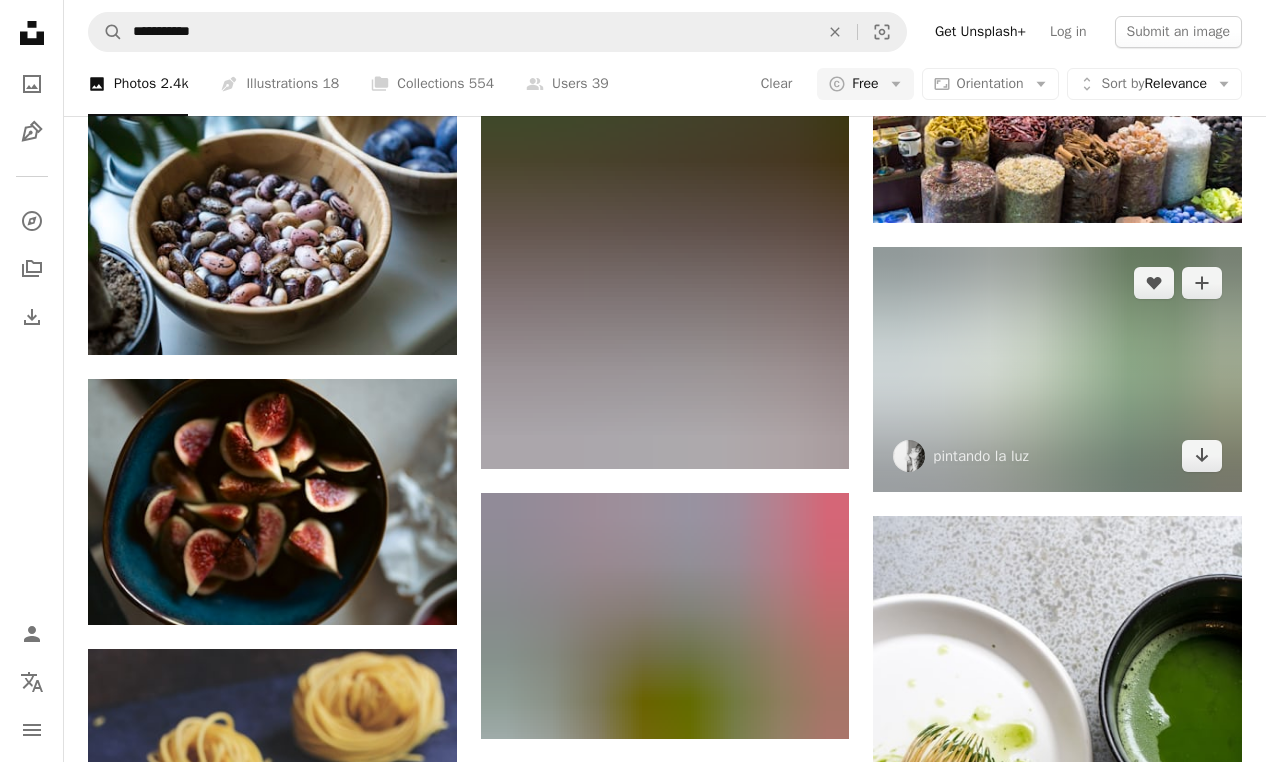 scroll, scrollTop: 41653, scrollLeft: 0, axis: vertical 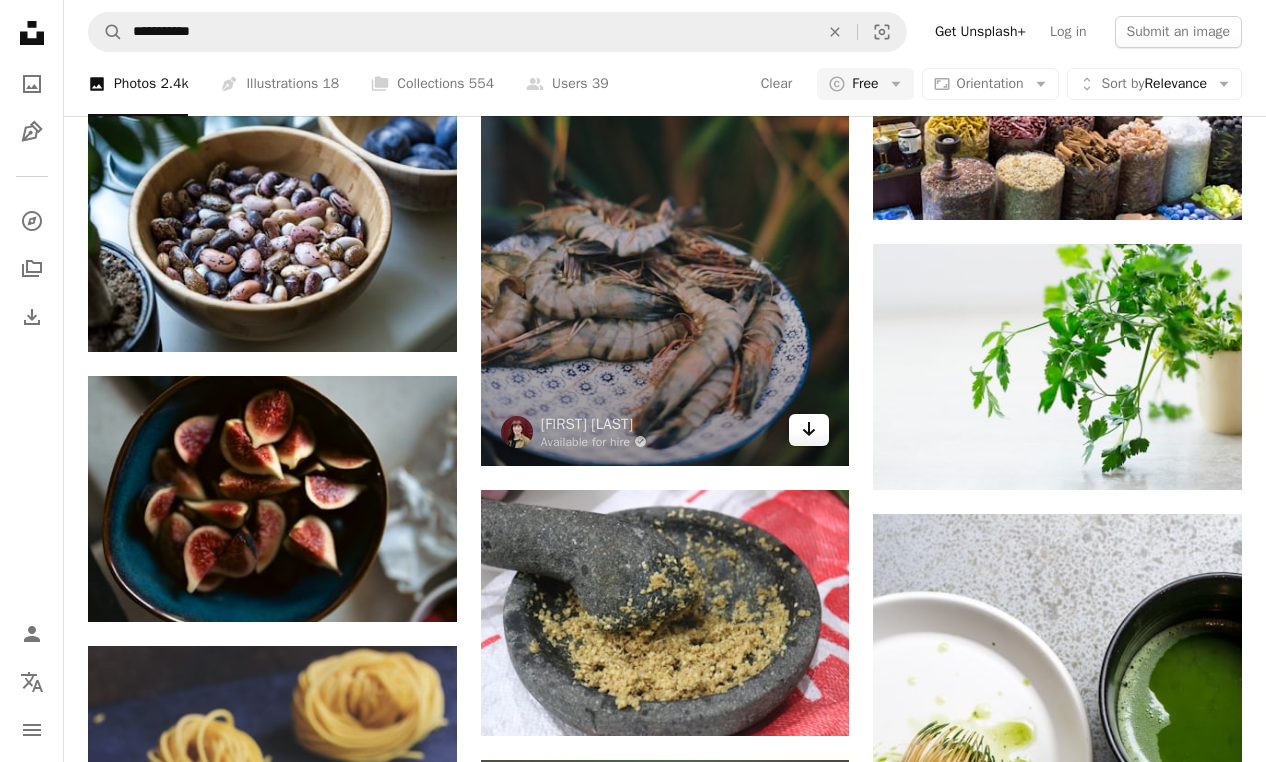 click on "Arrow pointing down" at bounding box center (809, 430) 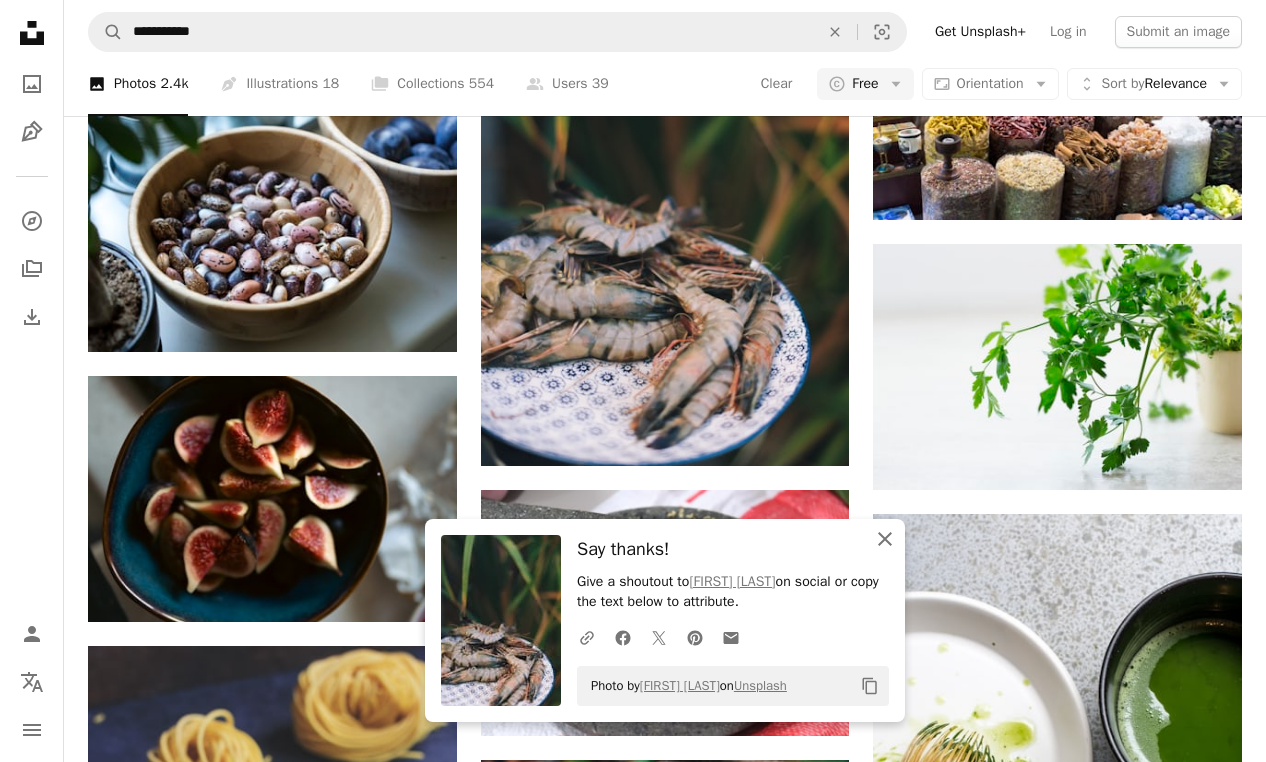click on "An X shape Close" at bounding box center [885, 539] 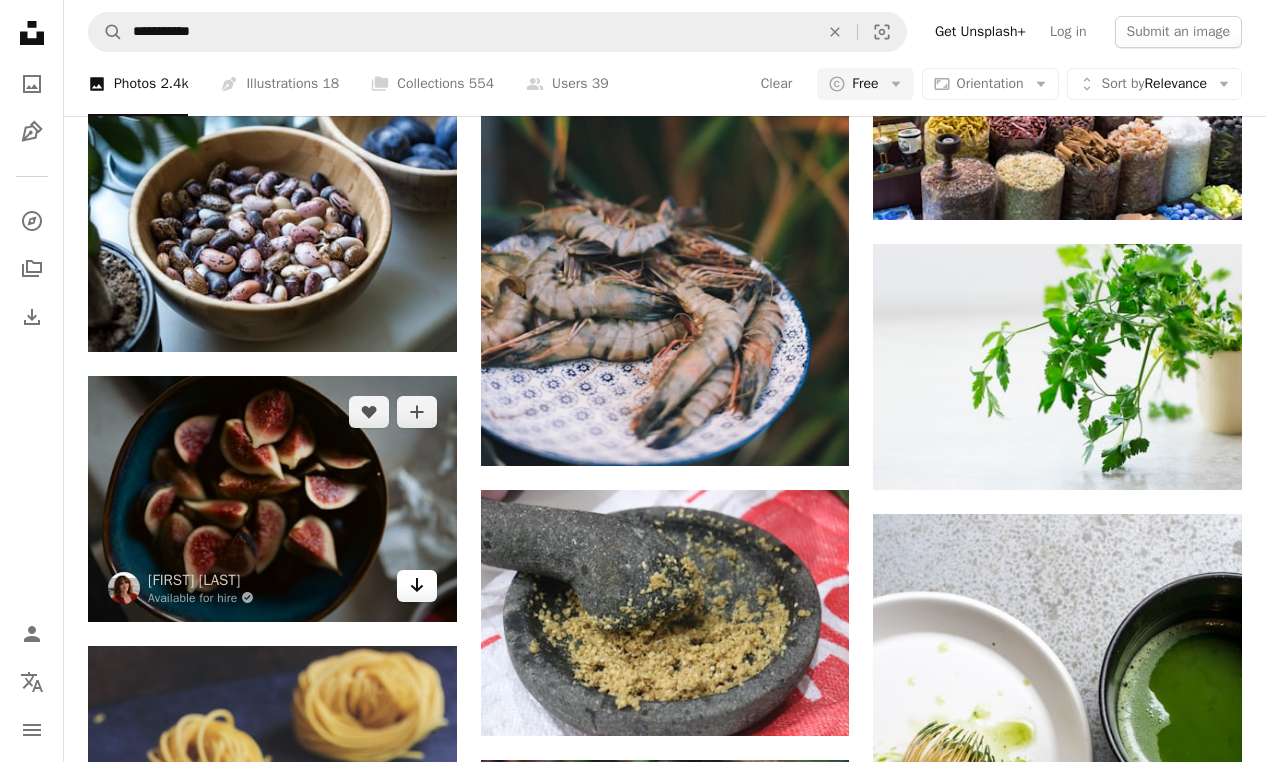 click on "Arrow pointing down" 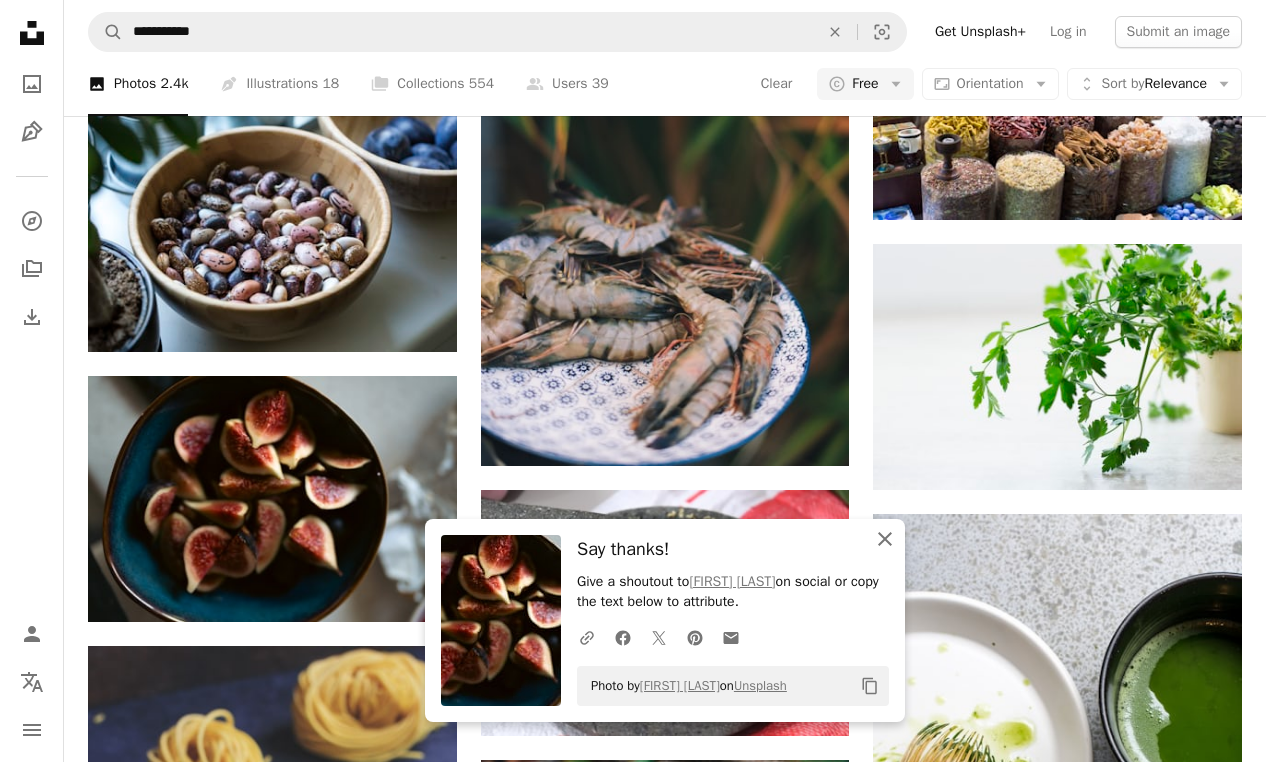 click 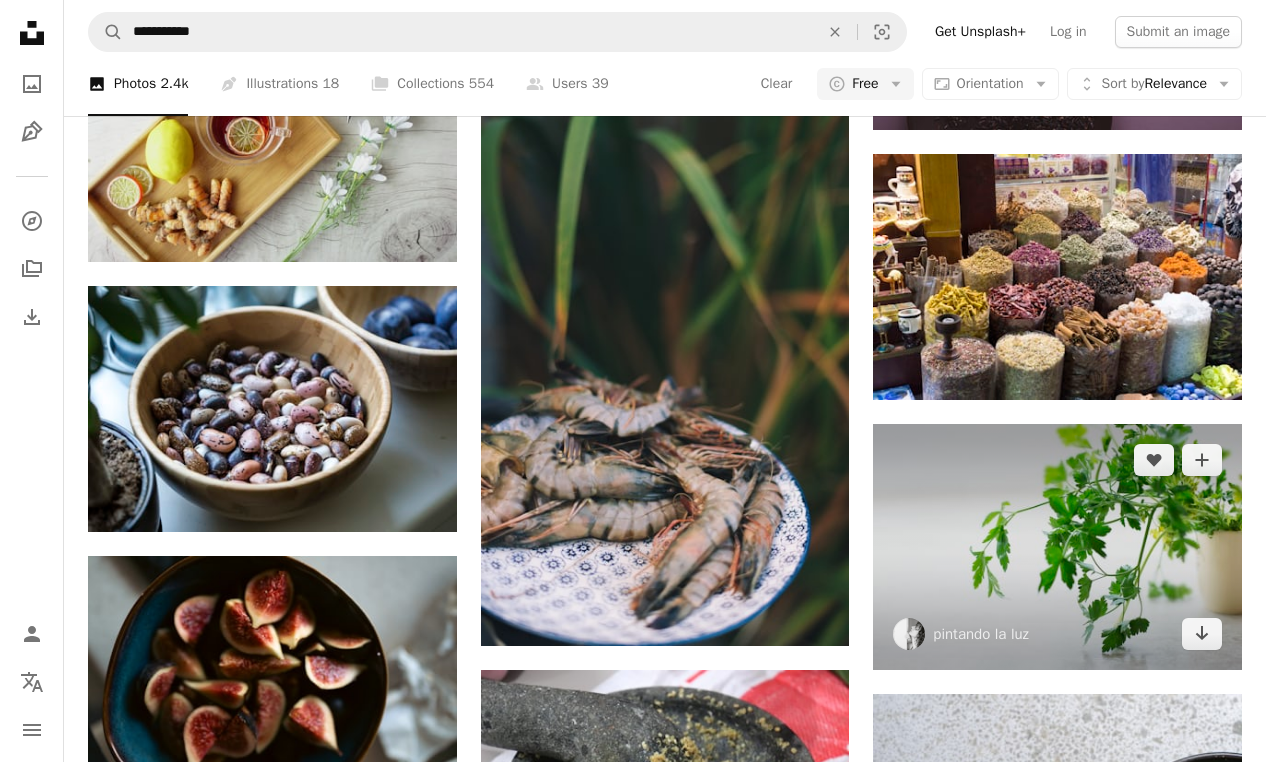 scroll, scrollTop: 41468, scrollLeft: 0, axis: vertical 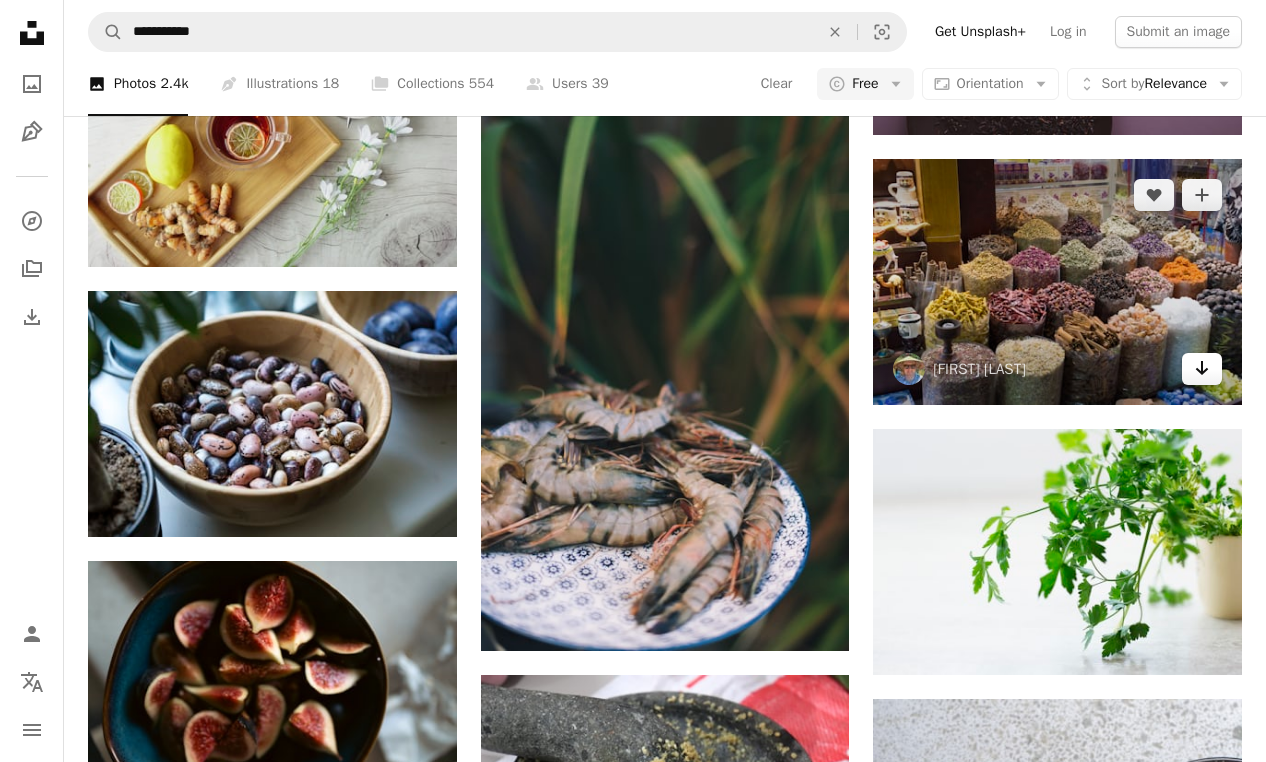 click on "Arrow pointing down" at bounding box center [1202, 369] 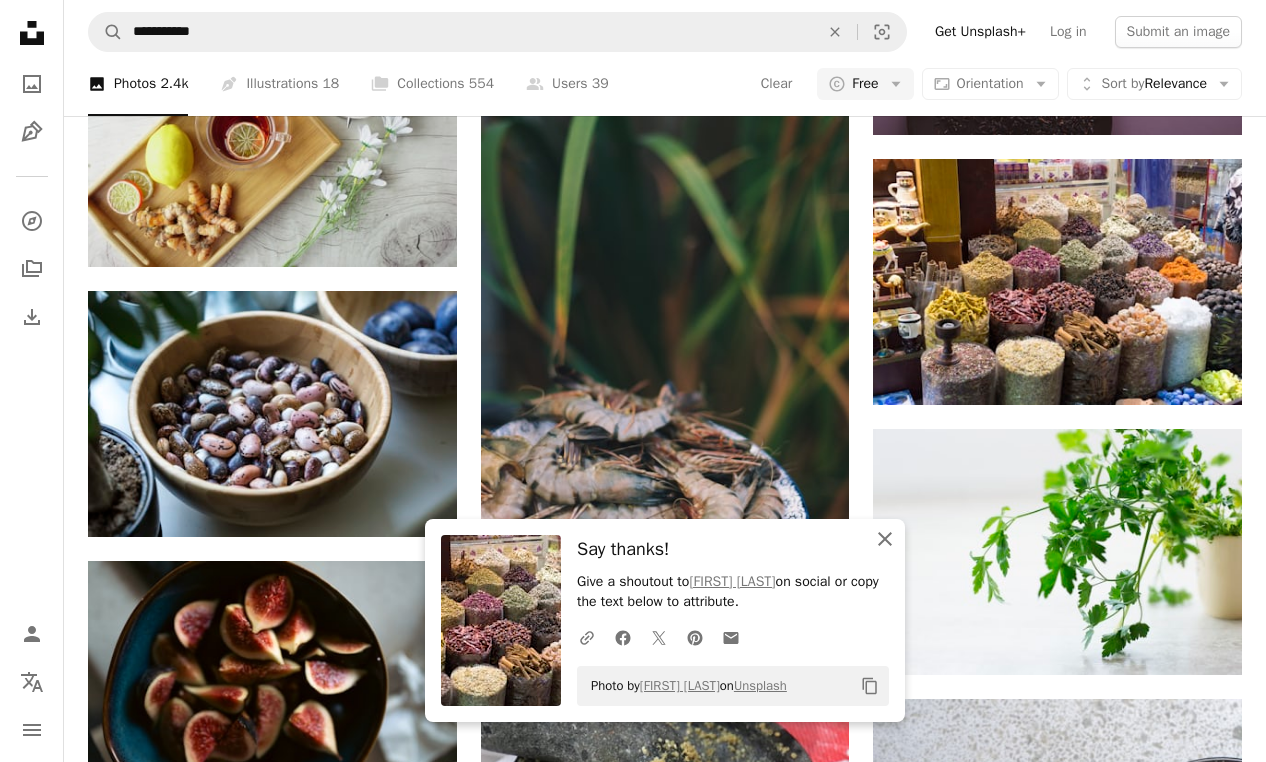 click on "An X shape" 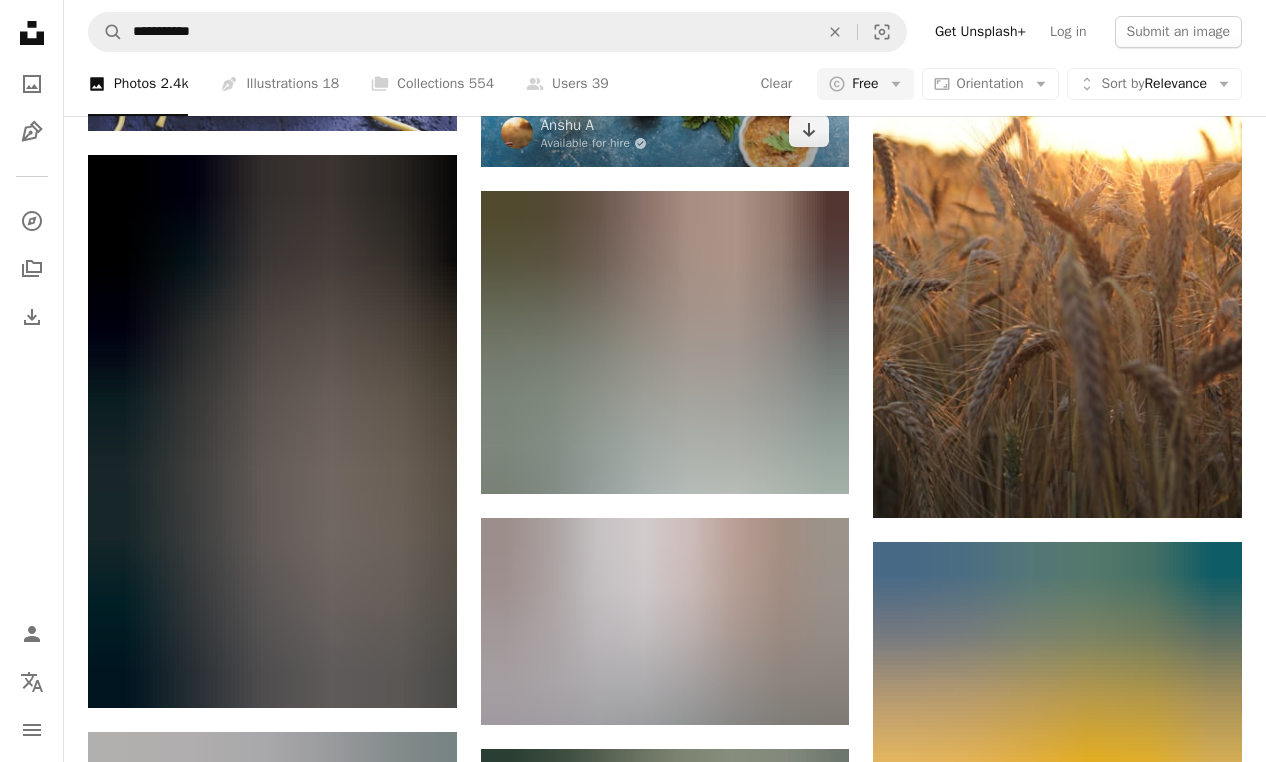 scroll, scrollTop: 42726, scrollLeft: 0, axis: vertical 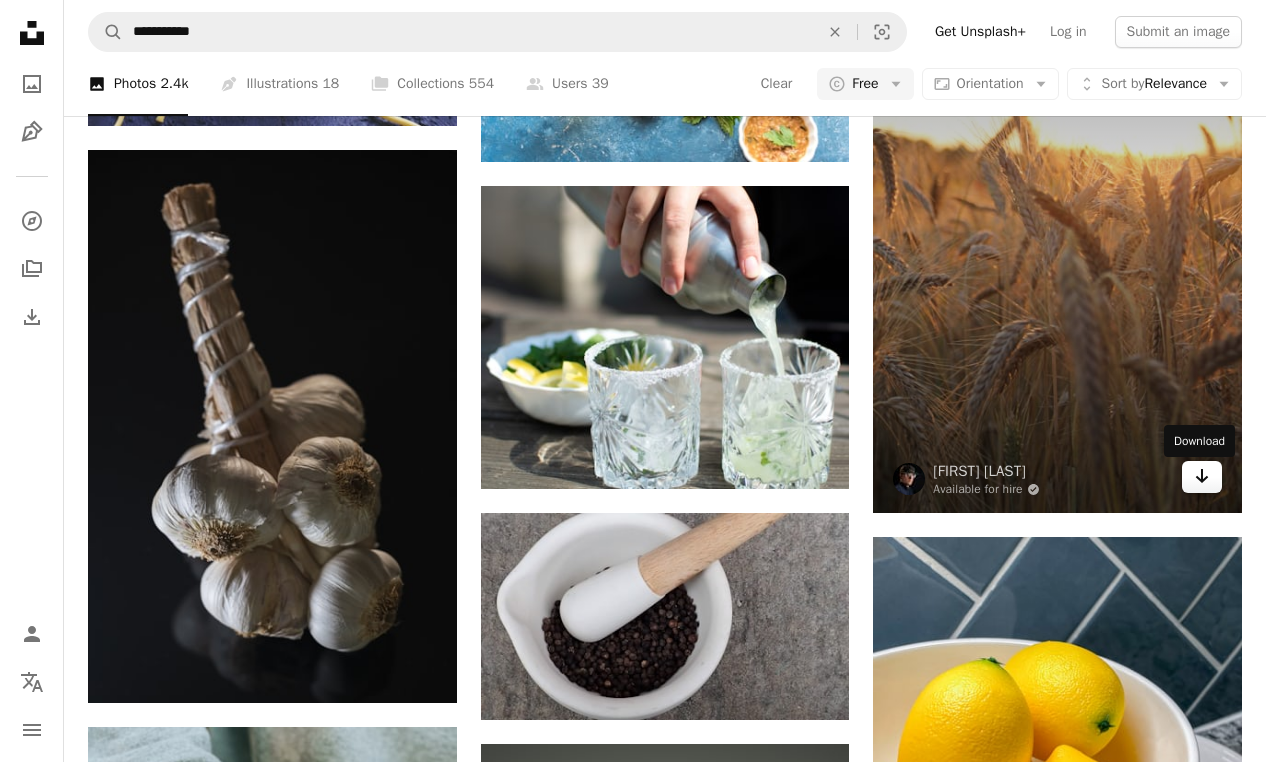 click on "Arrow pointing down" at bounding box center (1202, 477) 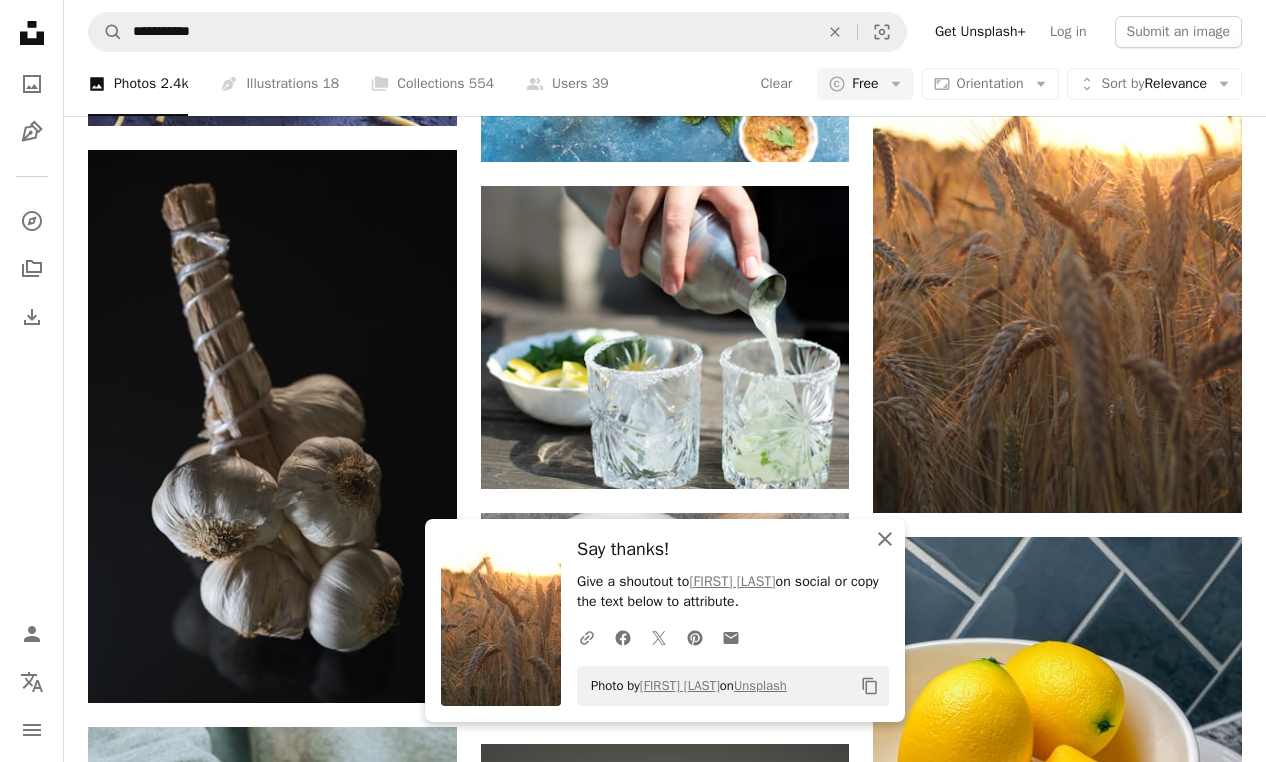 click 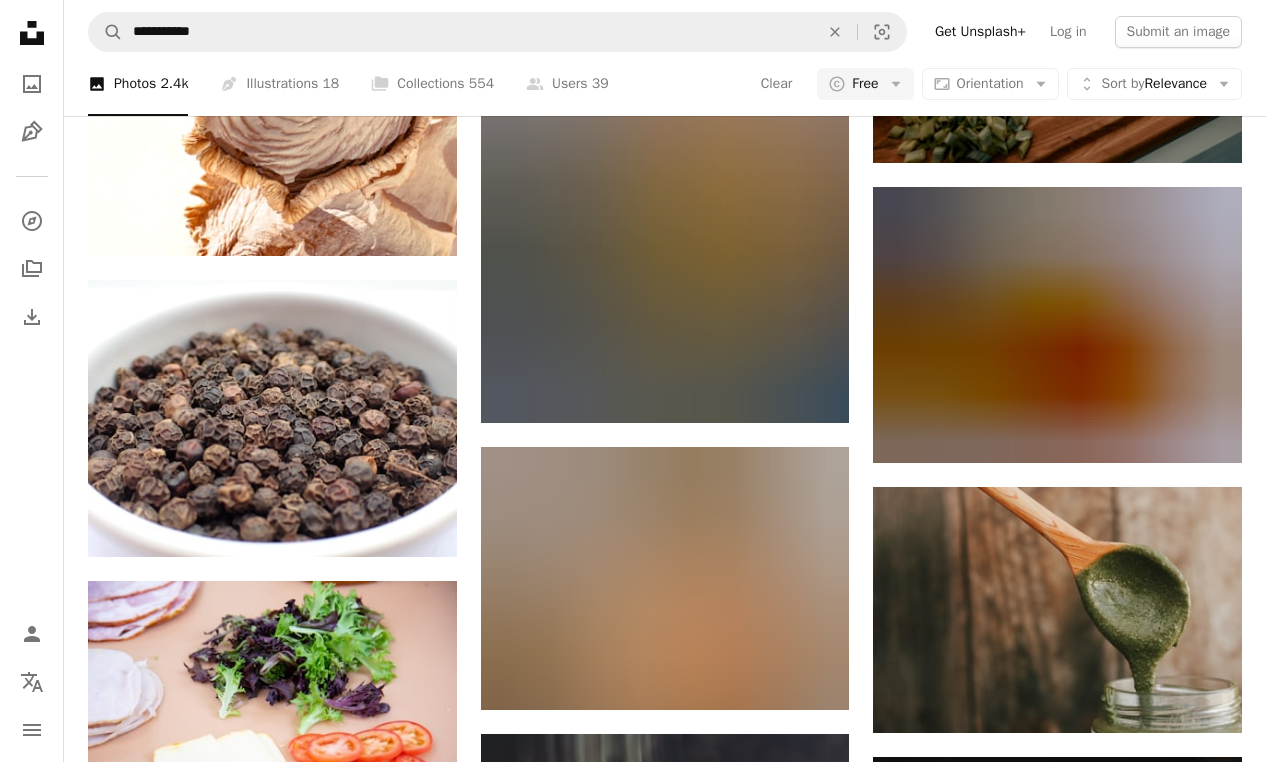scroll, scrollTop: 46705, scrollLeft: 0, axis: vertical 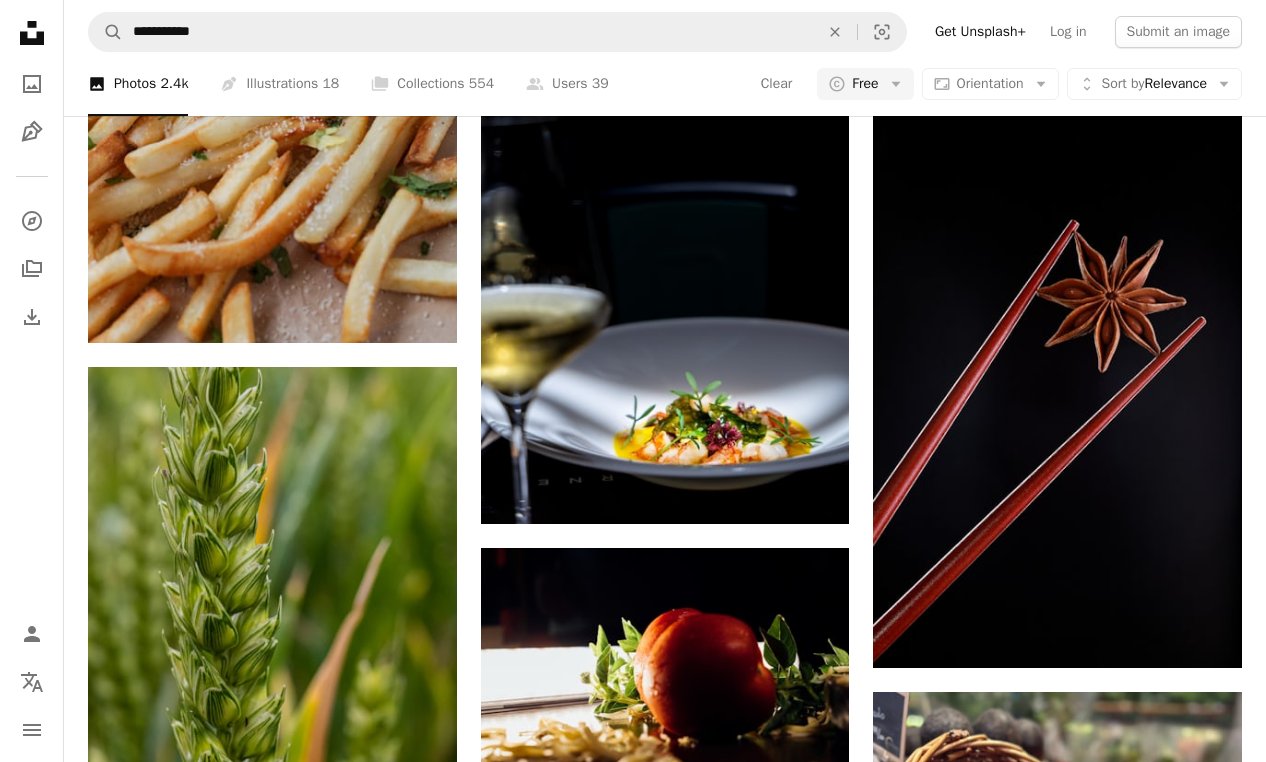click on "A heart A plus sign [FIRST] [LAST] Arrow pointing down A heart A plus sign [FIRST] [LAST] Available for hire A checkmark inside of a circle Arrow pointing down A heart A plus sign [FIRST] [LAST] Available for hire A checkmark inside of a circle Arrow pointing down A heart A plus sign [FIRST] [LAST] Arrow pointing down A heart A plus sign [FIRST] Arrow pointing down A heart A plus sign [FIRST] [LAST] Available for hire A checkmark inside of a circle Arrow pointing down A heart A plus sign [FIRST] [LAST] Available for hire A checkmark inside of a circle Arrow pointing down A heart A plus sign [FIRST] [LAST] Arrow pointing down A heart A plus sign [FIRST] [LAST] Arrow pointing down –– ––– –––  –– ––– –  ––– –––  ––––  –   – –– –––  – – ––– –– –– –––– –– On-brand and on budget images for your next campaign Learn More A heart A plus sign [FIRST] [LAST] Arrow pointing down" at bounding box center [665, -22066] 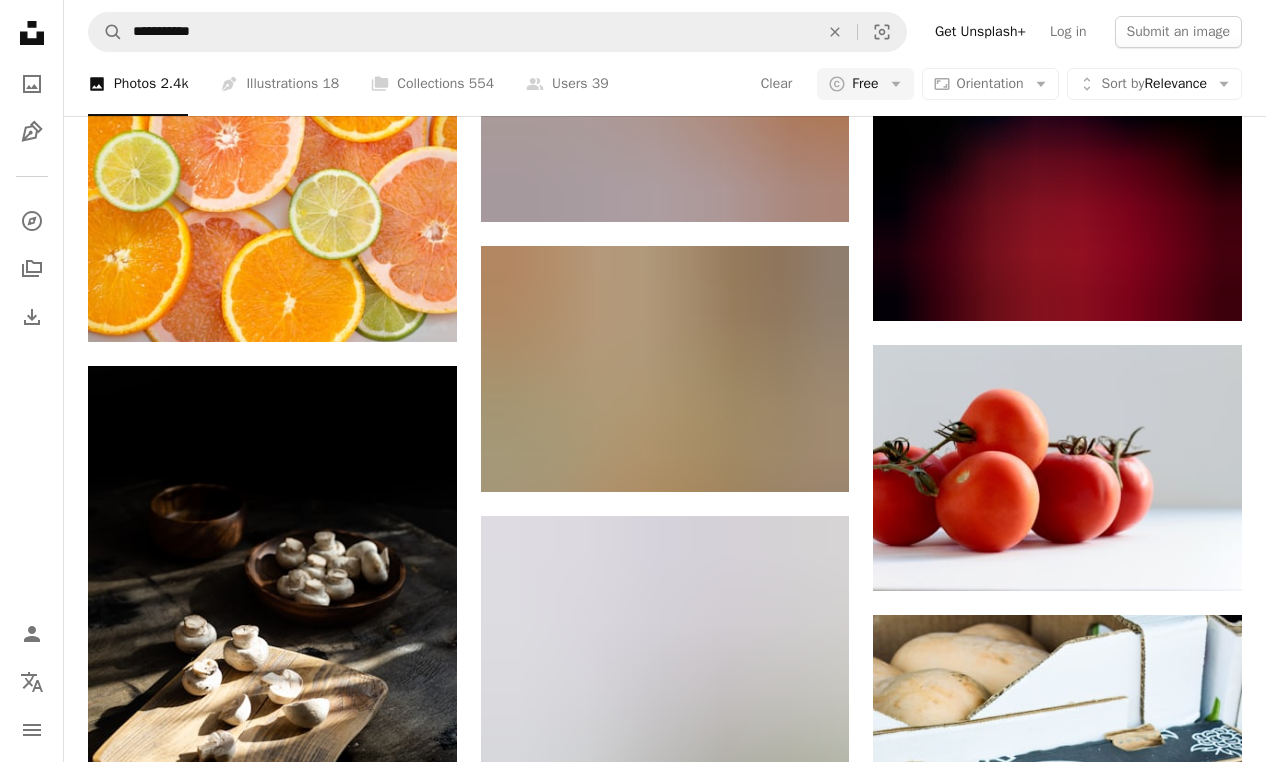 scroll, scrollTop: 59686, scrollLeft: 0, axis: vertical 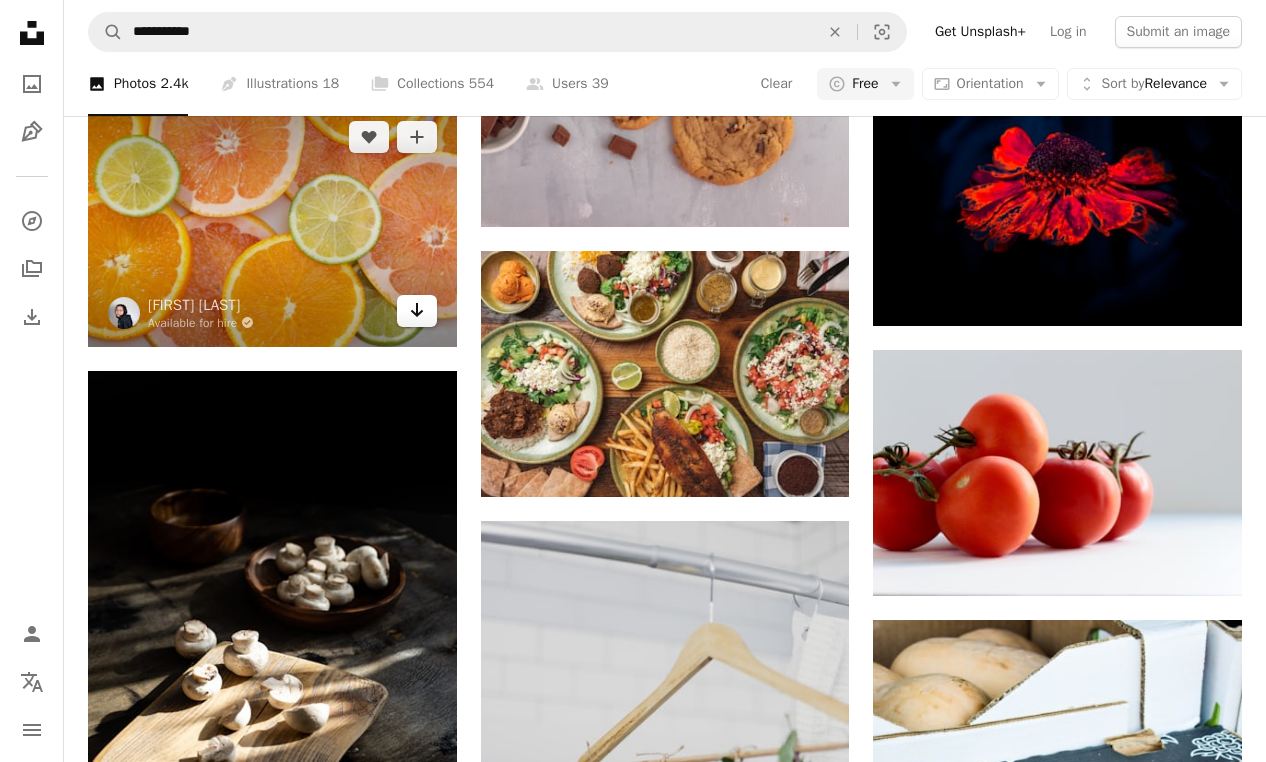 click 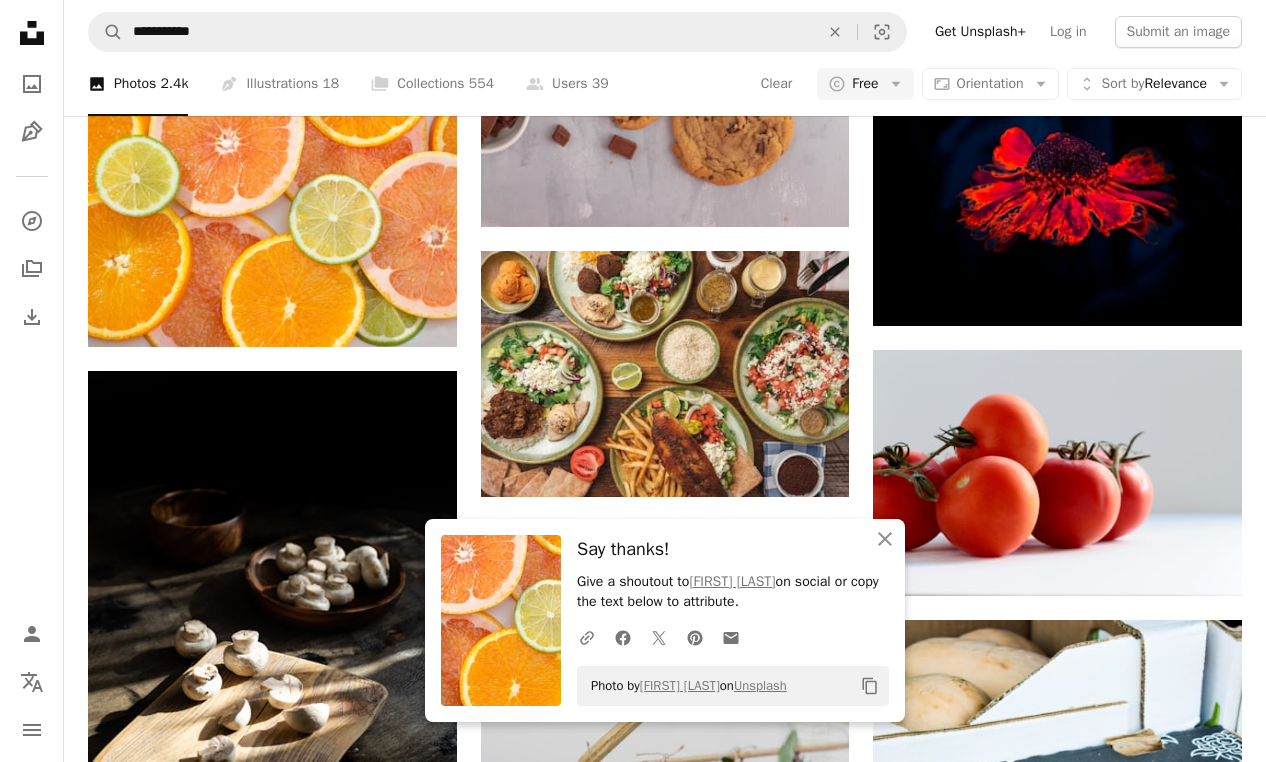 click on "A heart A plus sign [FIRST] [LAST] Arrow pointing down A heart A plus sign [FIRST] [LAST] Available for hire A checkmark inside of a circle Arrow pointing down A heart A plus sign [FIRST] [LAST] Available for hire A checkmark inside of a circle Arrow pointing down A heart A plus sign [FIRST] [LAST] Arrow pointing down A heart A plus sign [FIRST] Arrow pointing down A heart A plus sign [FIRST] [LAST] Available for hire A checkmark inside of a circle Arrow pointing down A heart A plus sign [FIRST] [LAST] Available for hire A checkmark inside of a circle Arrow pointing down A heart A plus sign [FIRST] [LAST] Arrow pointing down A heart A plus sign [FIRST] [LAST] Arrow pointing down –– ––– –––  –– ––– –  ––– –––  ––––  –   – –– –––  – – ––– –– –– –––– –– On-brand and on budget images for your next campaign Learn More A heart A plus sign [FIRST] [LAST] Arrow pointing down" at bounding box center (665, -26915) 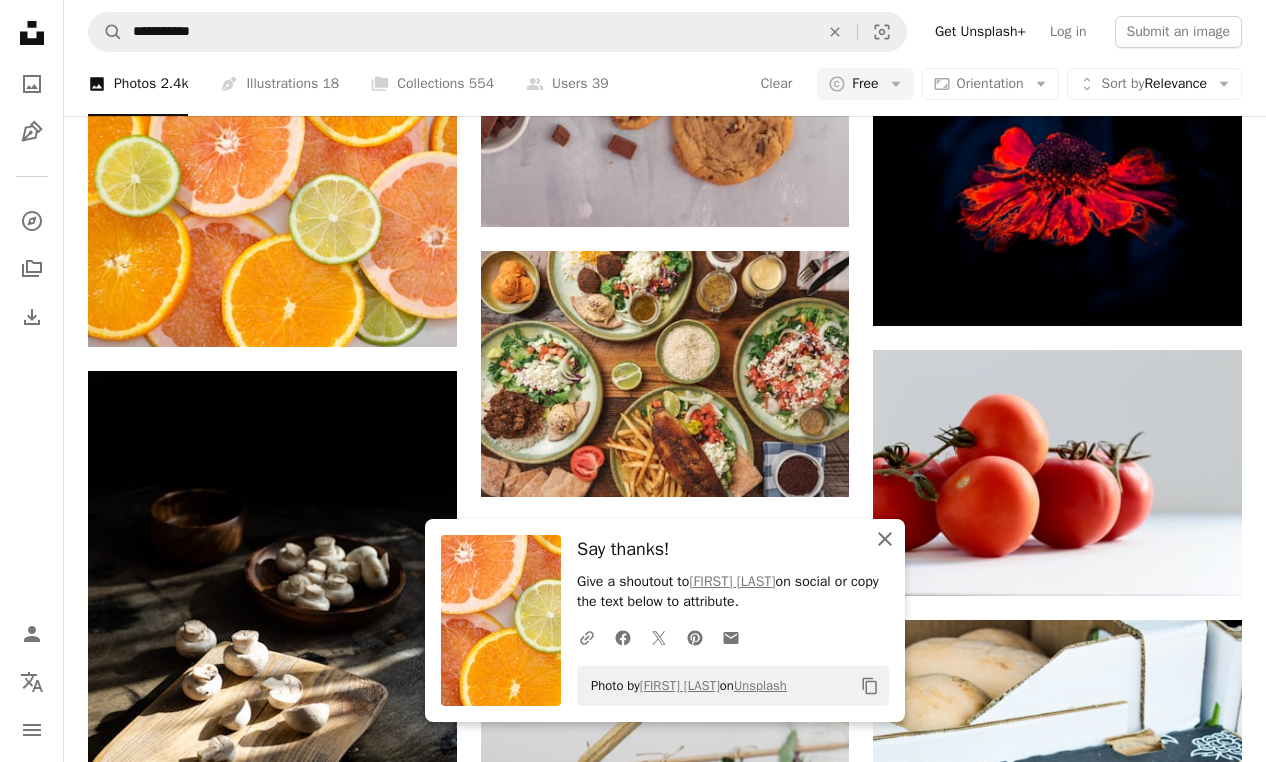 click on "An X shape" 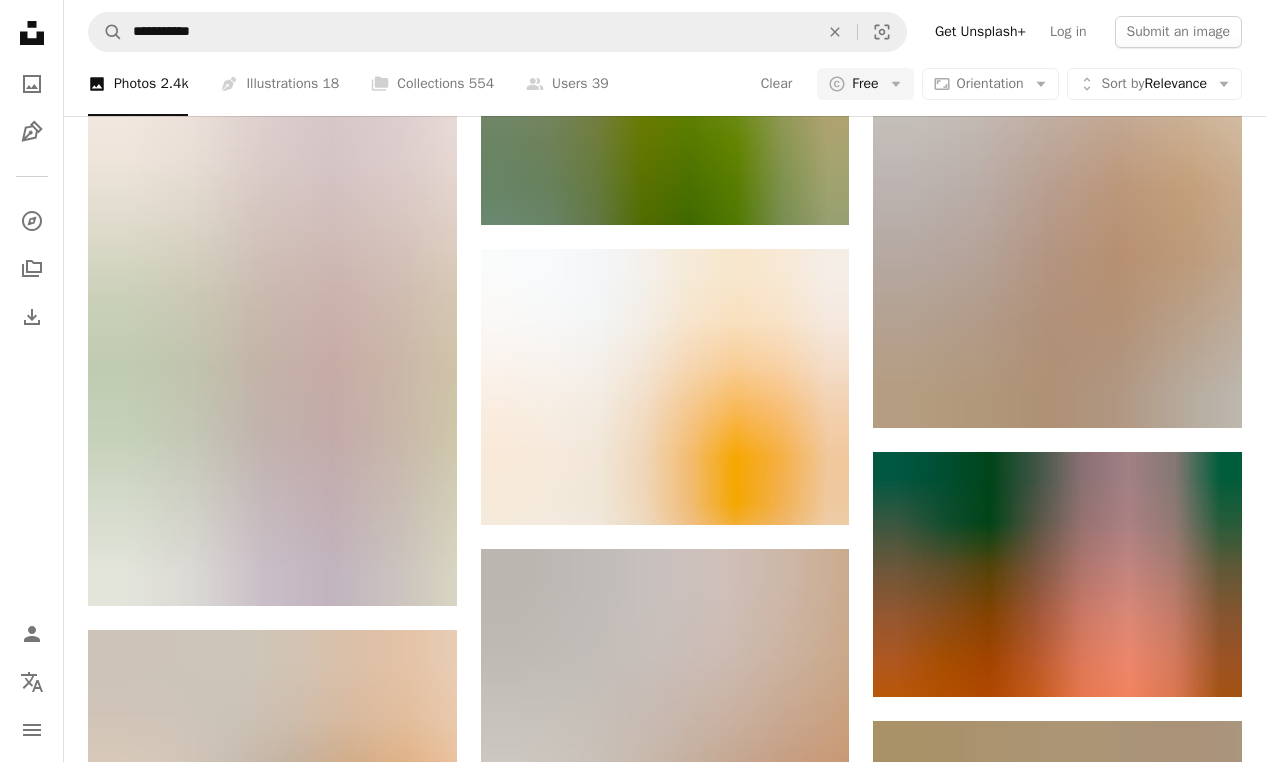 scroll, scrollTop: 61304, scrollLeft: 0, axis: vertical 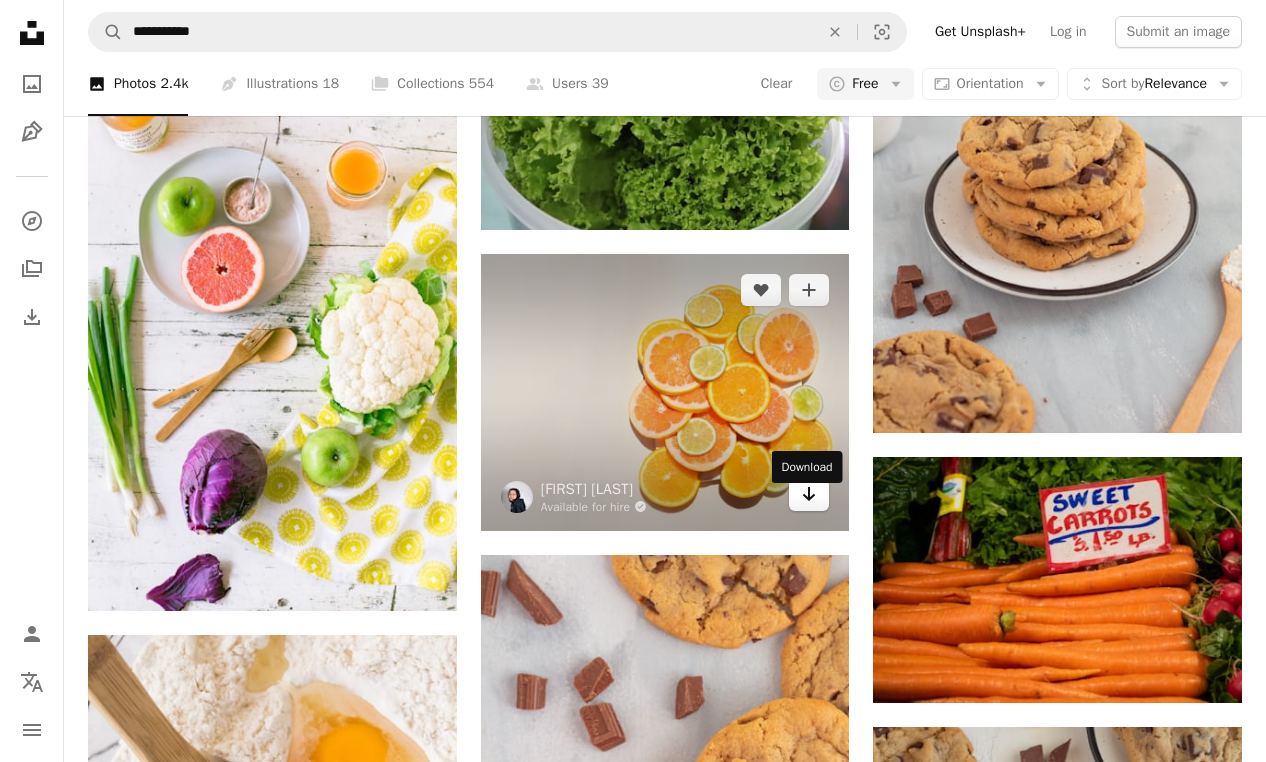 click on "Arrow pointing down" at bounding box center (809, 495) 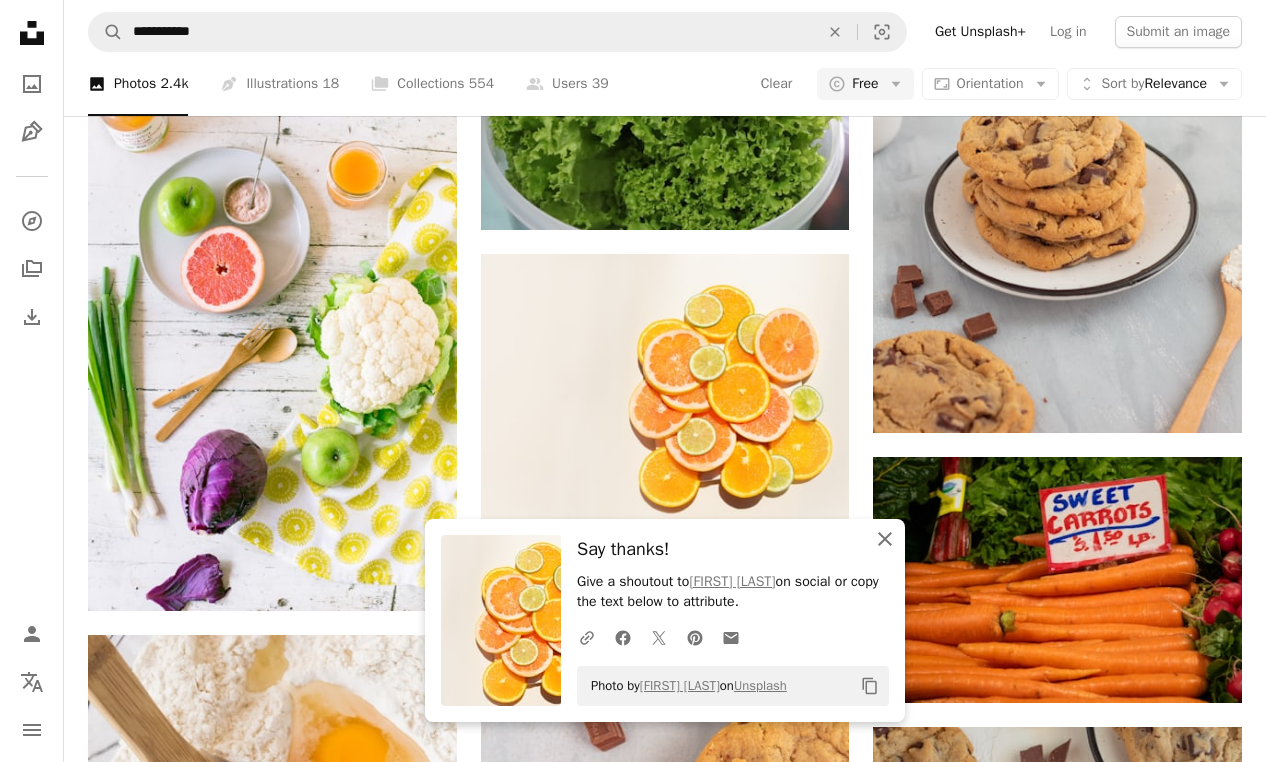 click on "An X shape" 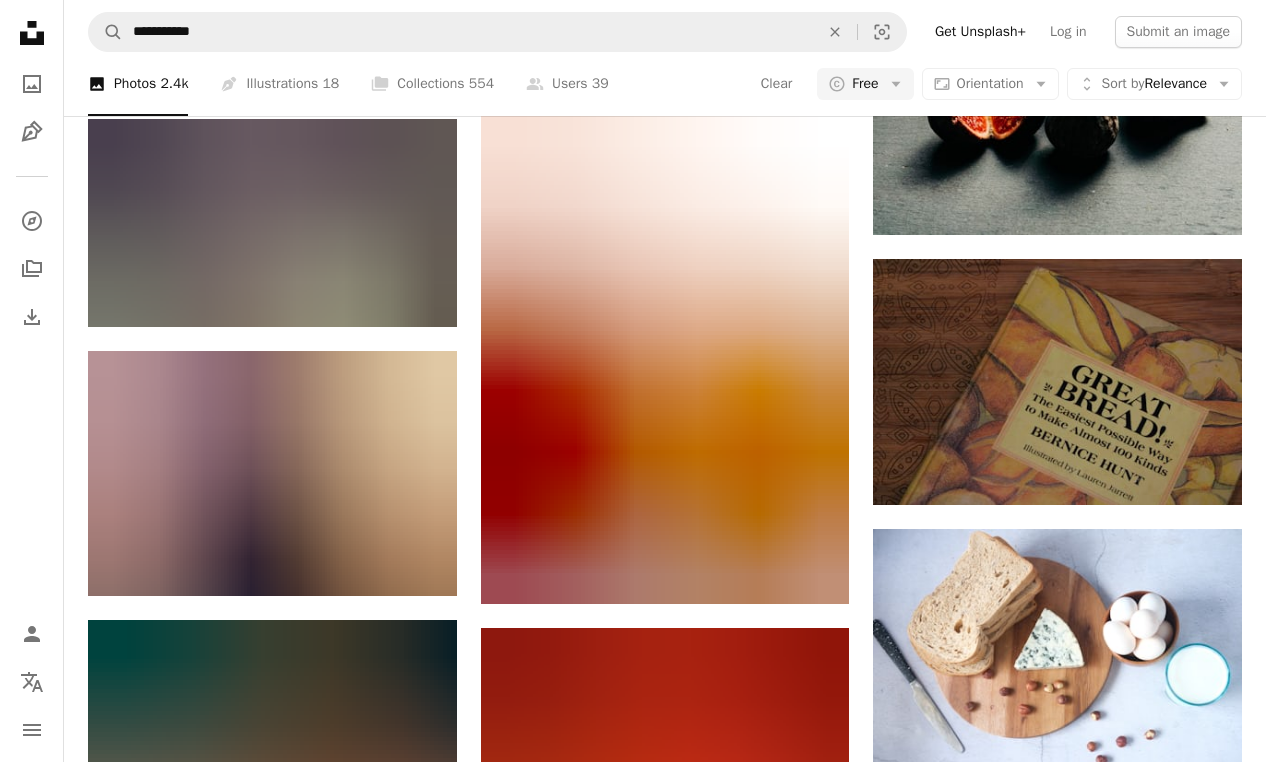 scroll, scrollTop: 65071, scrollLeft: 0, axis: vertical 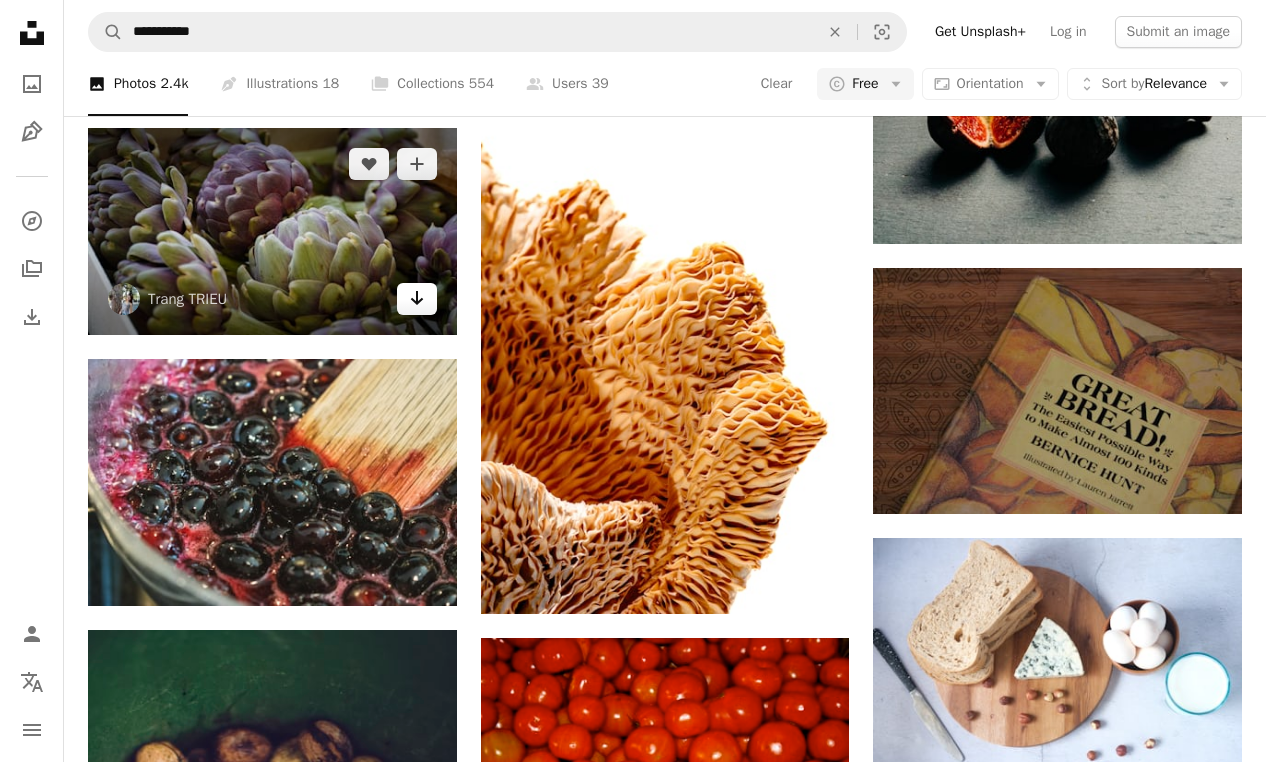 click on "Arrow pointing down" at bounding box center [417, 299] 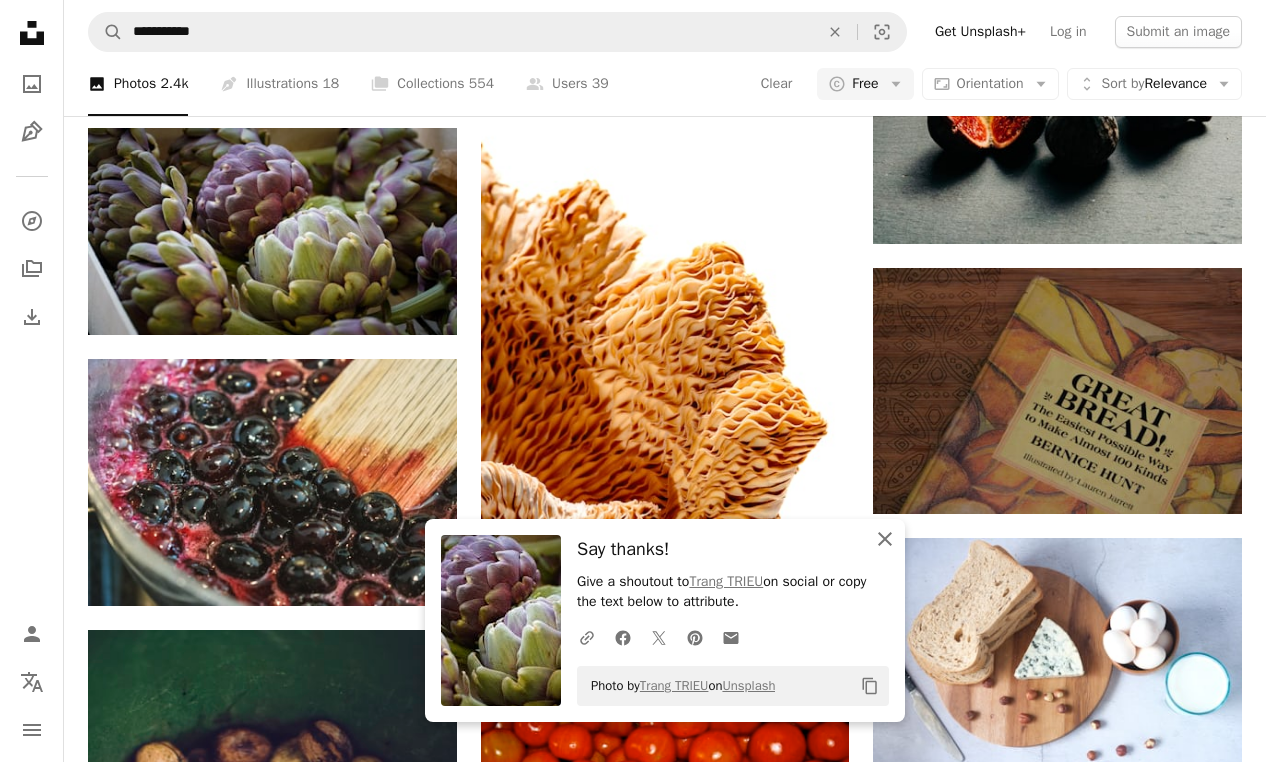 click 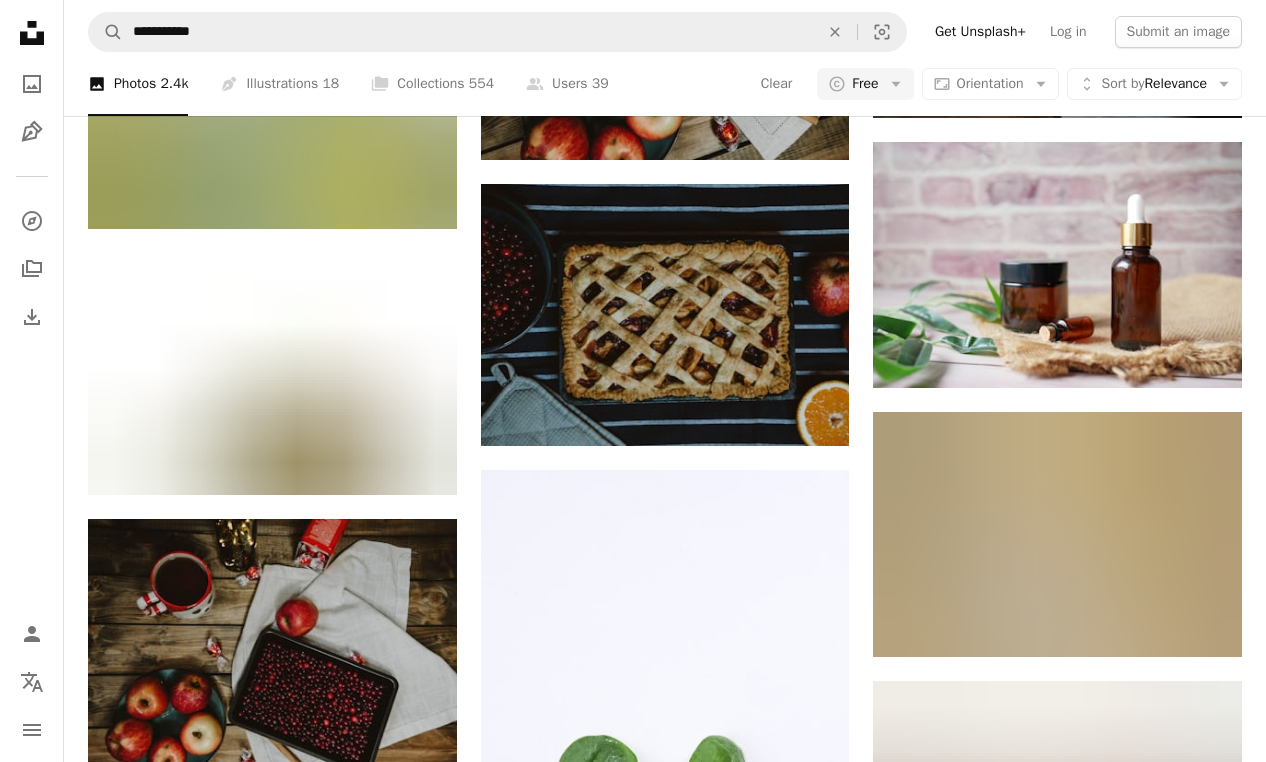 scroll, scrollTop: 70941, scrollLeft: 0, axis: vertical 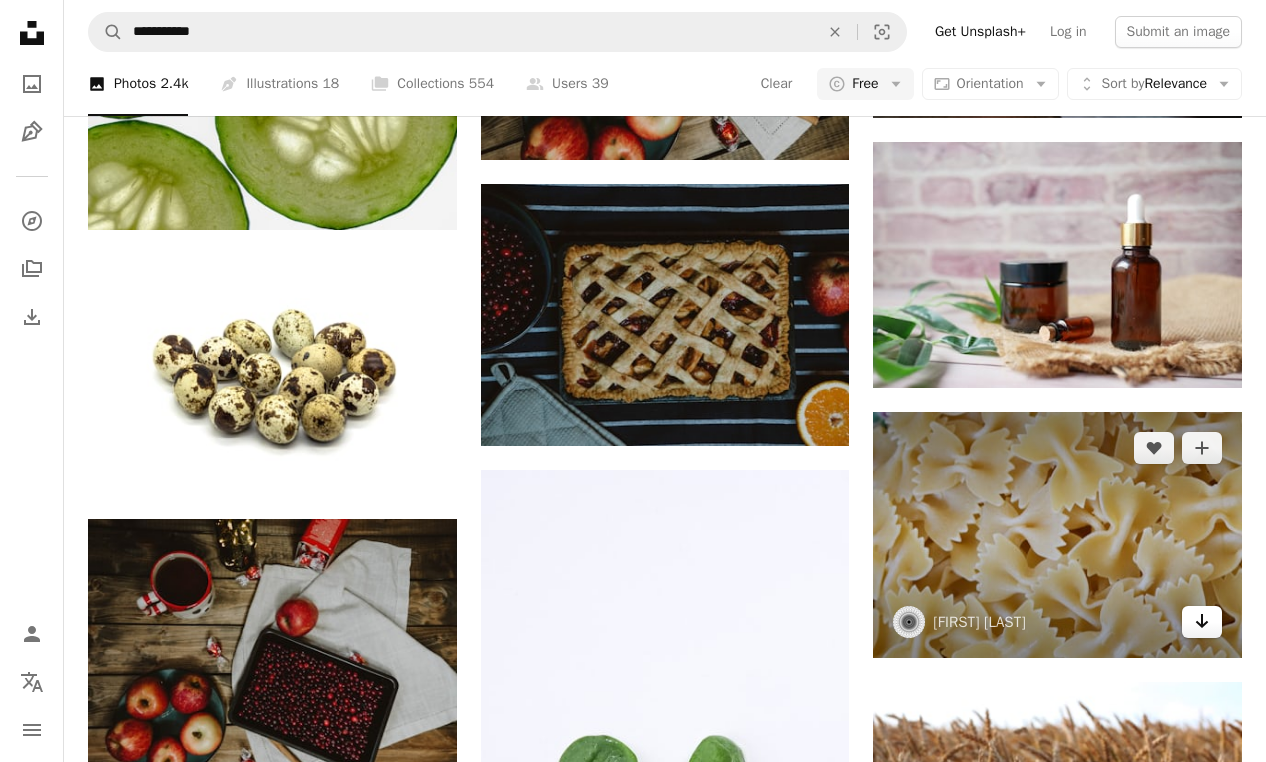 click on "Arrow pointing down" at bounding box center [1202, 622] 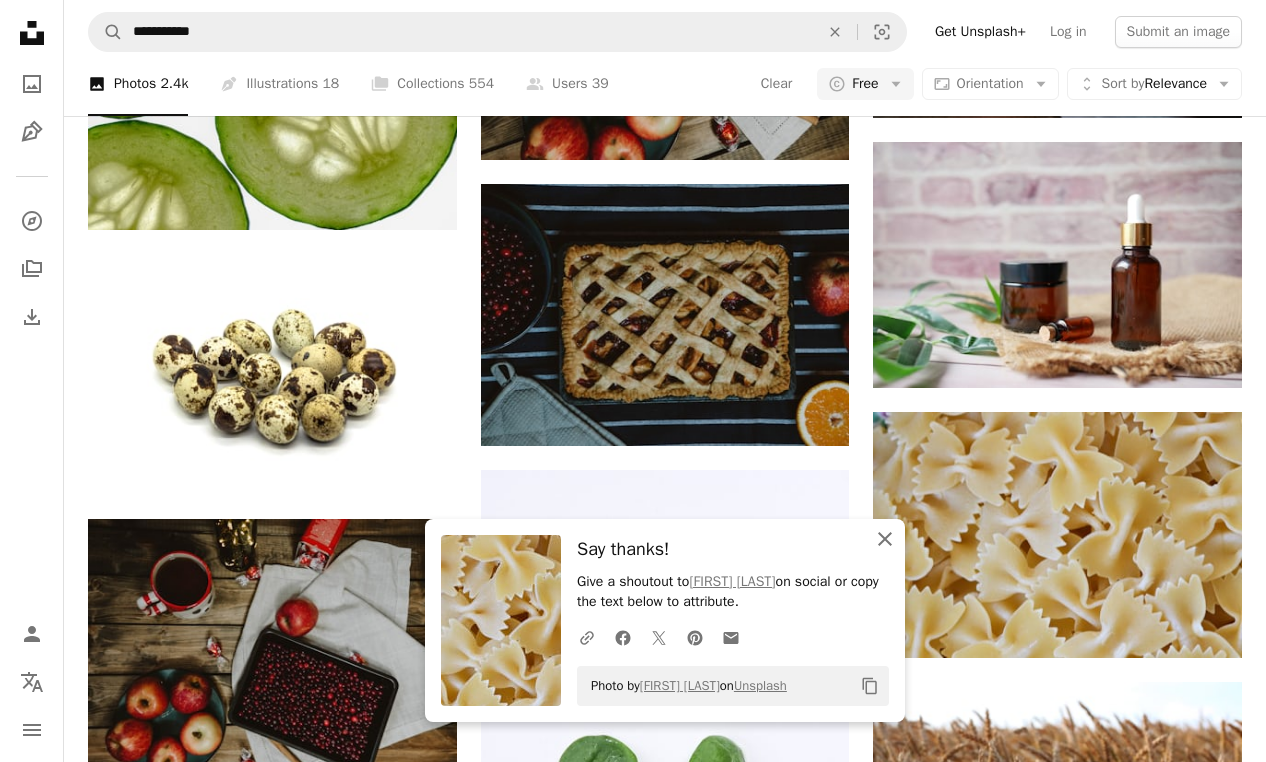 click on "An X shape" 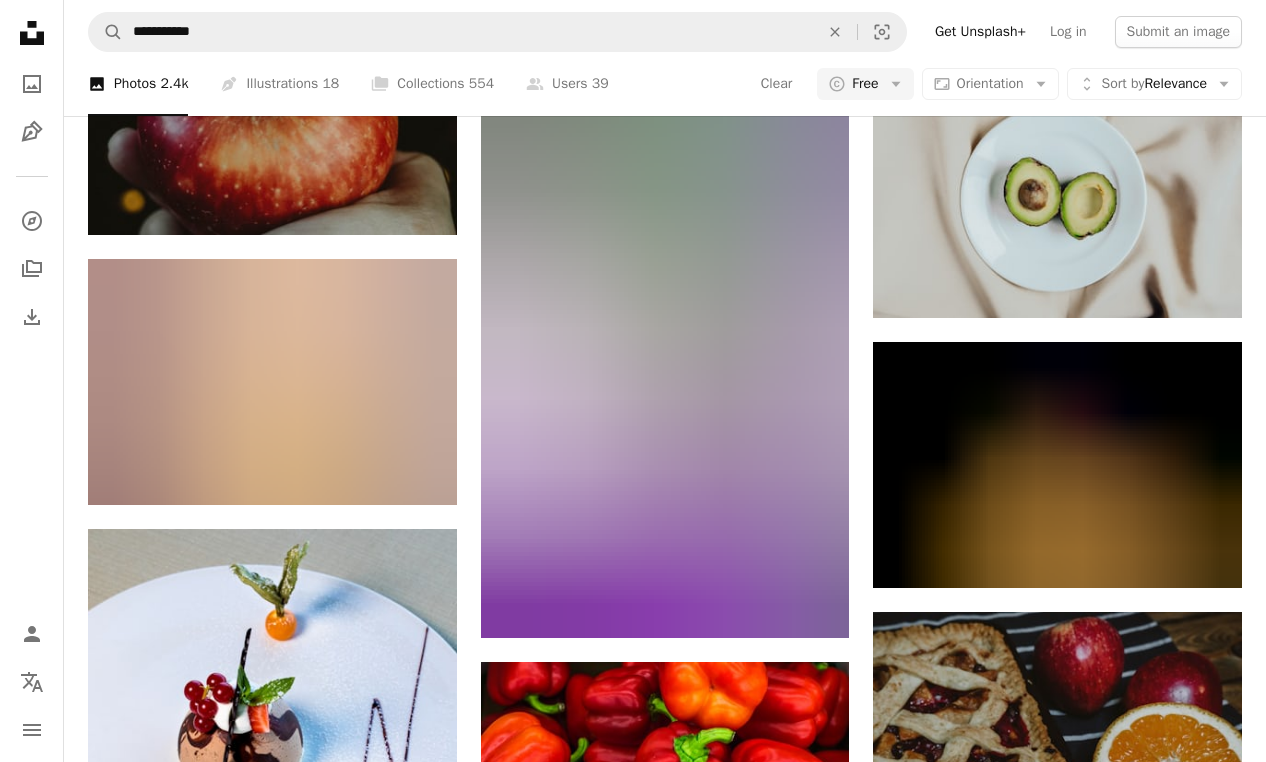 scroll, scrollTop: 74562, scrollLeft: 0, axis: vertical 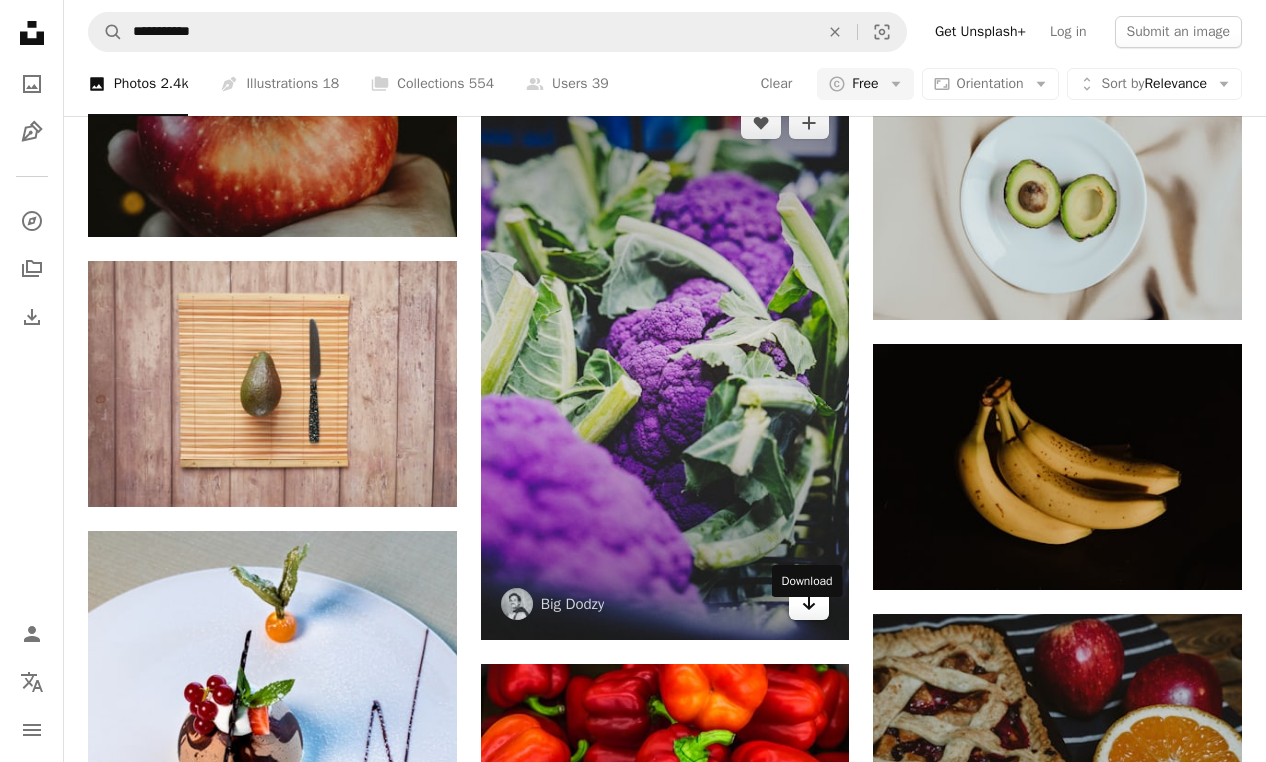click on "Arrow pointing down" 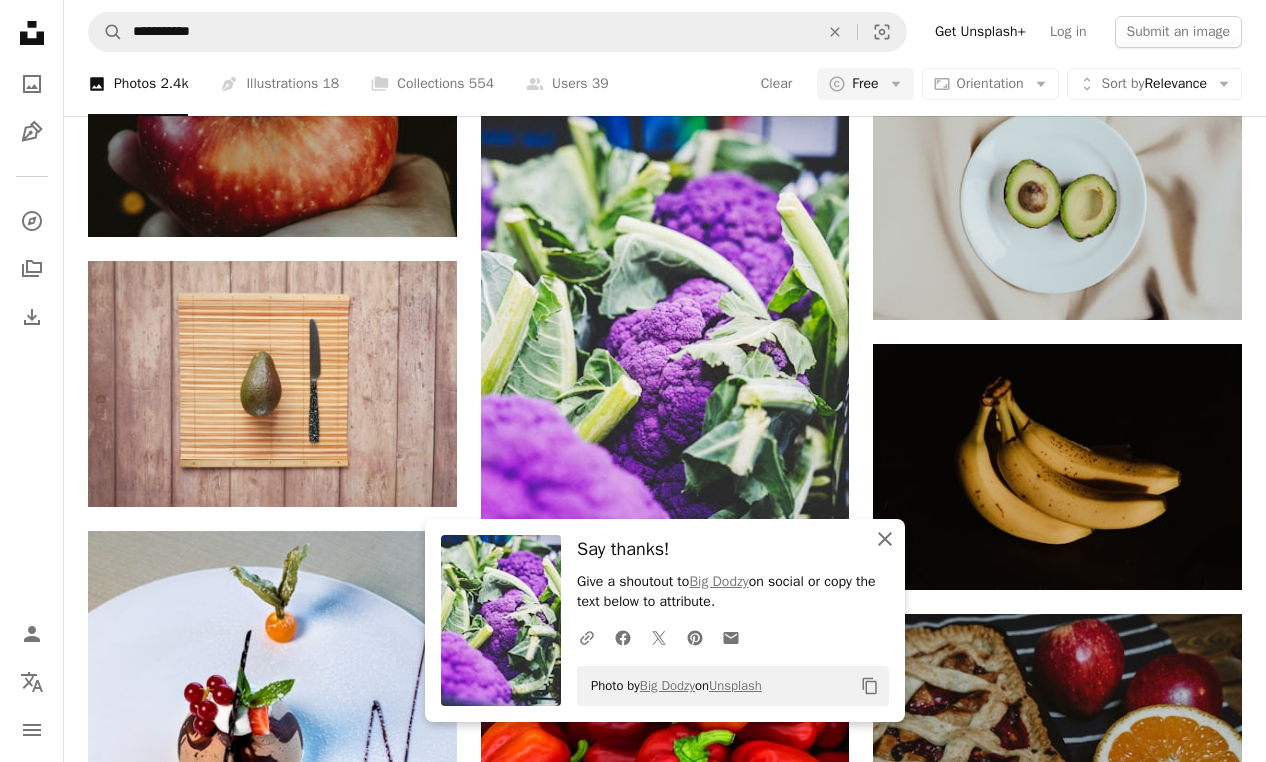 click on "An X shape" 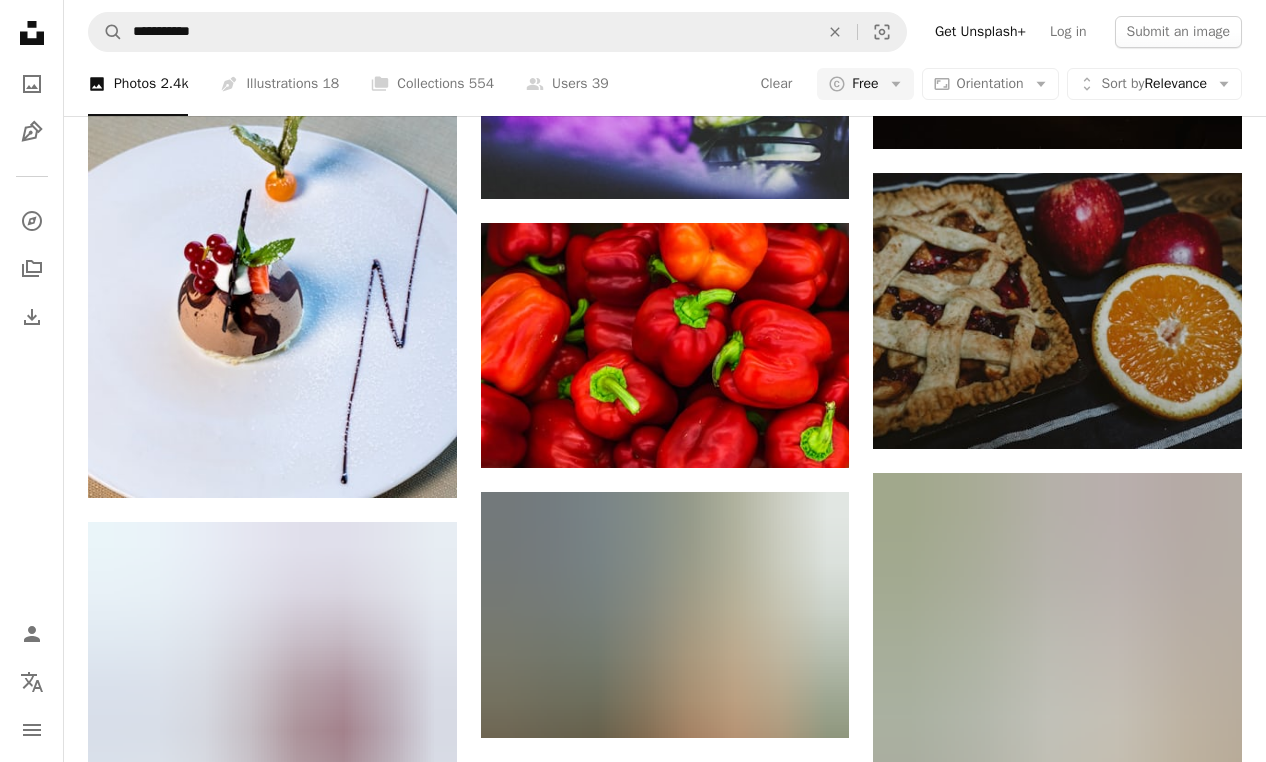 scroll, scrollTop: 75025, scrollLeft: 0, axis: vertical 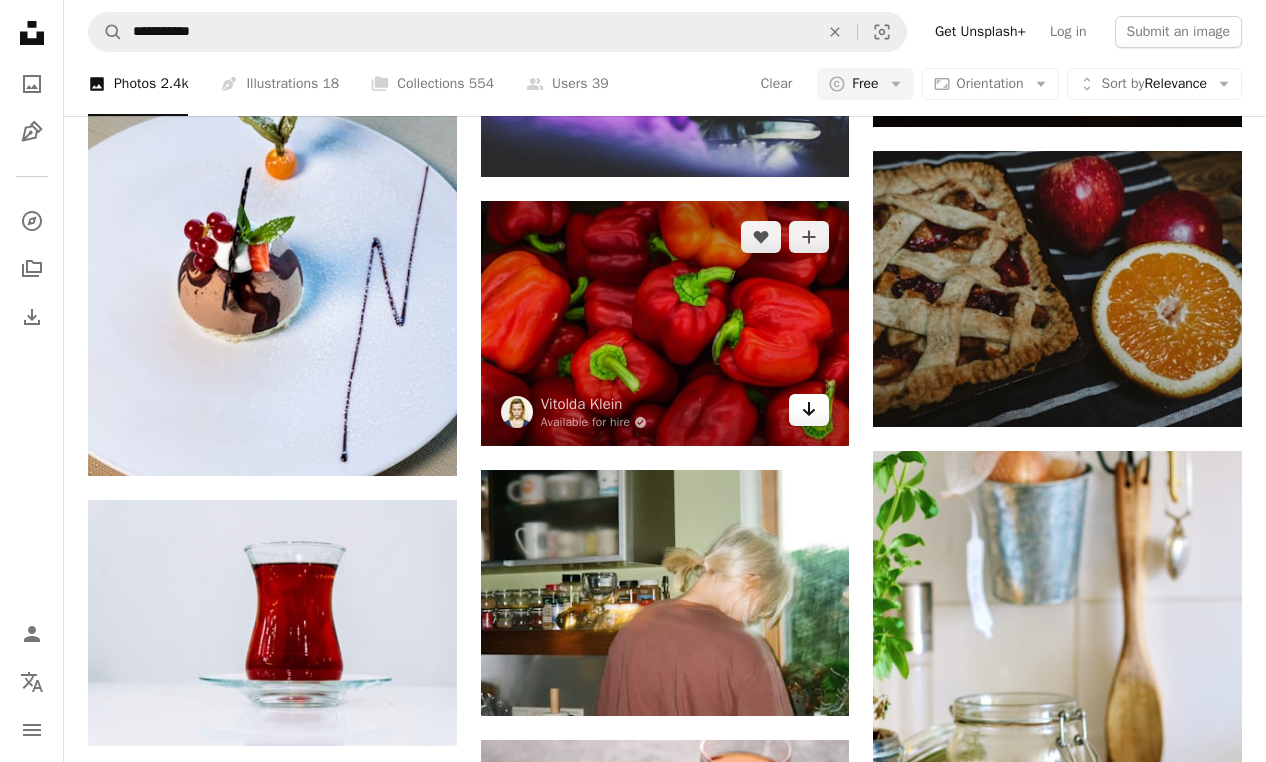 click on "Arrow pointing down" 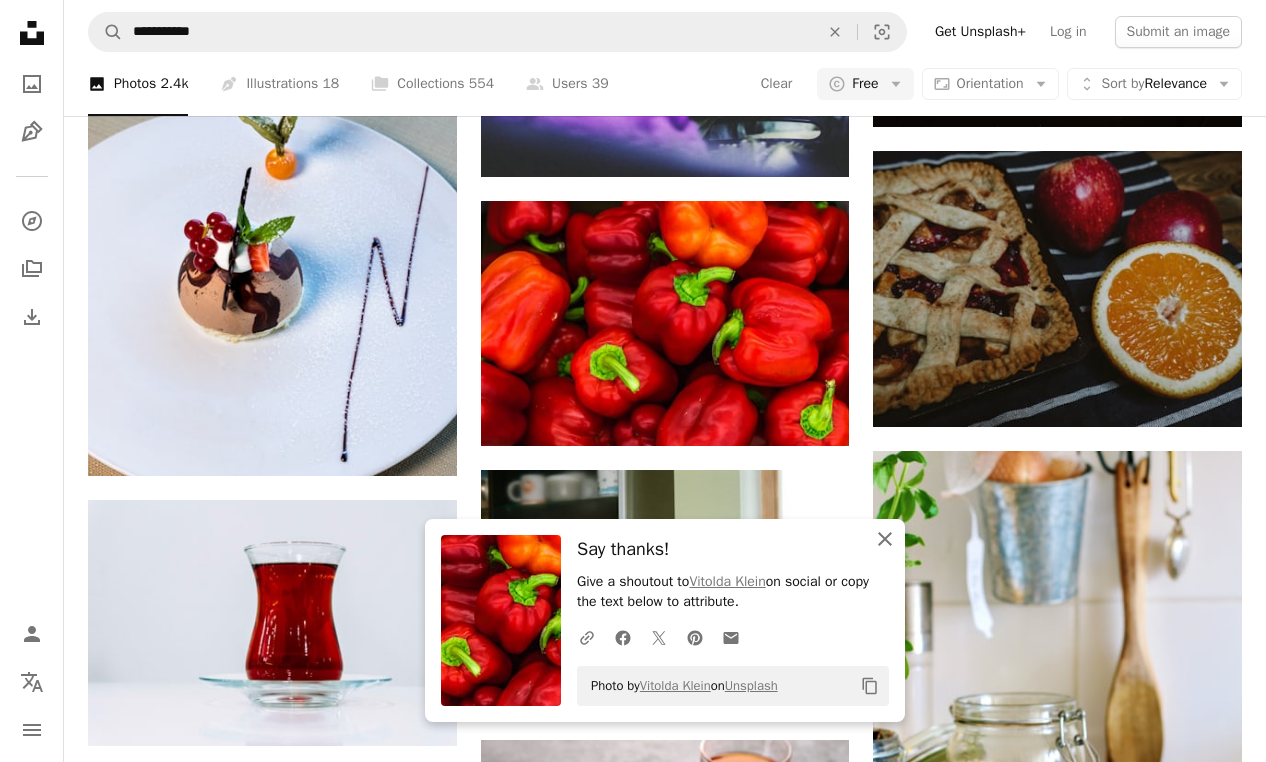 click on "An X shape" 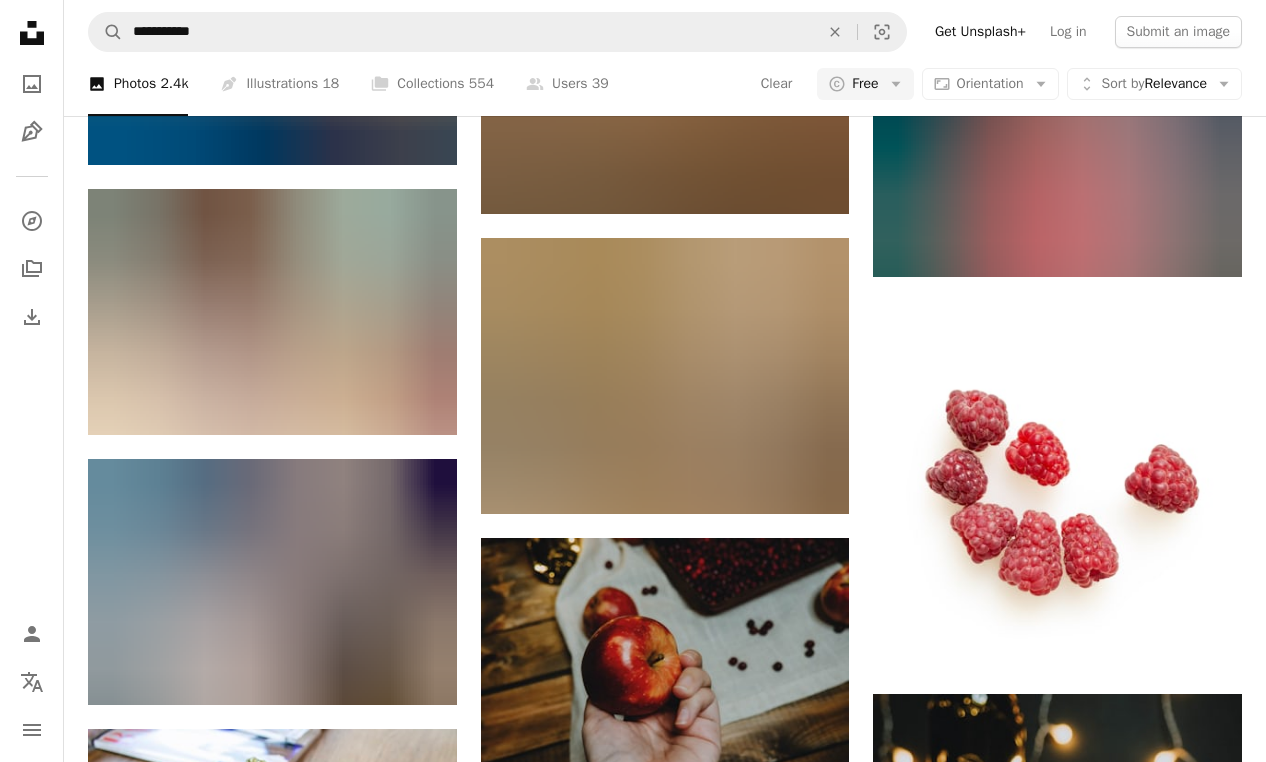scroll, scrollTop: 76871, scrollLeft: 0, axis: vertical 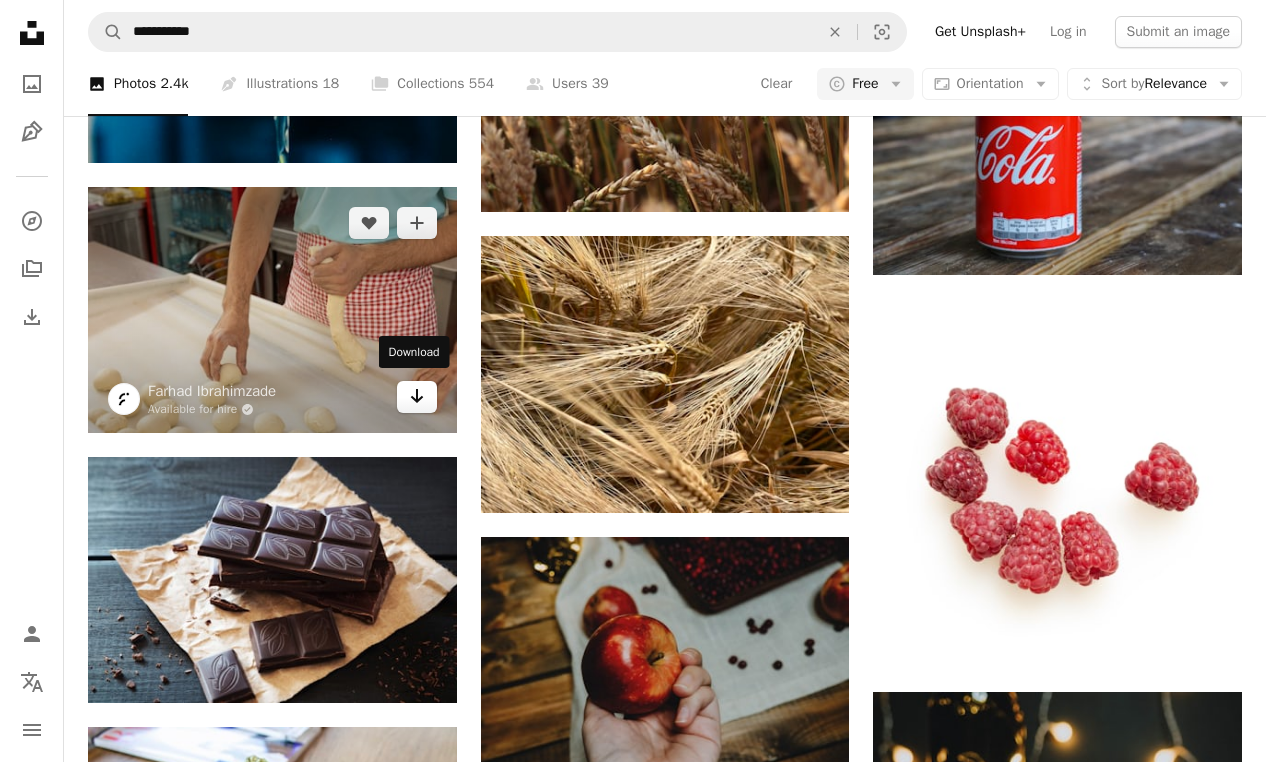click 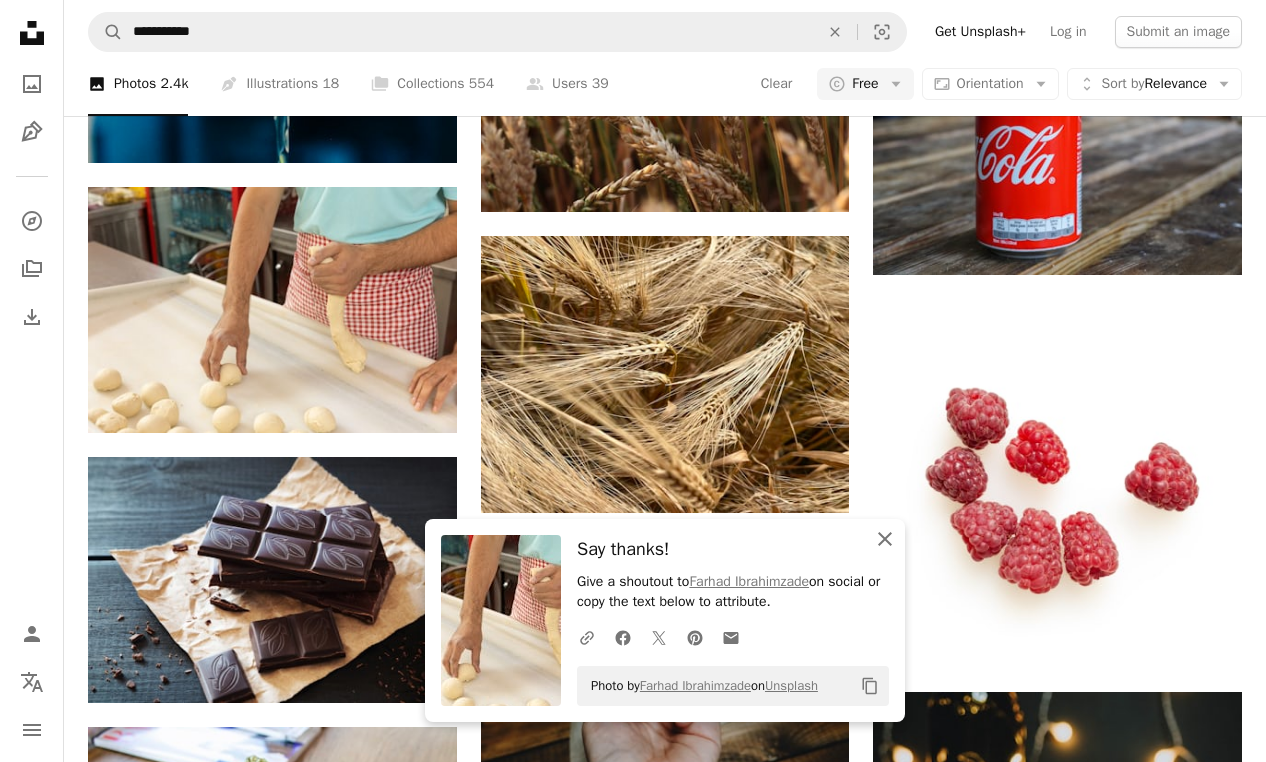 click 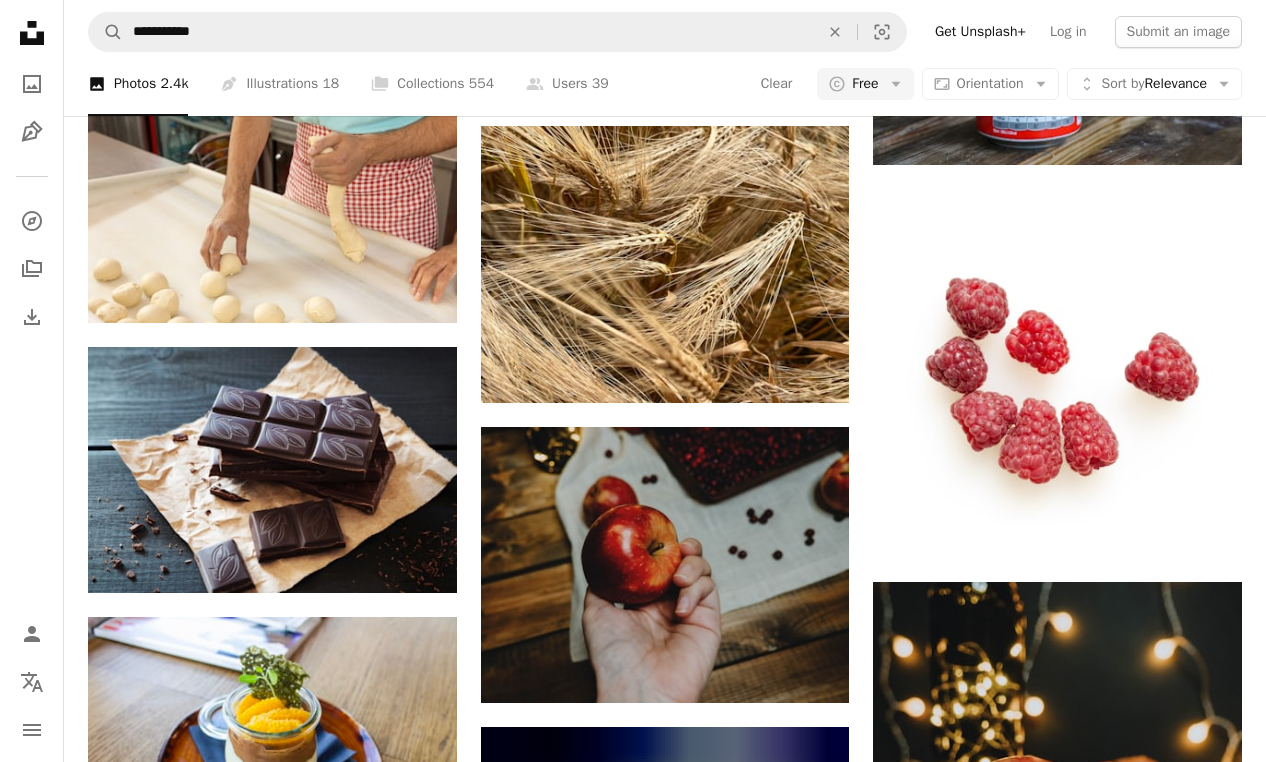 scroll, scrollTop: 76978, scrollLeft: 0, axis: vertical 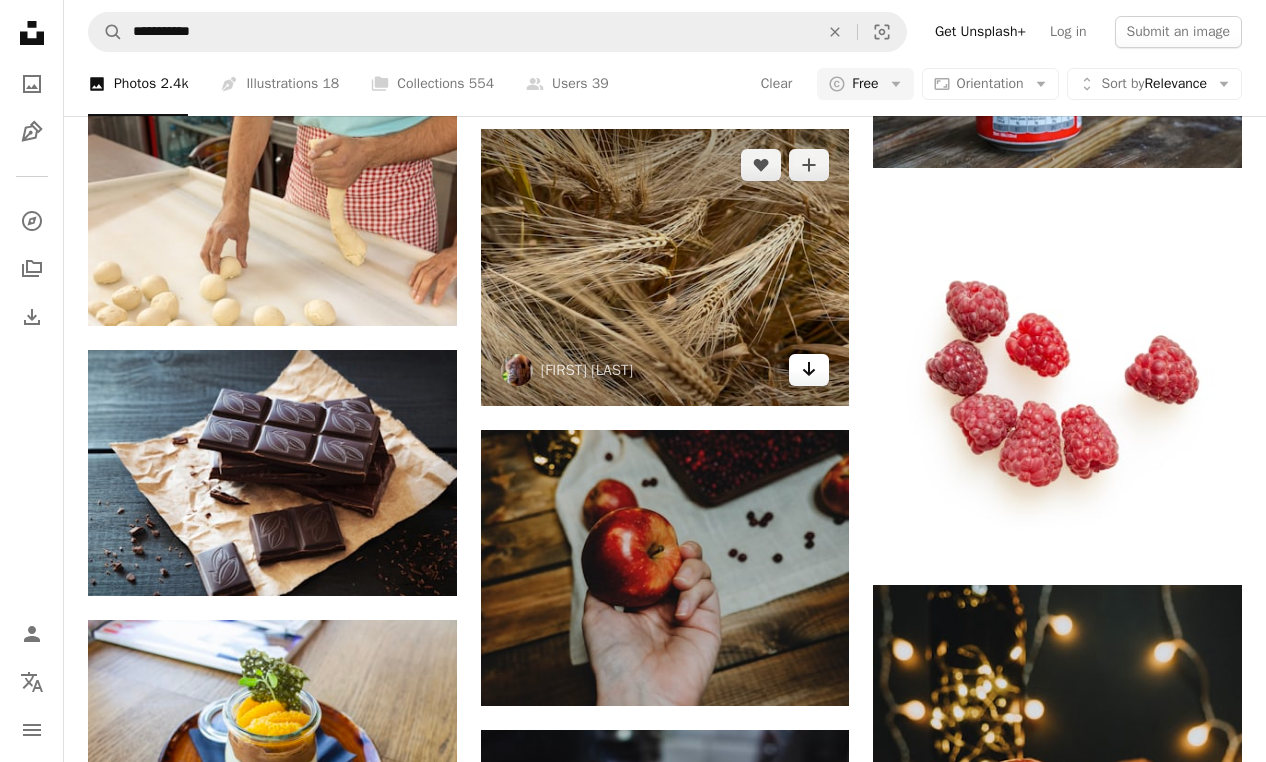 click on "Arrow pointing down" 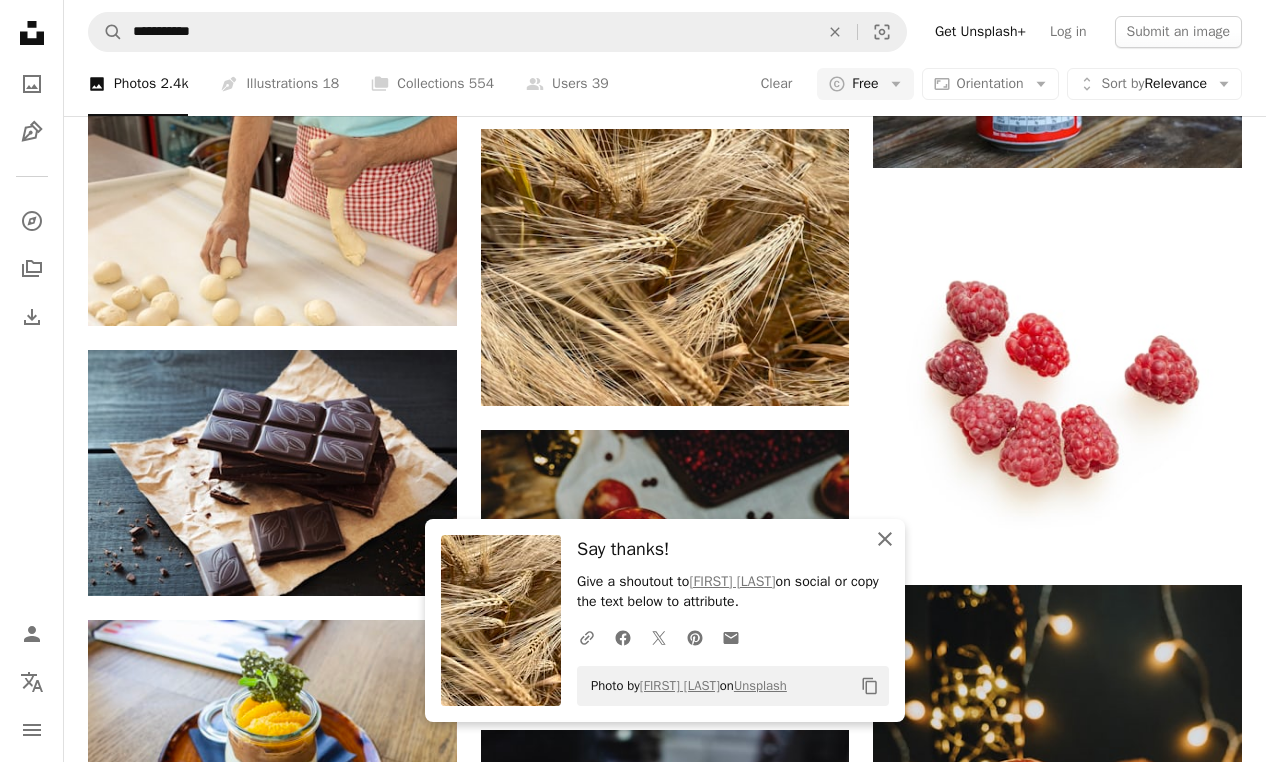 click on "An X shape" 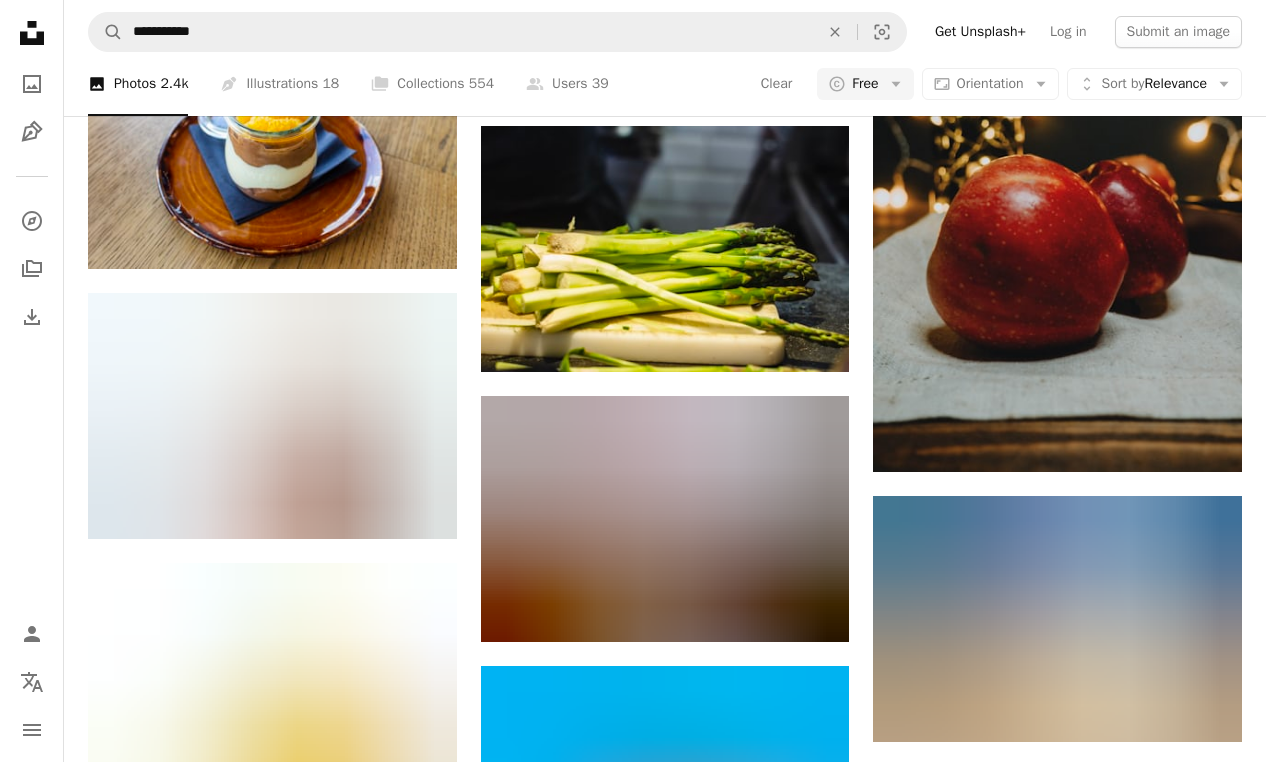 scroll, scrollTop: 77589, scrollLeft: 0, axis: vertical 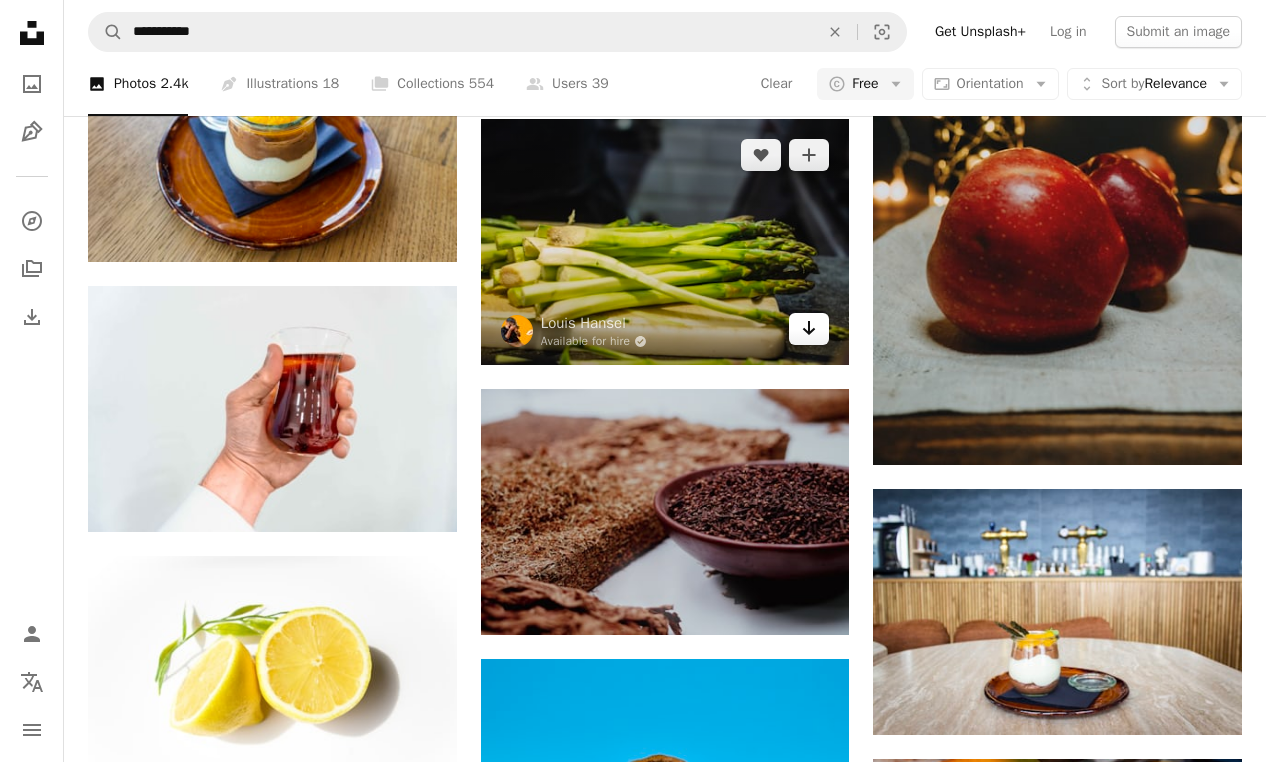 click on "Arrow pointing down" at bounding box center [809, 329] 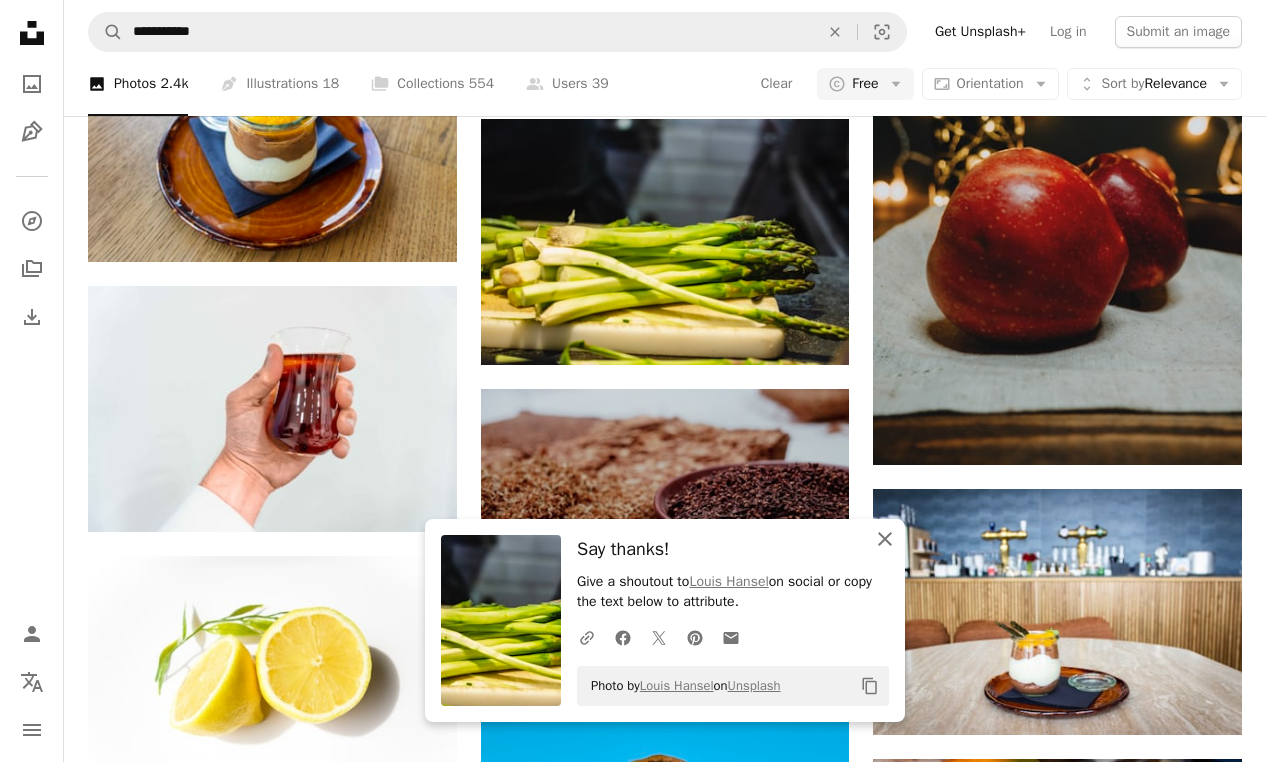 click on "An X shape" 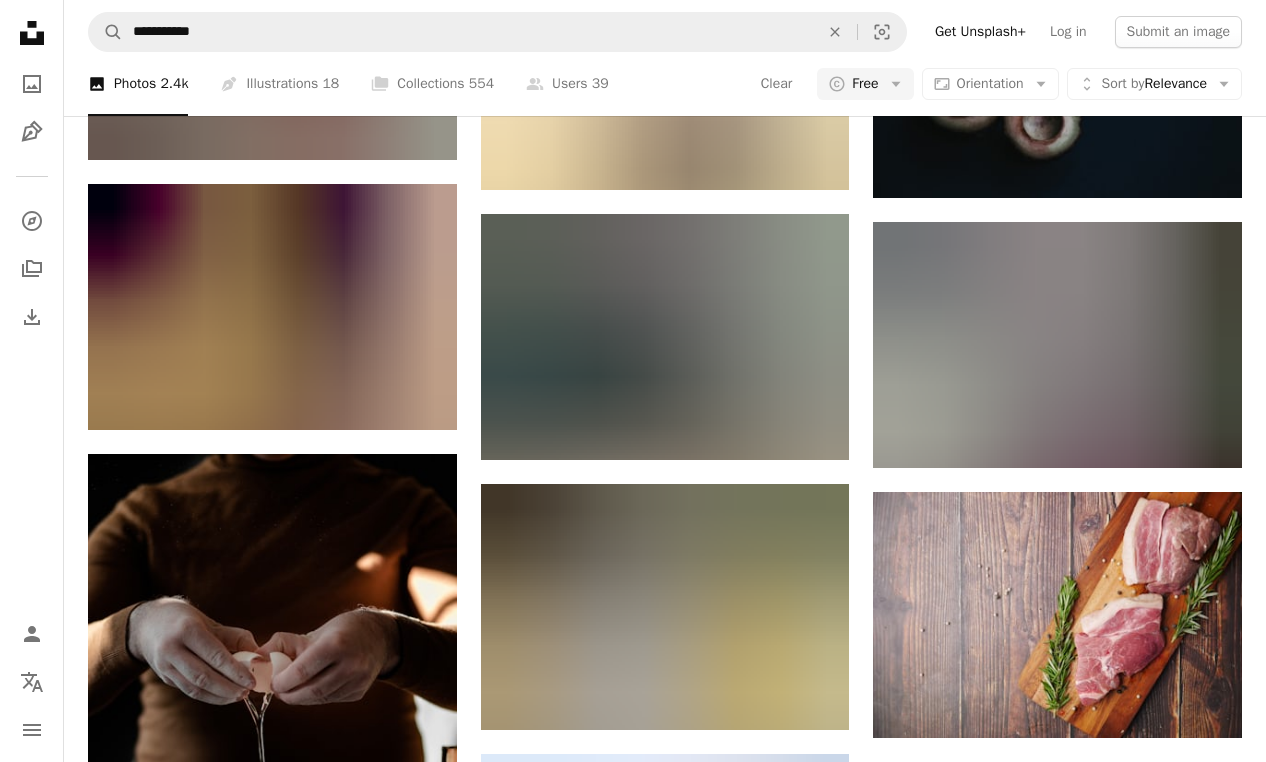 scroll, scrollTop: 80952, scrollLeft: 0, axis: vertical 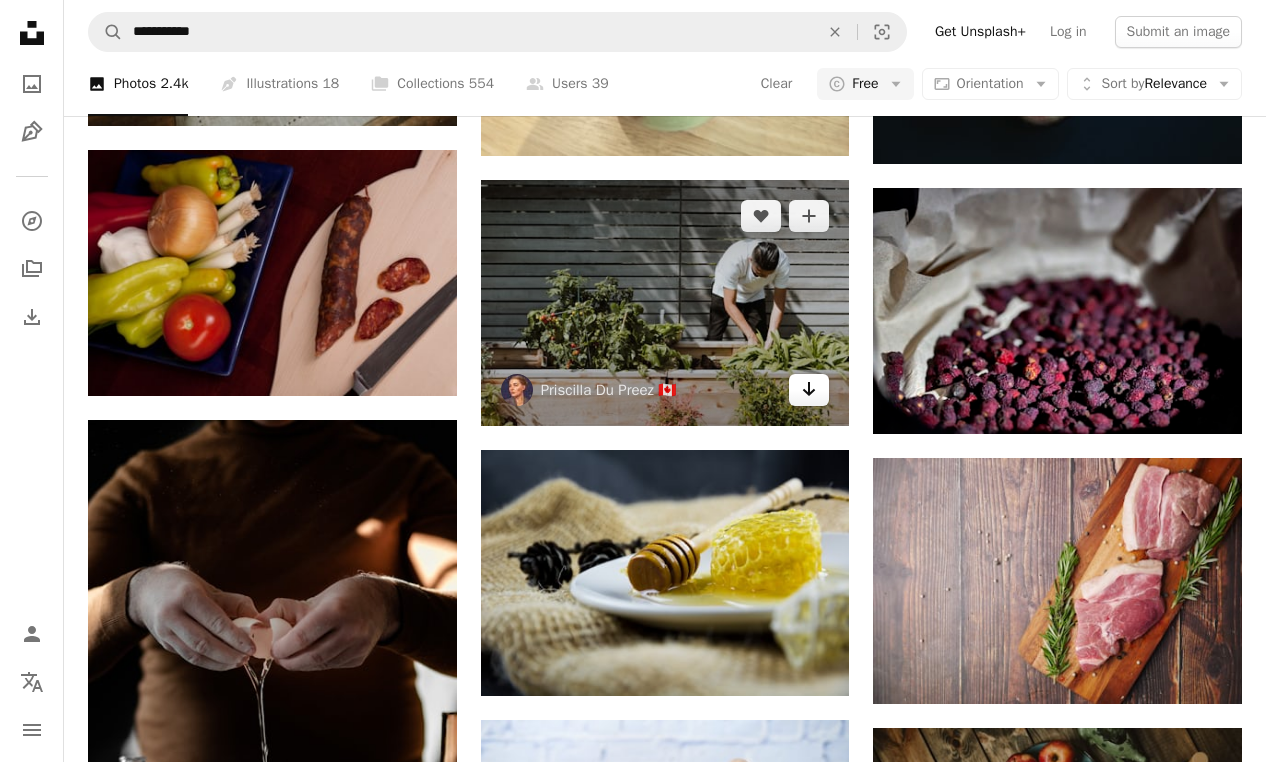 click on "Arrow pointing down" 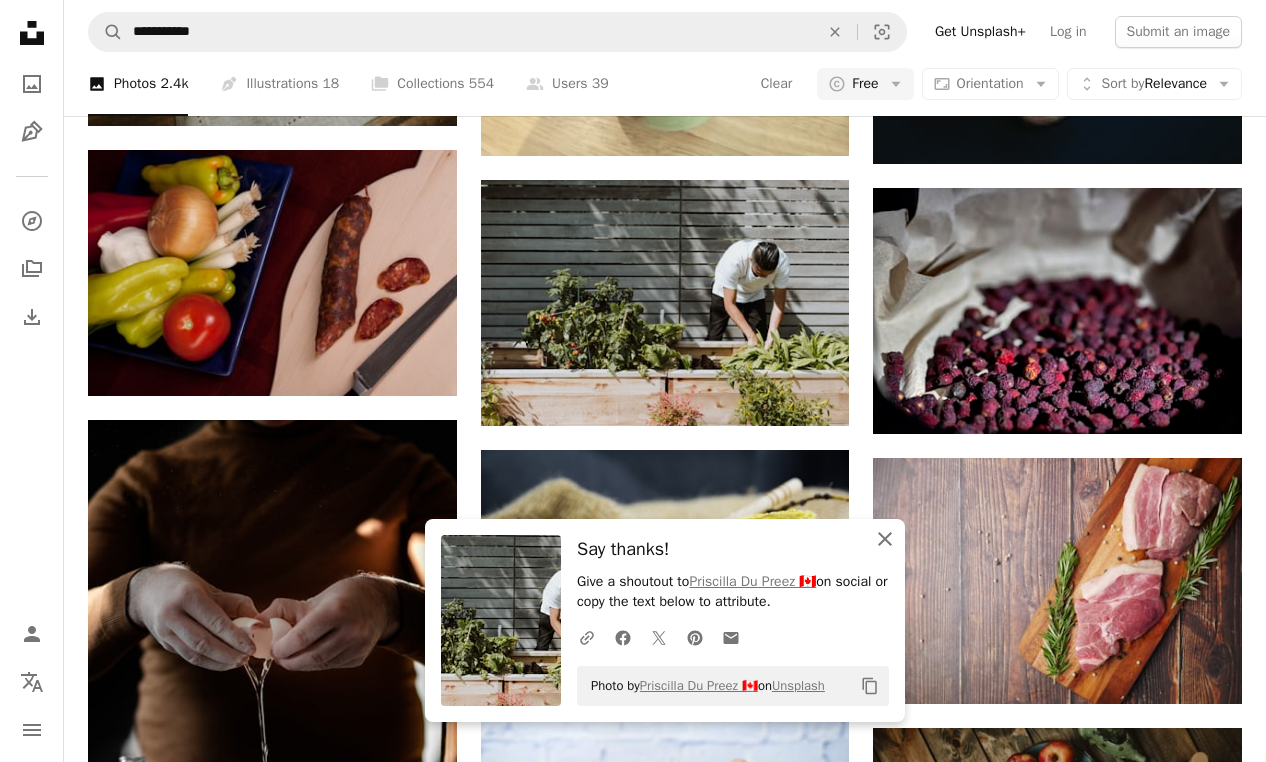 click on "An X shape" 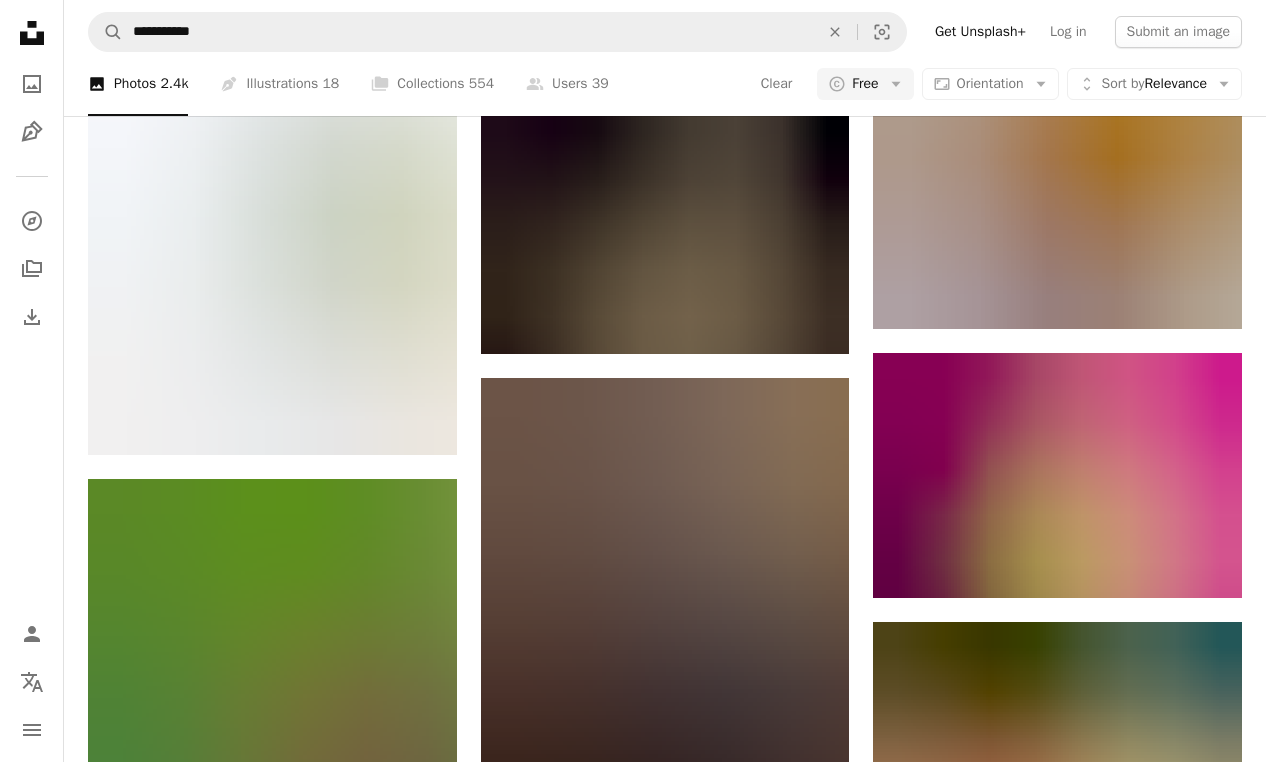 scroll, scrollTop: 87946, scrollLeft: 0, axis: vertical 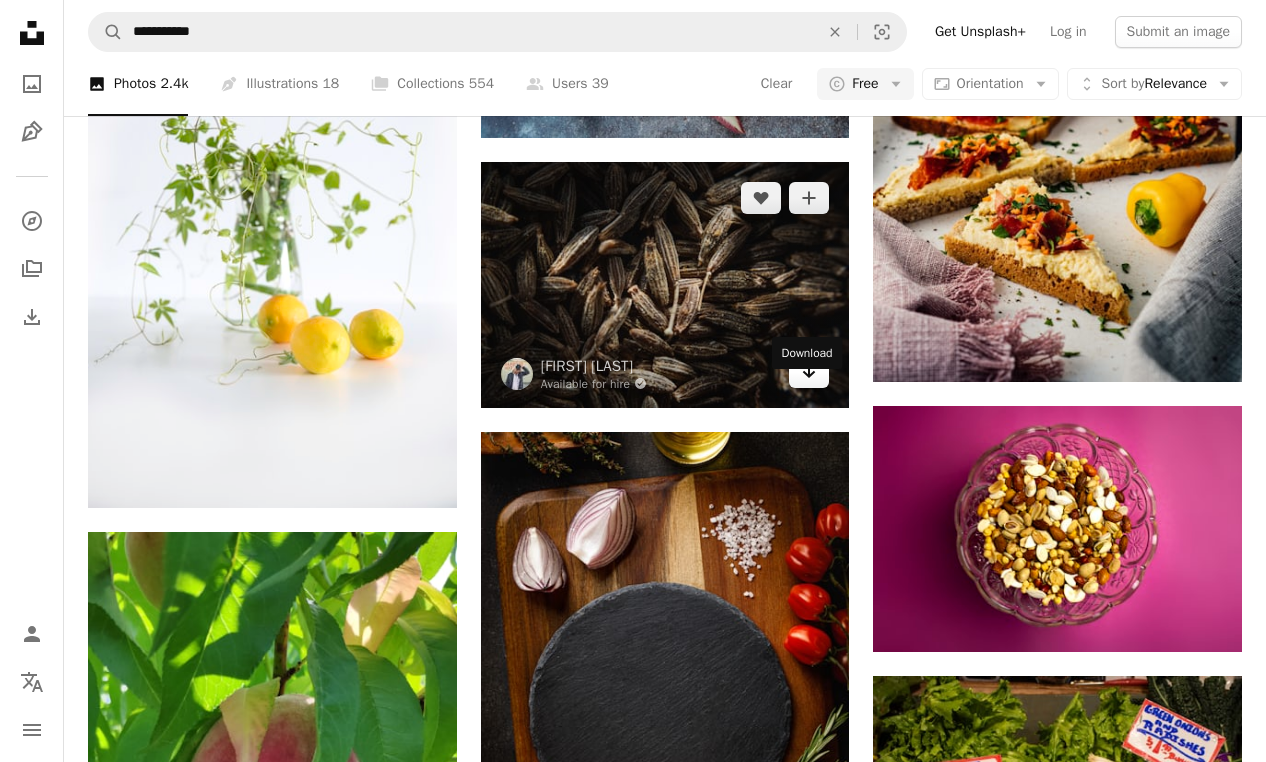 click on "Arrow pointing down" at bounding box center [809, 372] 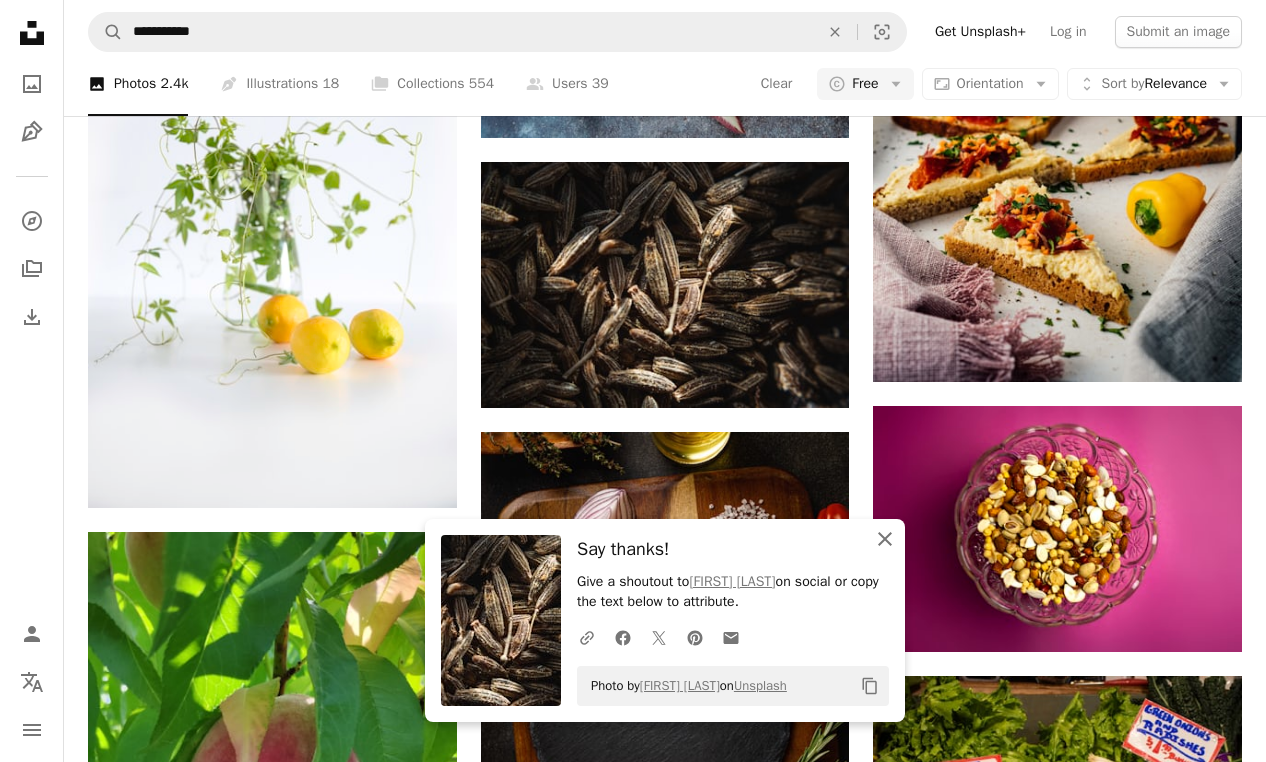 click on "An X shape" 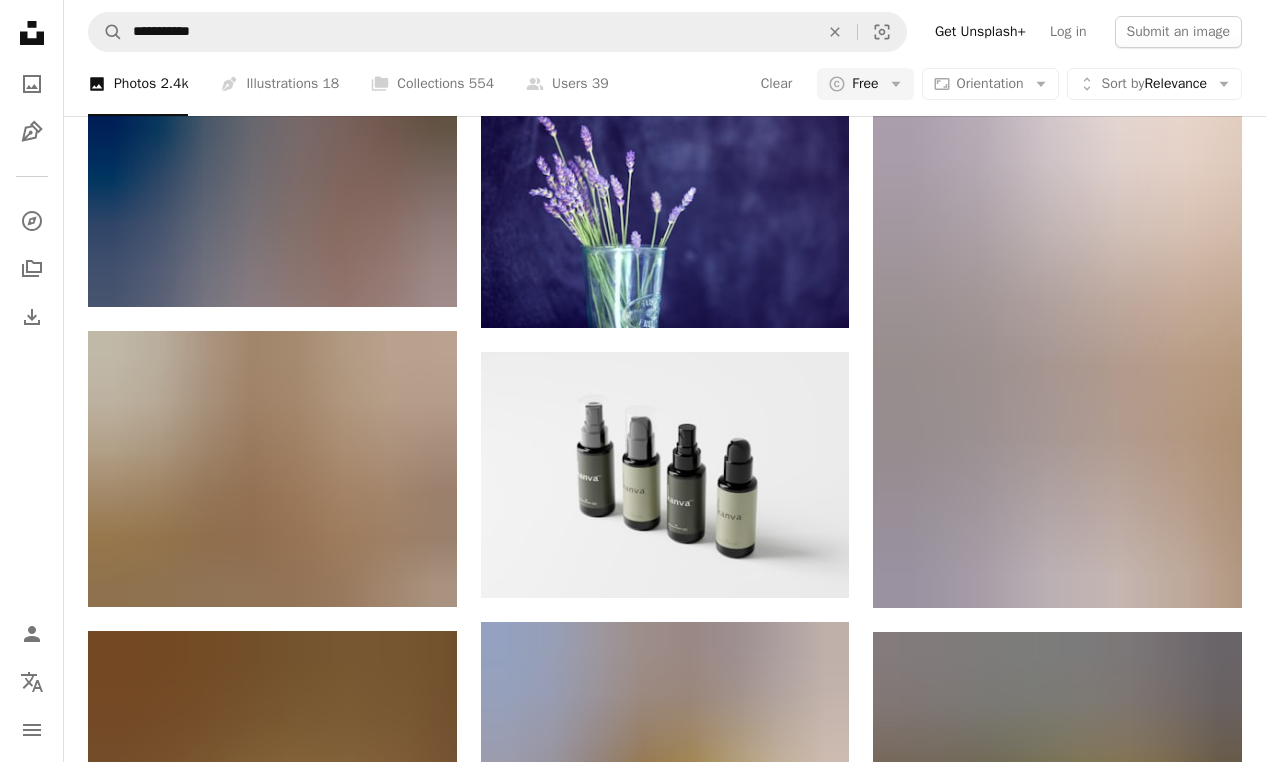 scroll, scrollTop: 95318, scrollLeft: 0, axis: vertical 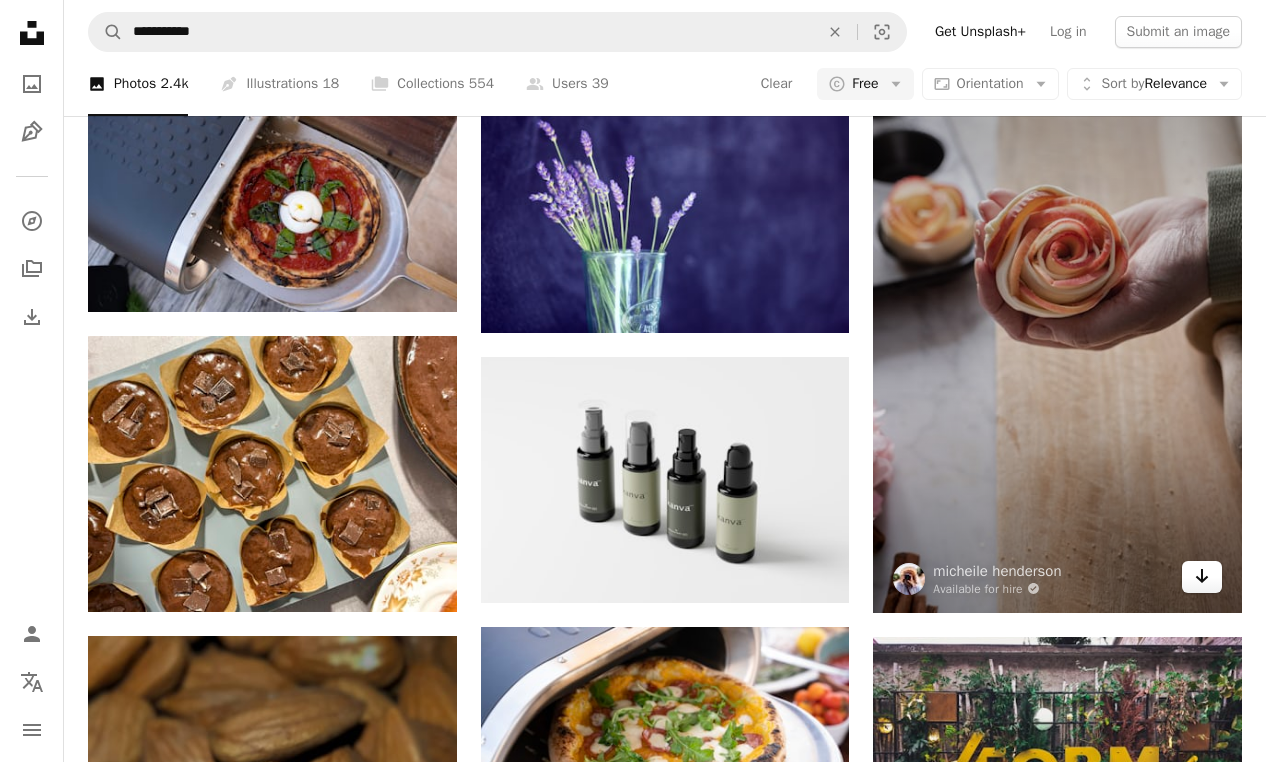 click on "Arrow pointing down" 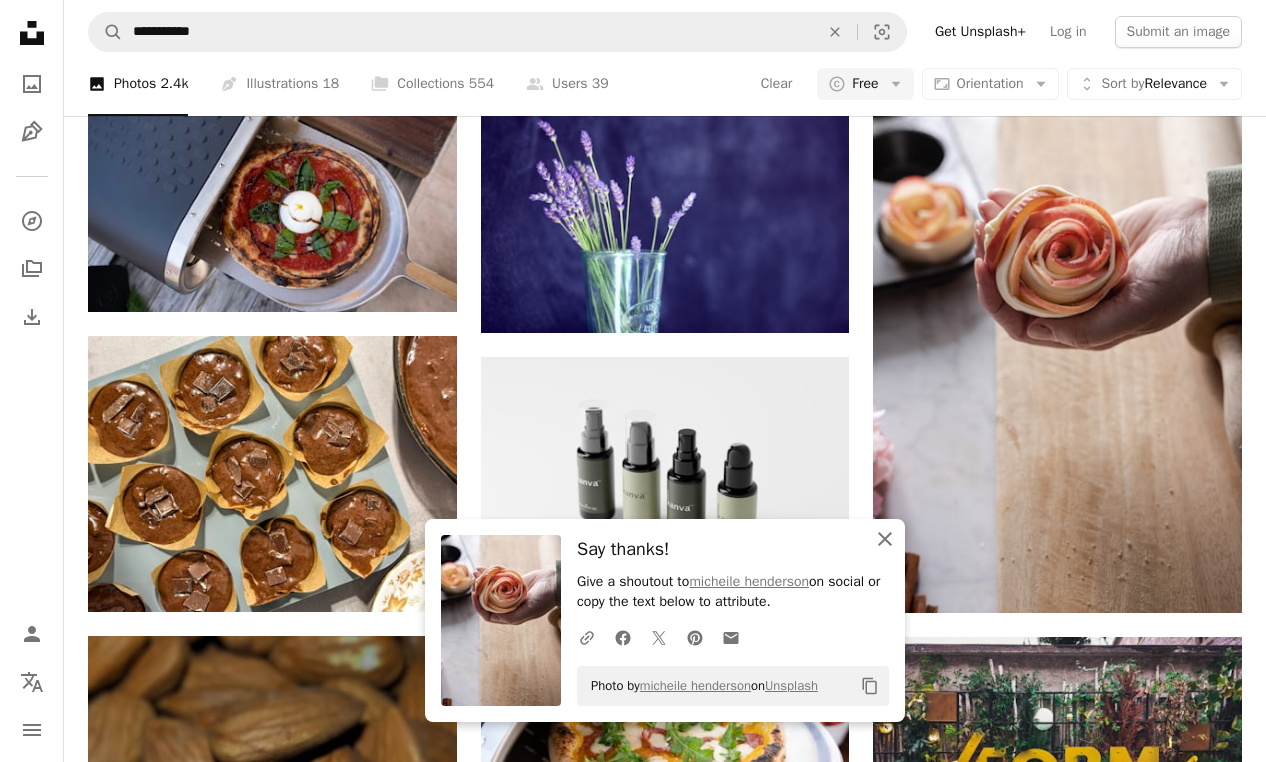 click on "An X shape" 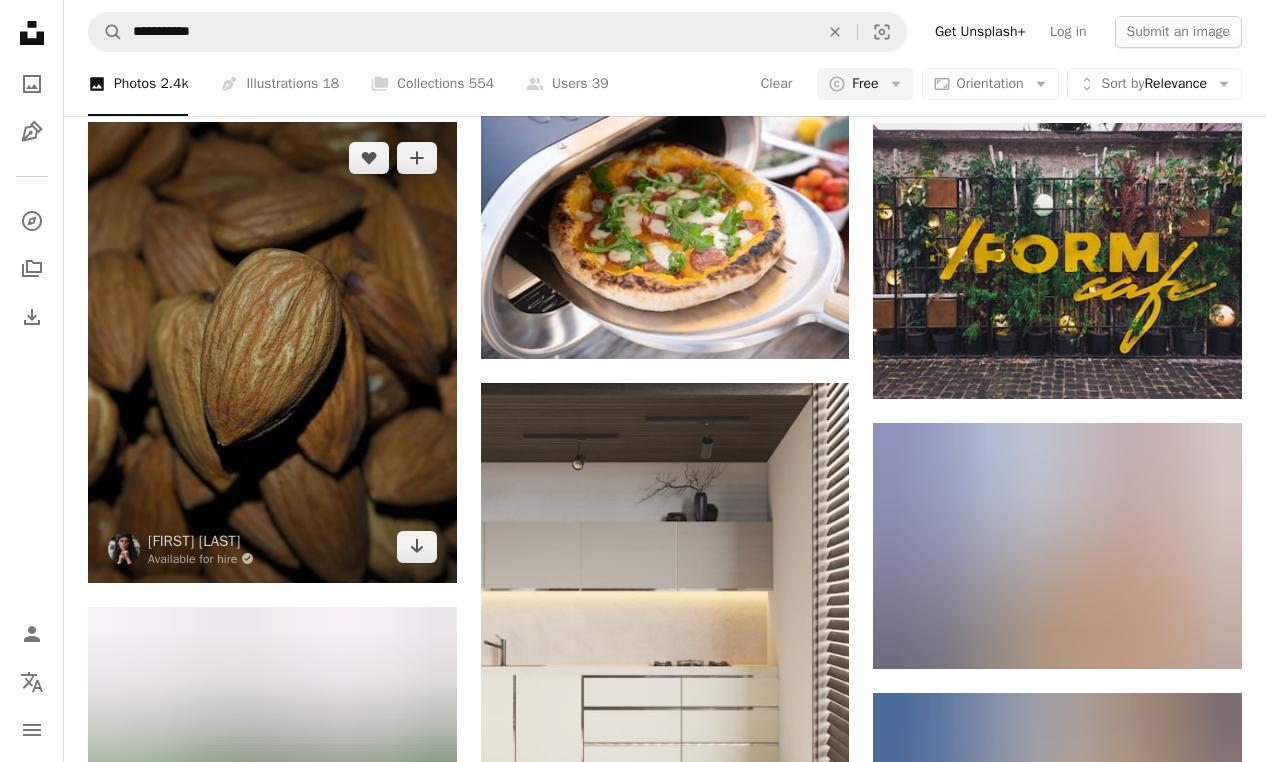 scroll, scrollTop: 95833, scrollLeft: 0, axis: vertical 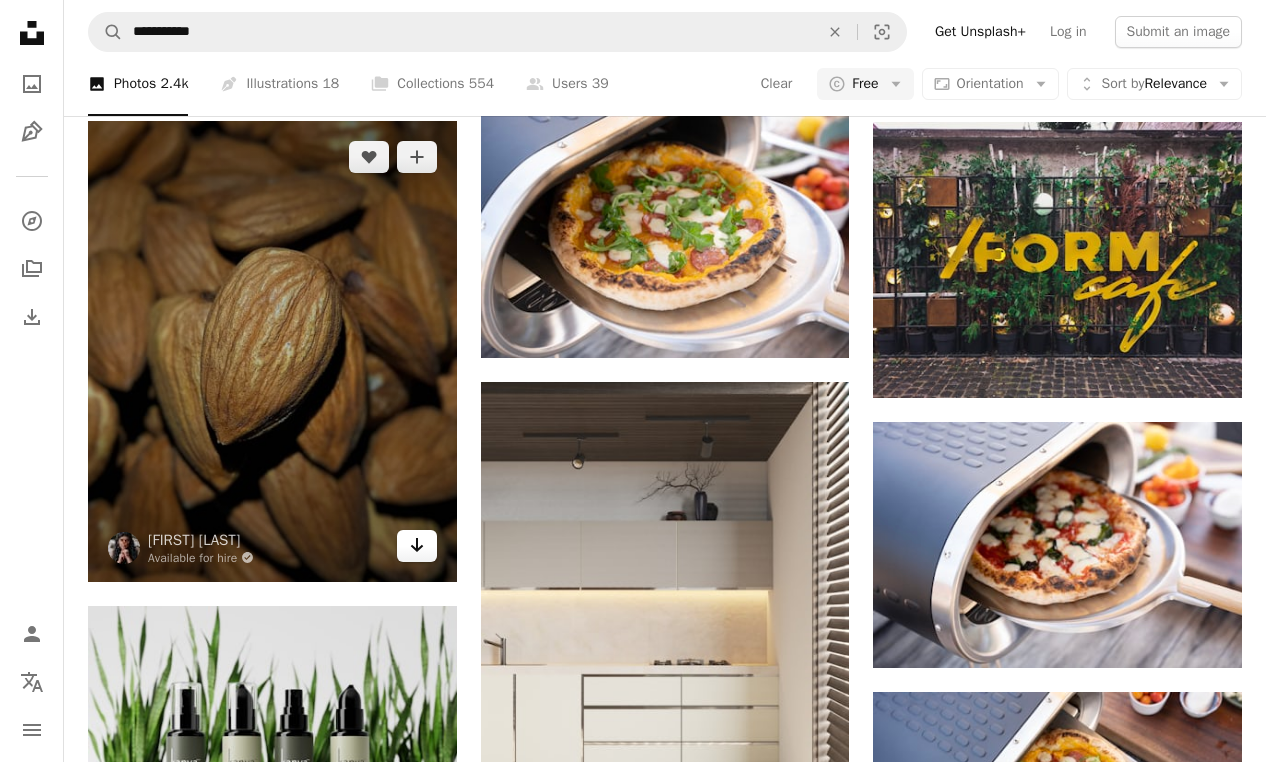 click on "Arrow pointing down" 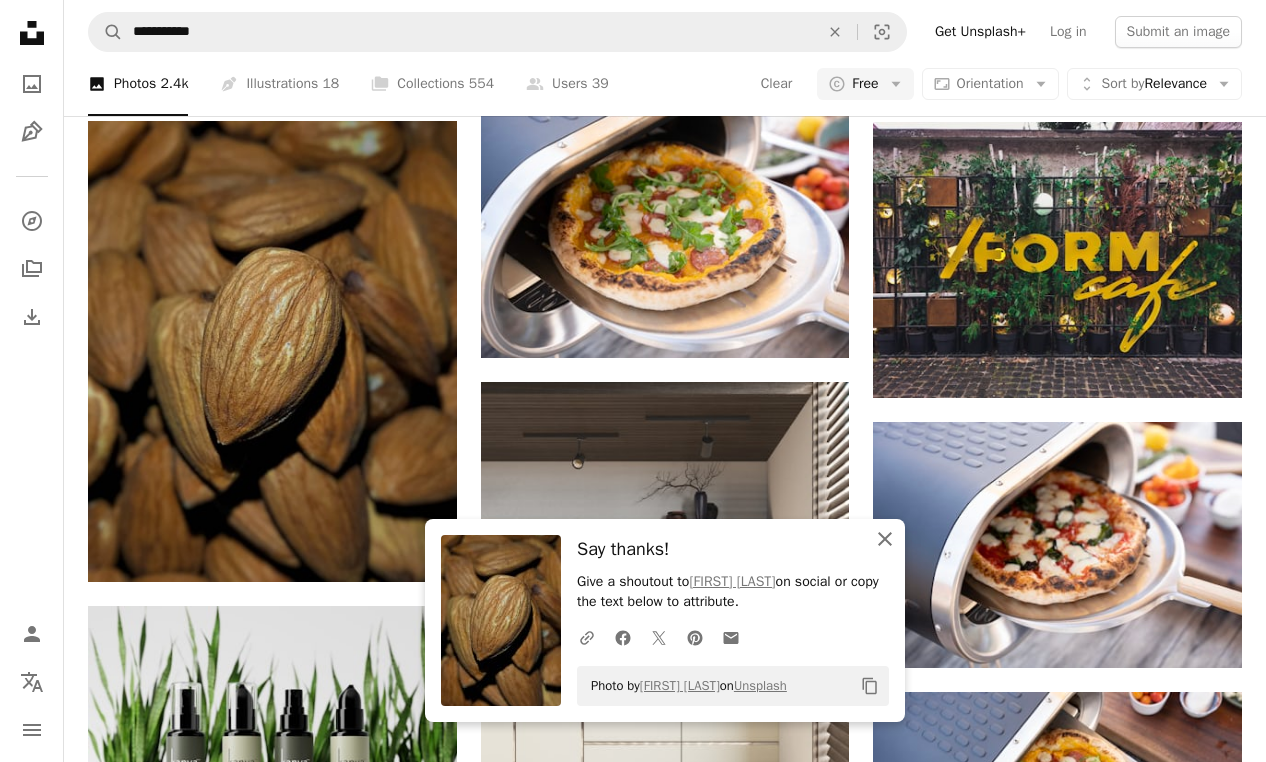 click on "An X shape" 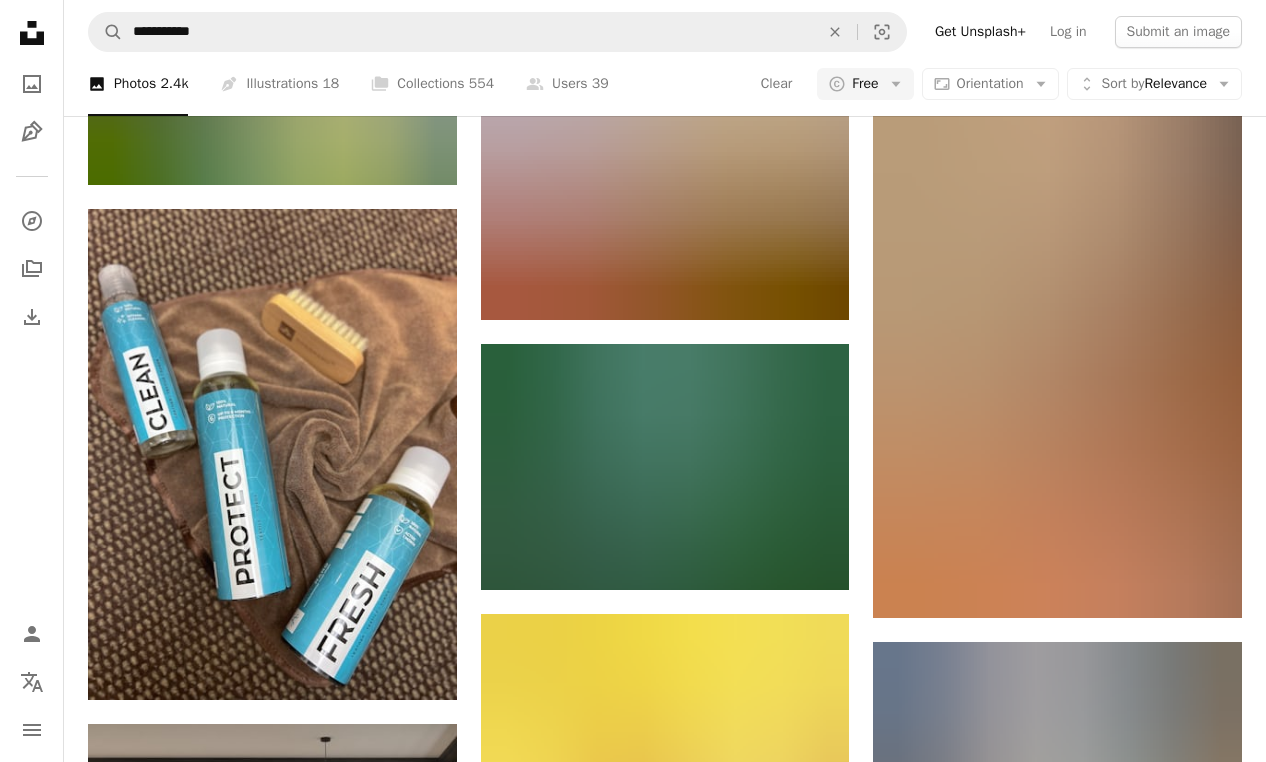 scroll, scrollTop: 113465, scrollLeft: 0, axis: vertical 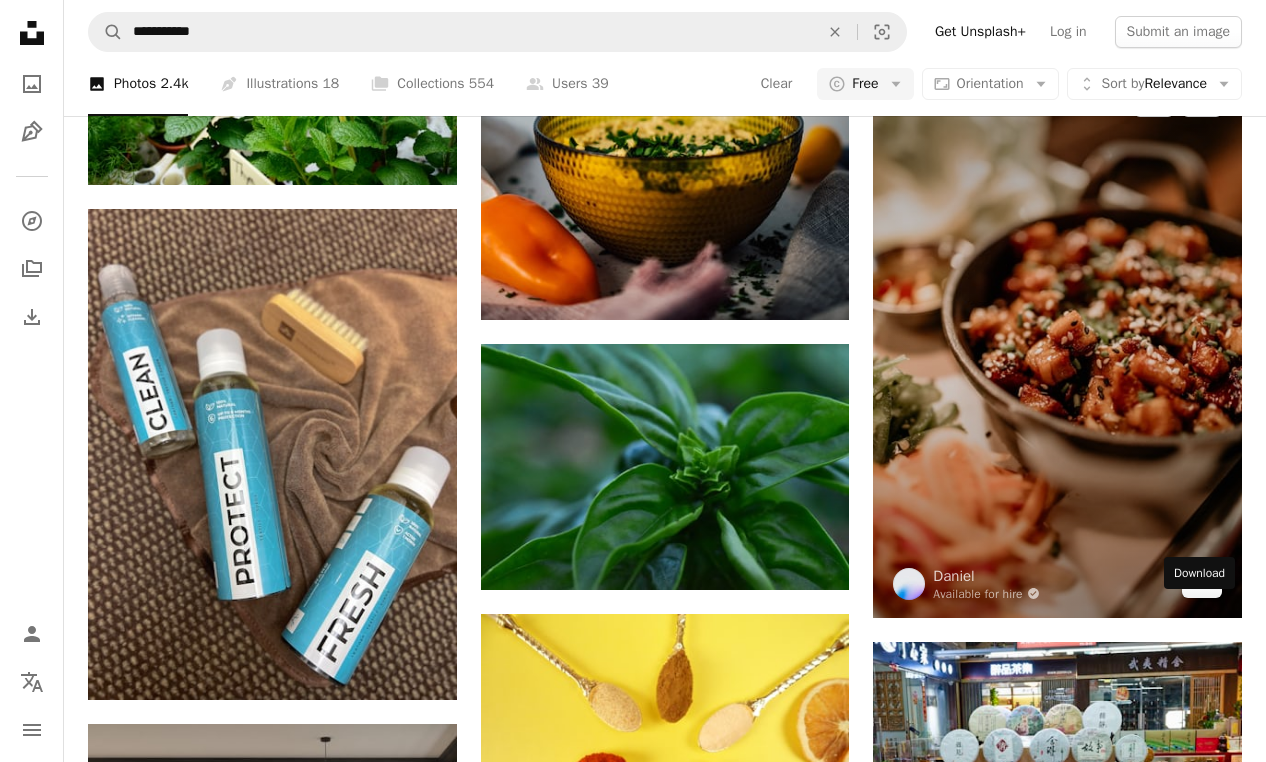 click on "Arrow pointing down" at bounding box center [1202, 582] 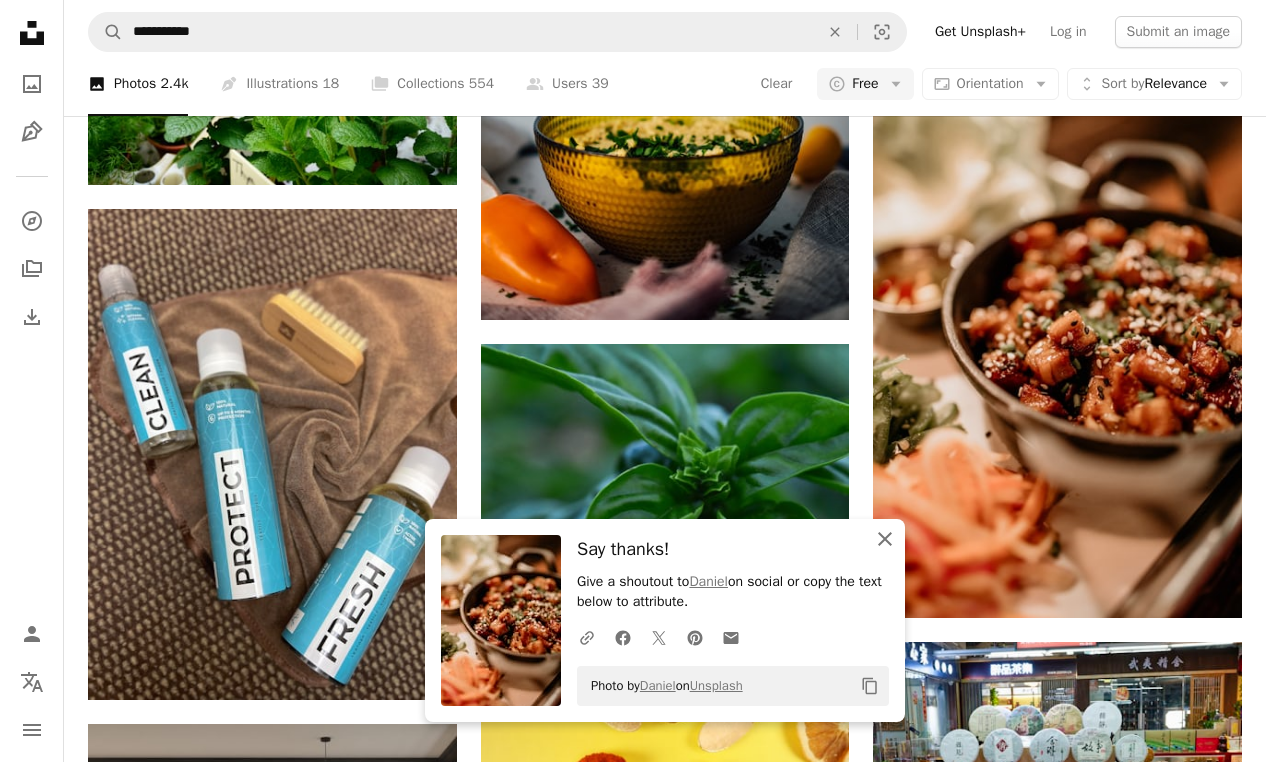 click on "An X shape" 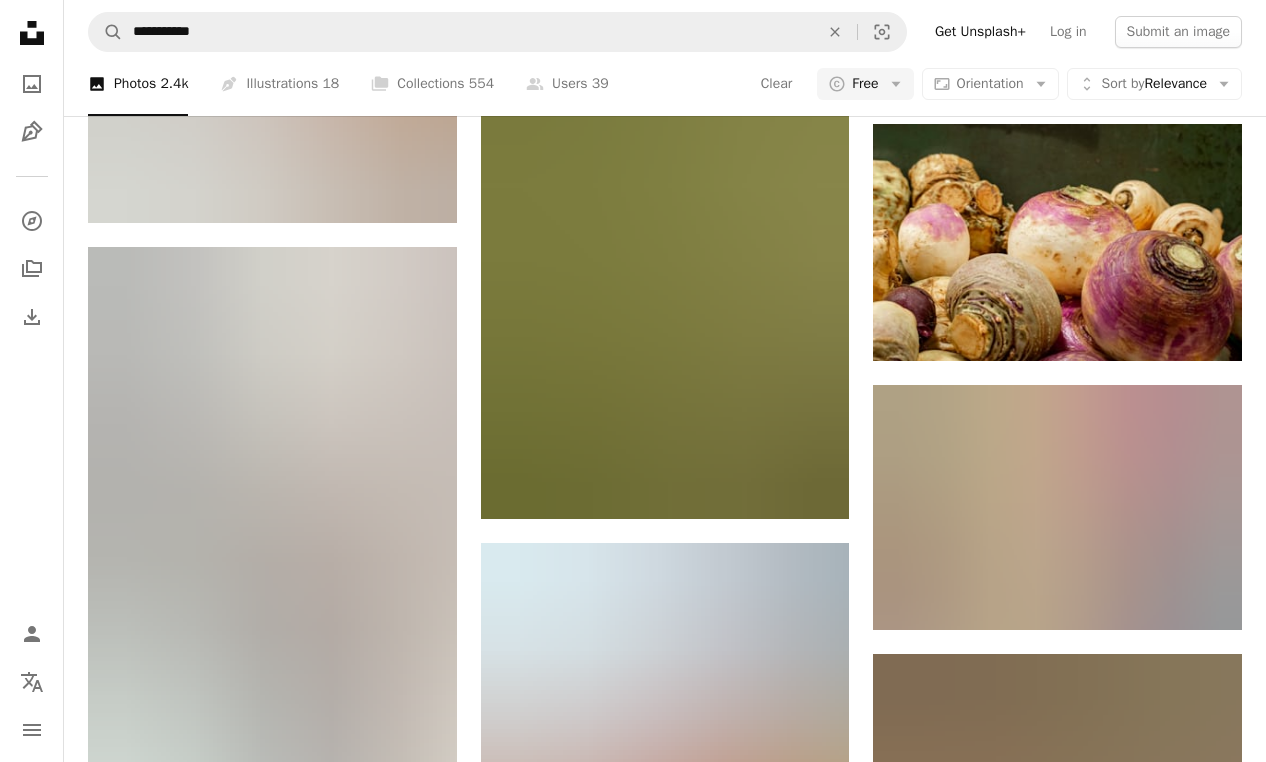 scroll, scrollTop: 116938, scrollLeft: 0, axis: vertical 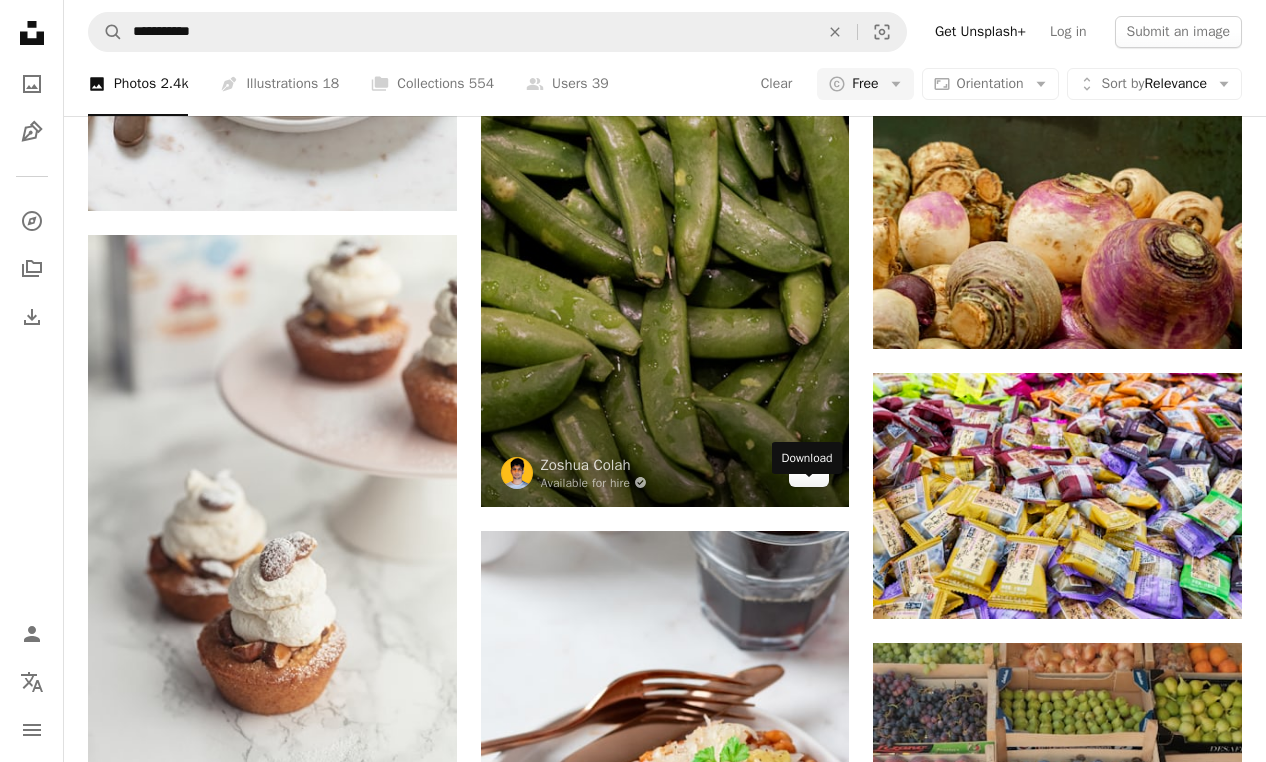 click on "Arrow pointing down" 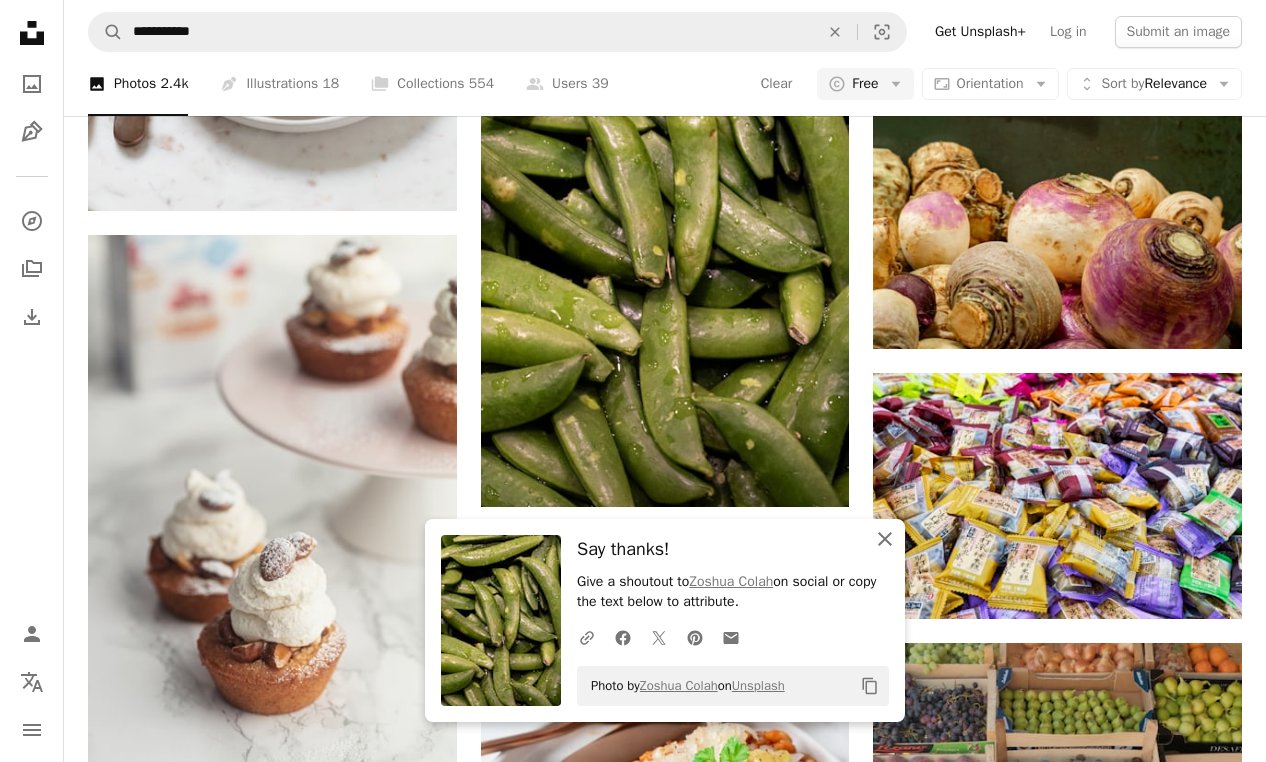 click on "An X shape" 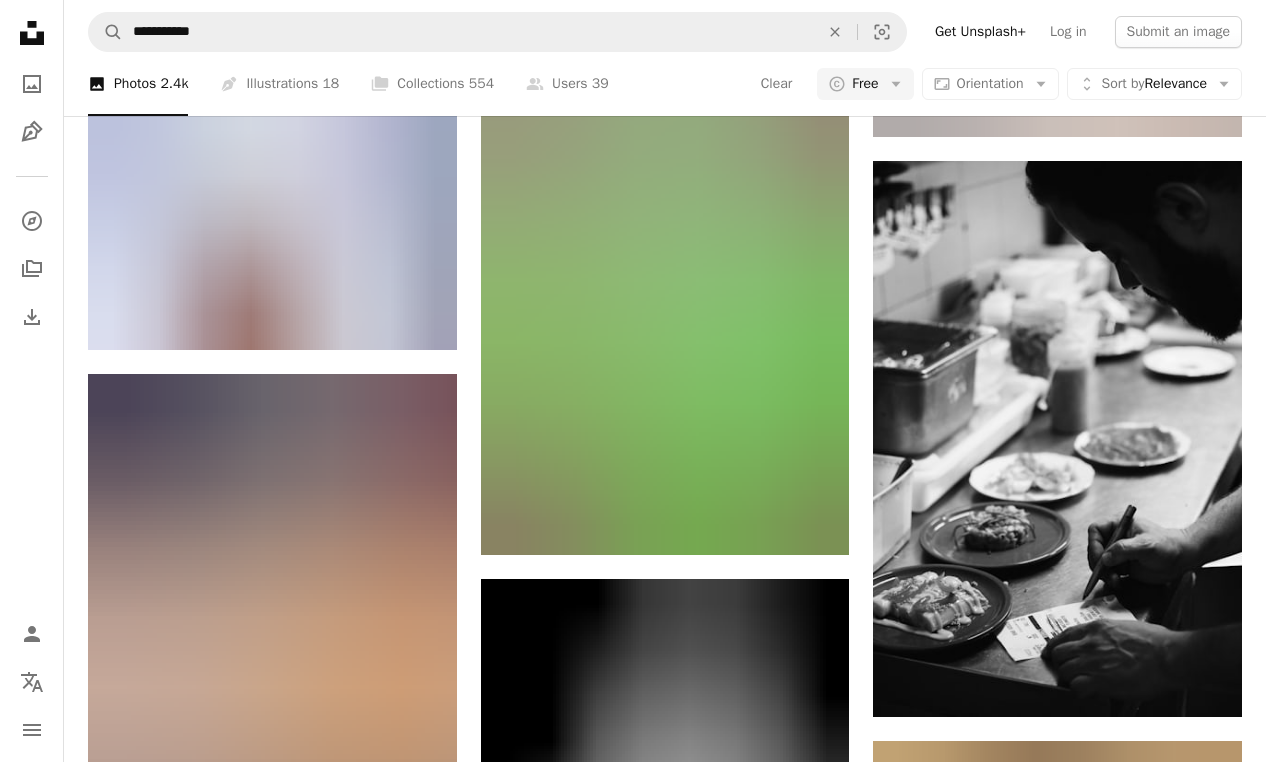 scroll, scrollTop: 120784, scrollLeft: 0, axis: vertical 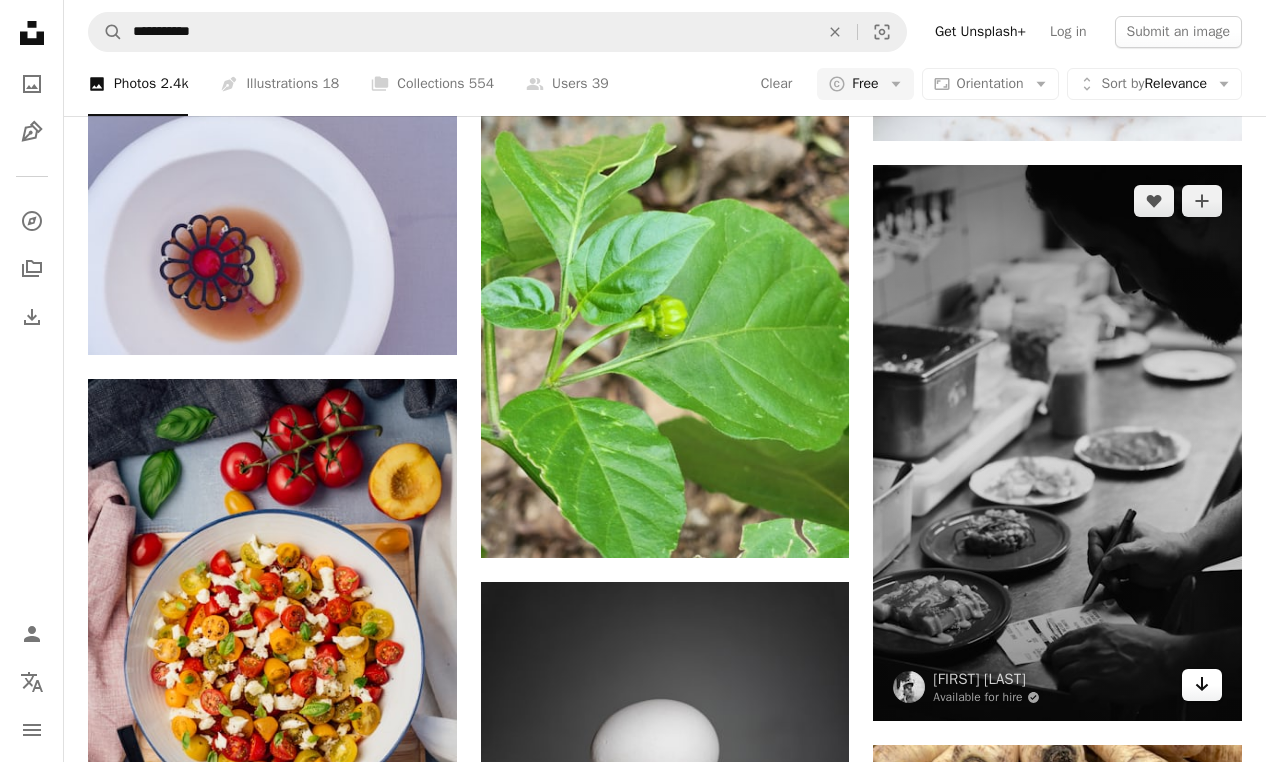 click on "Arrow pointing down" 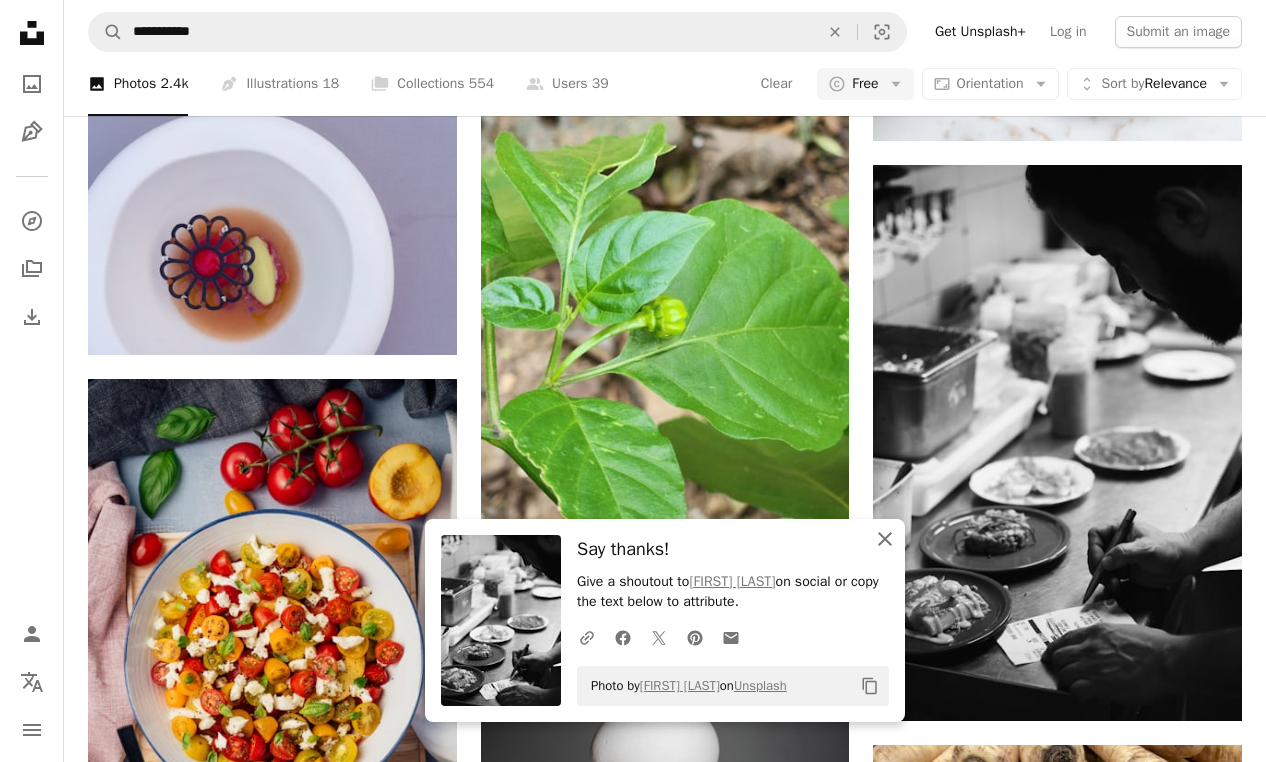 click 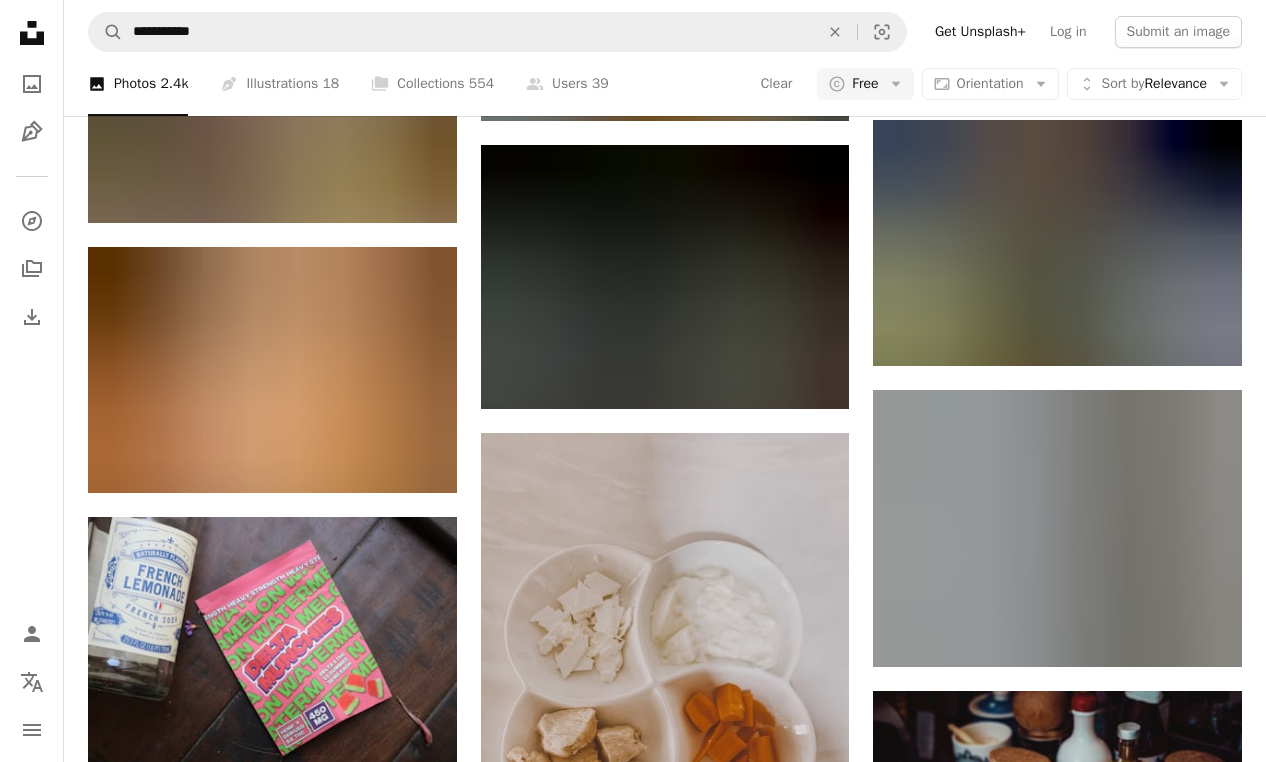 scroll, scrollTop: 133588, scrollLeft: 0, axis: vertical 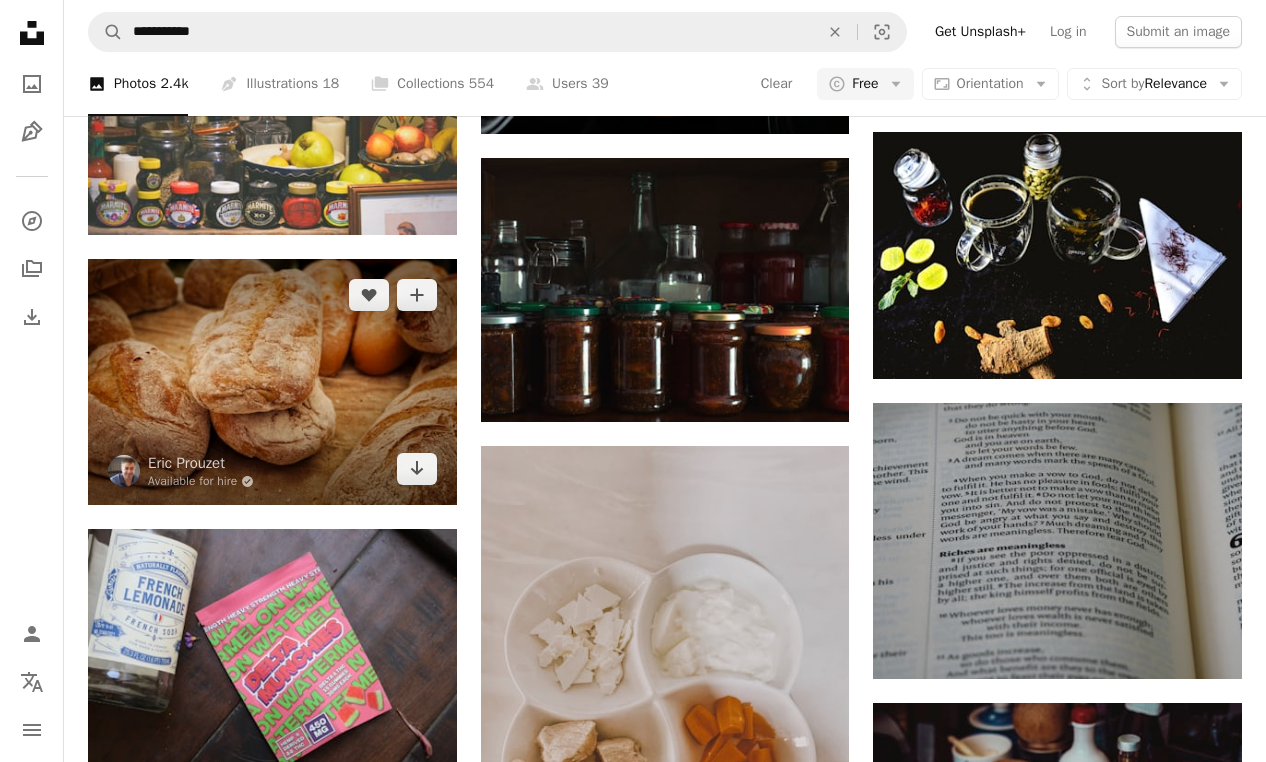 click on "Arrow pointing down" at bounding box center (417, 469) 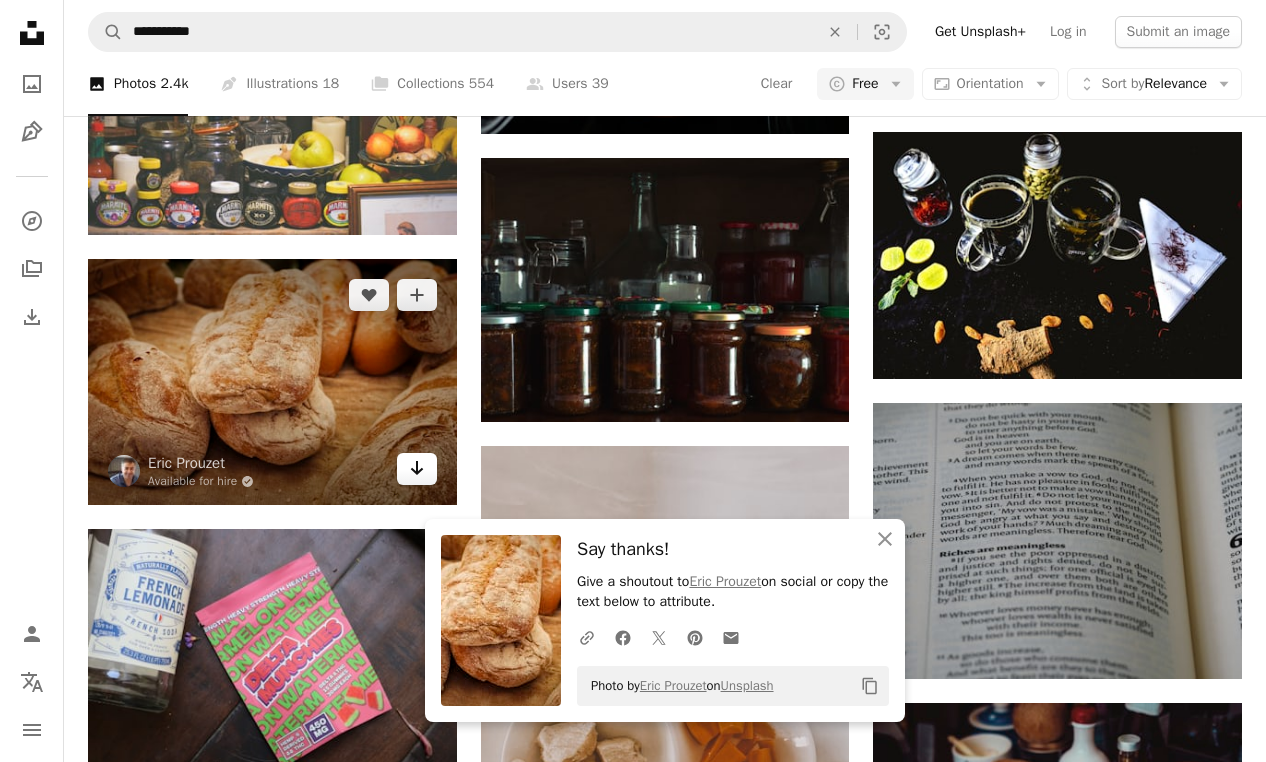 click on "Arrow pointing down" 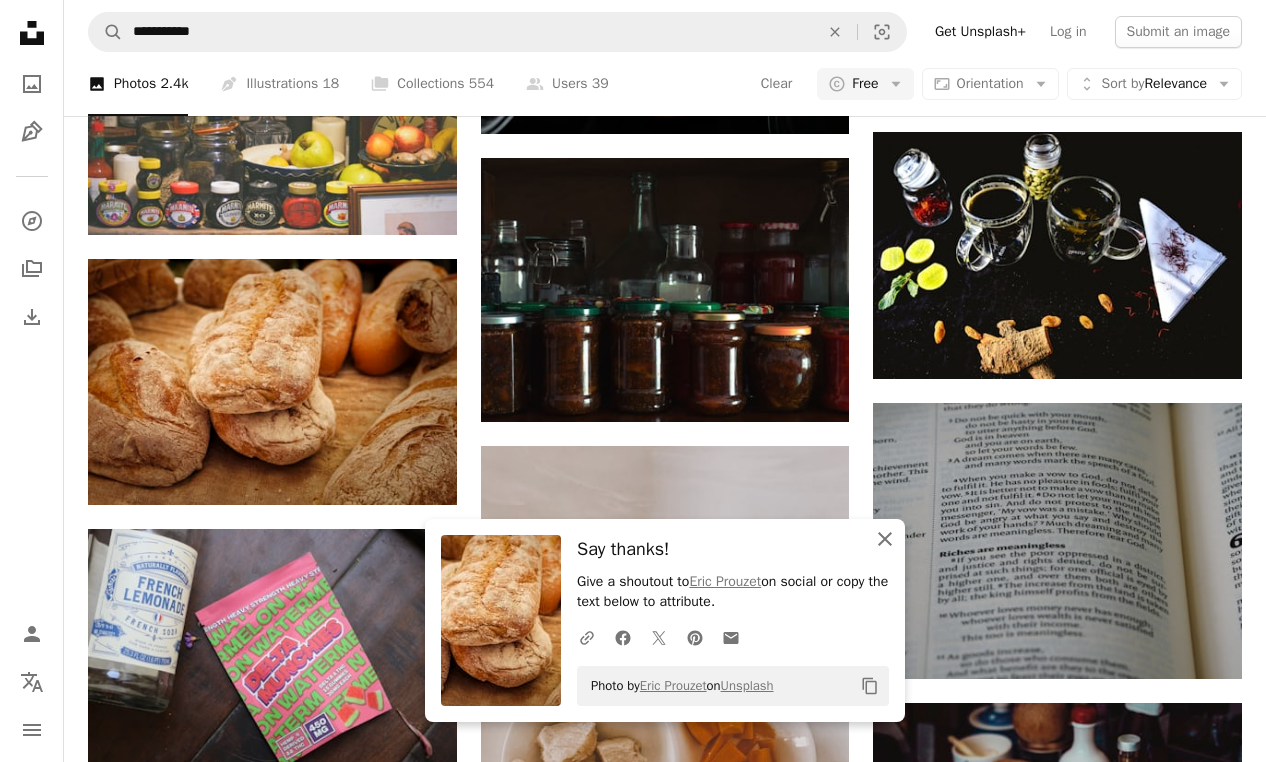 click 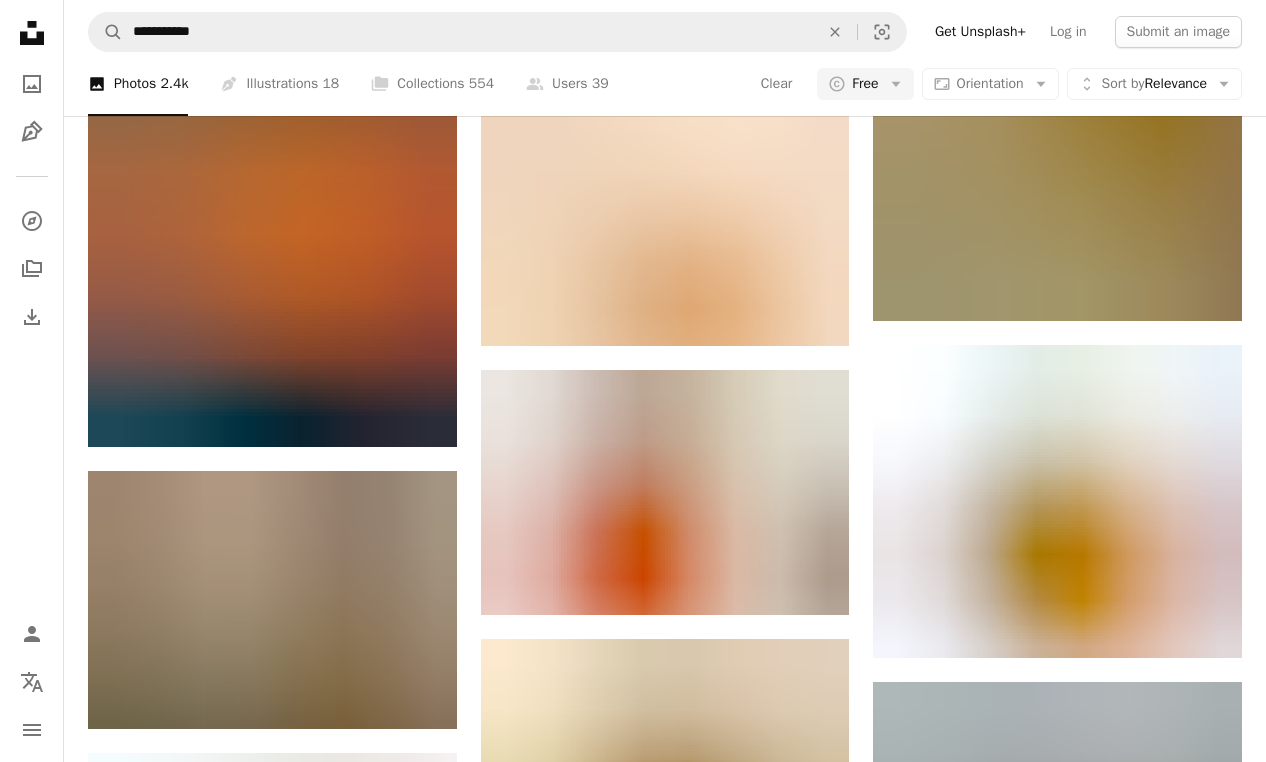 scroll, scrollTop: 145535, scrollLeft: 0, axis: vertical 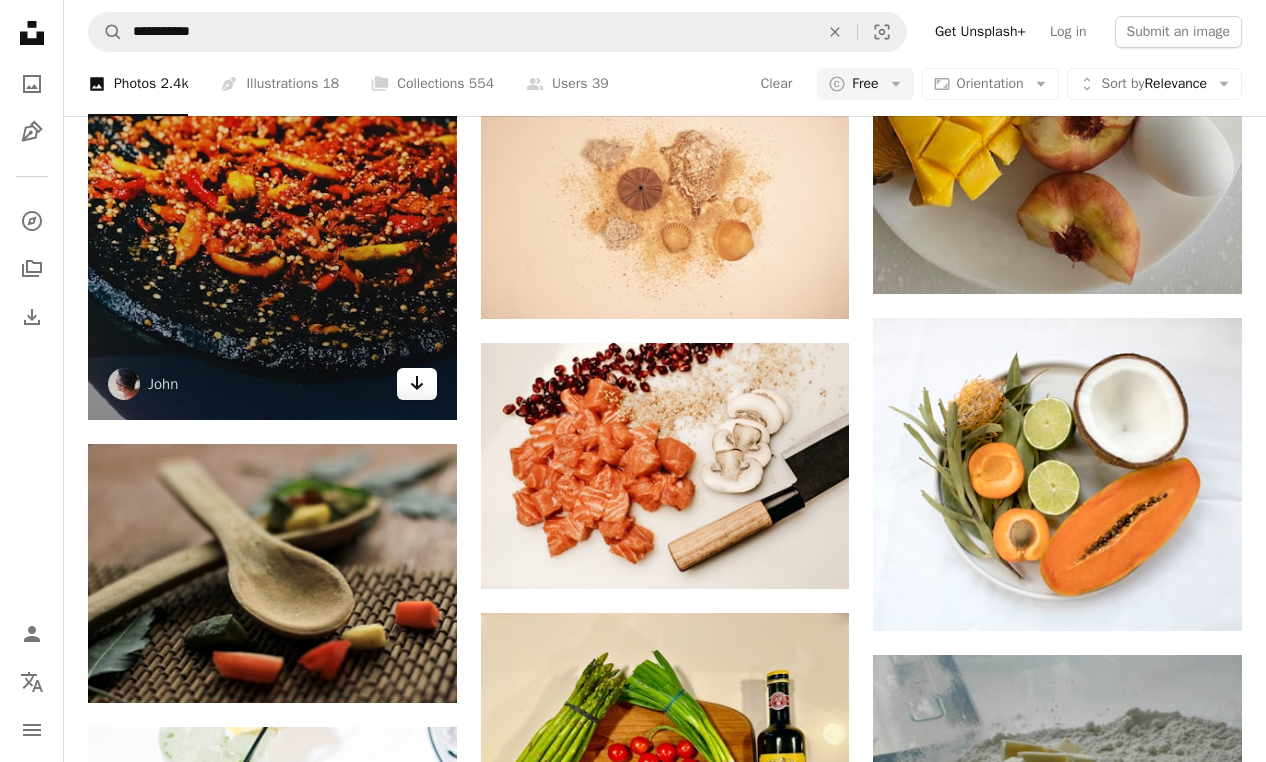 click on "Arrow pointing down" 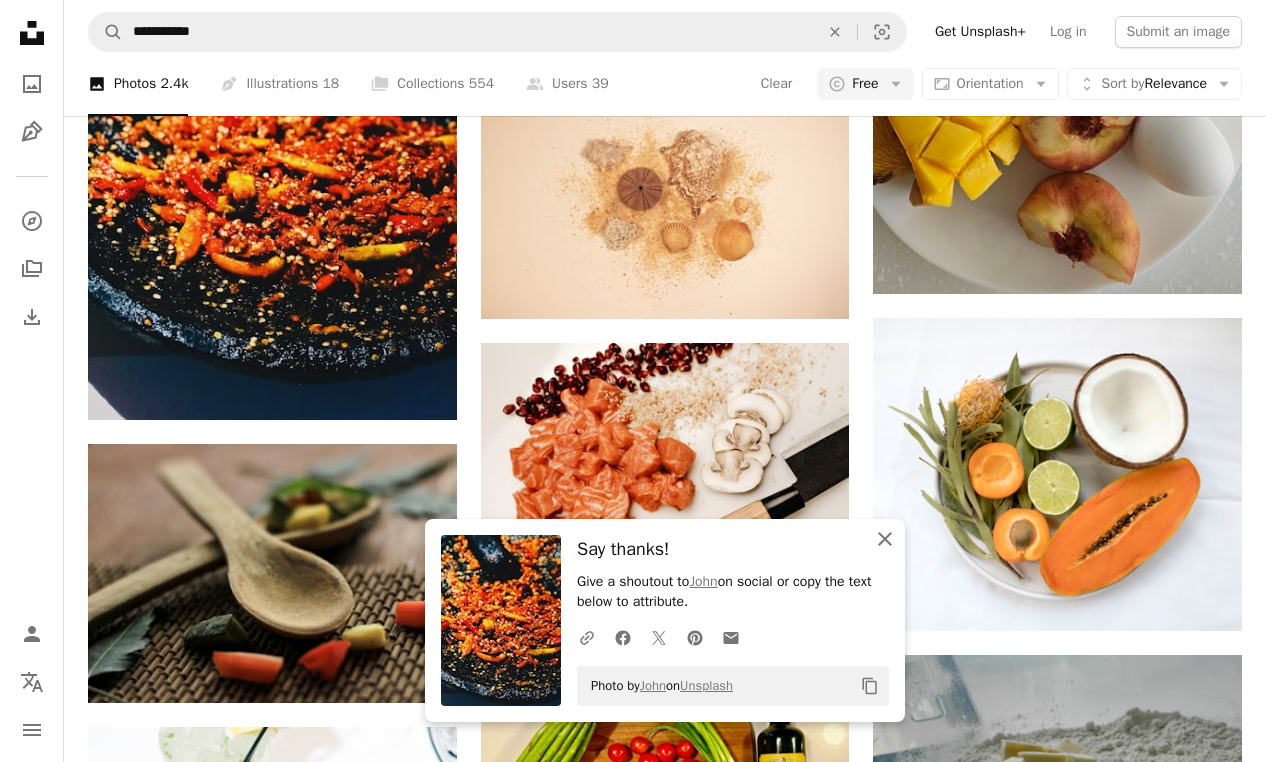 click 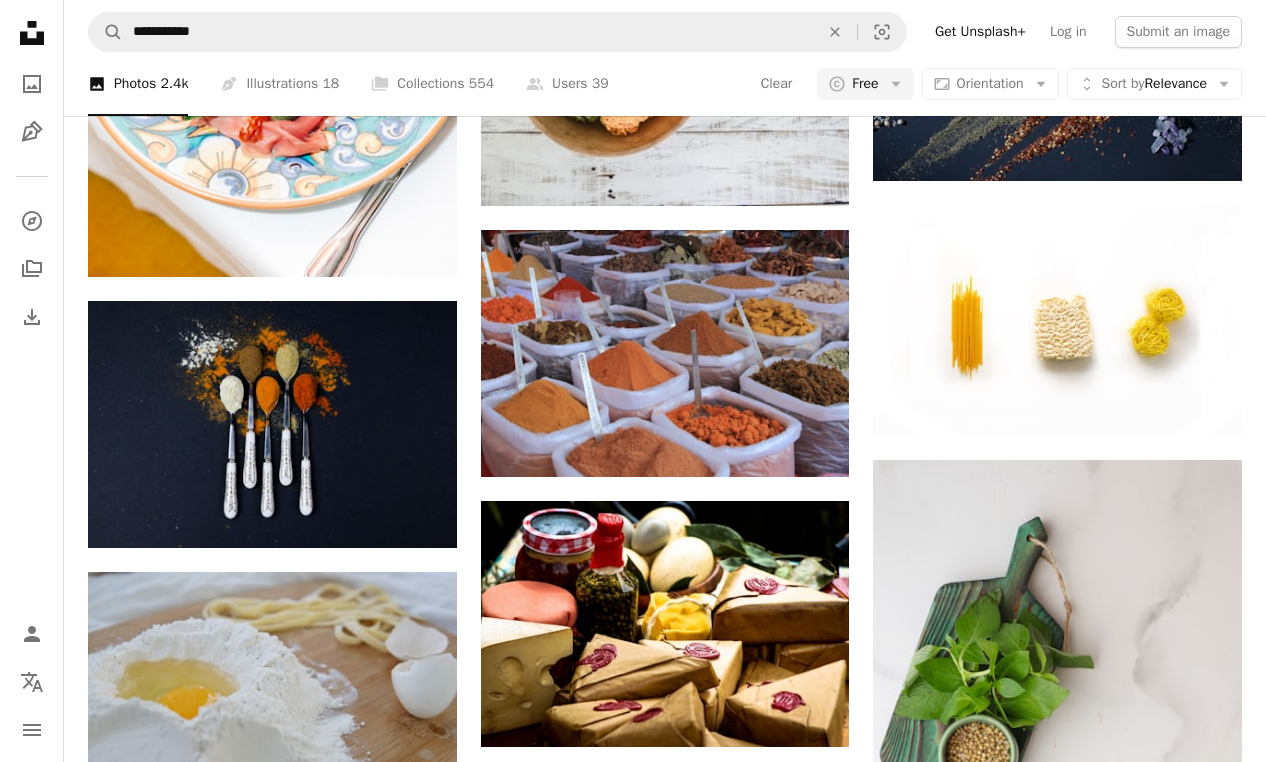 scroll, scrollTop: 146535, scrollLeft: 0, axis: vertical 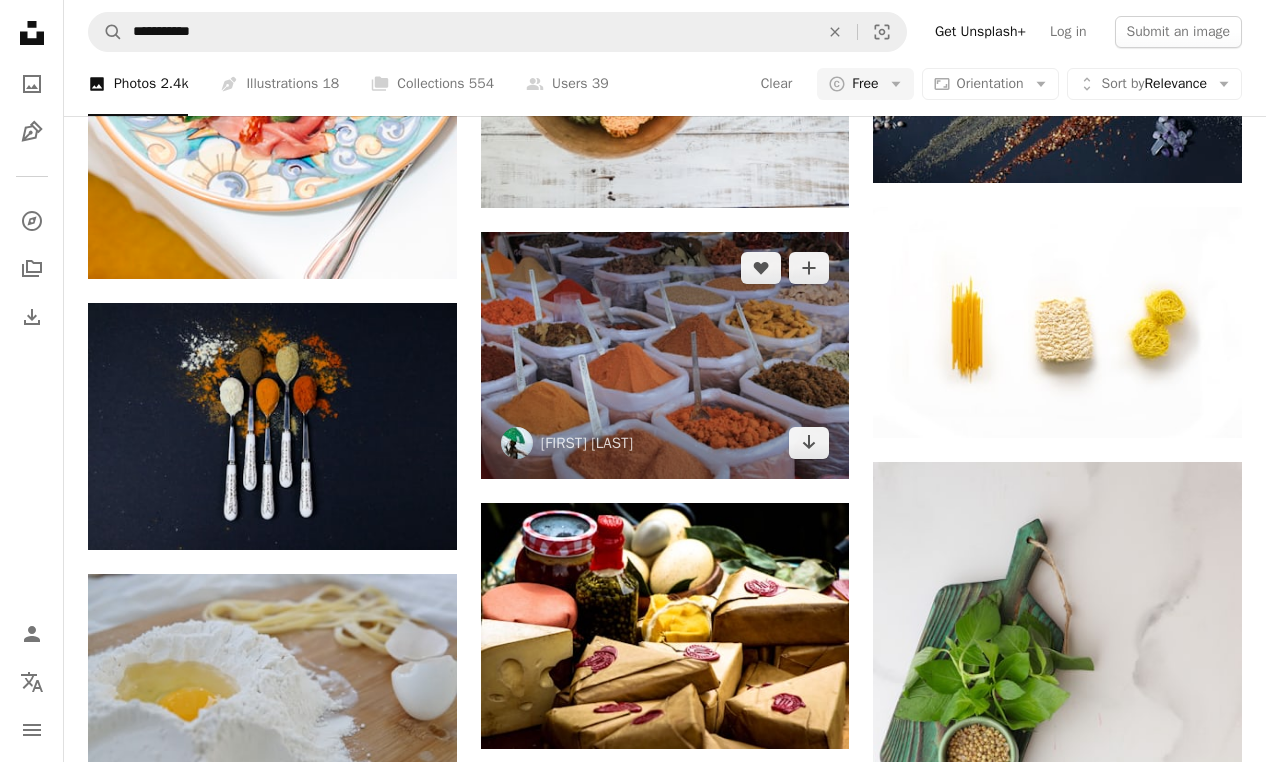 click on "Arrow pointing down" 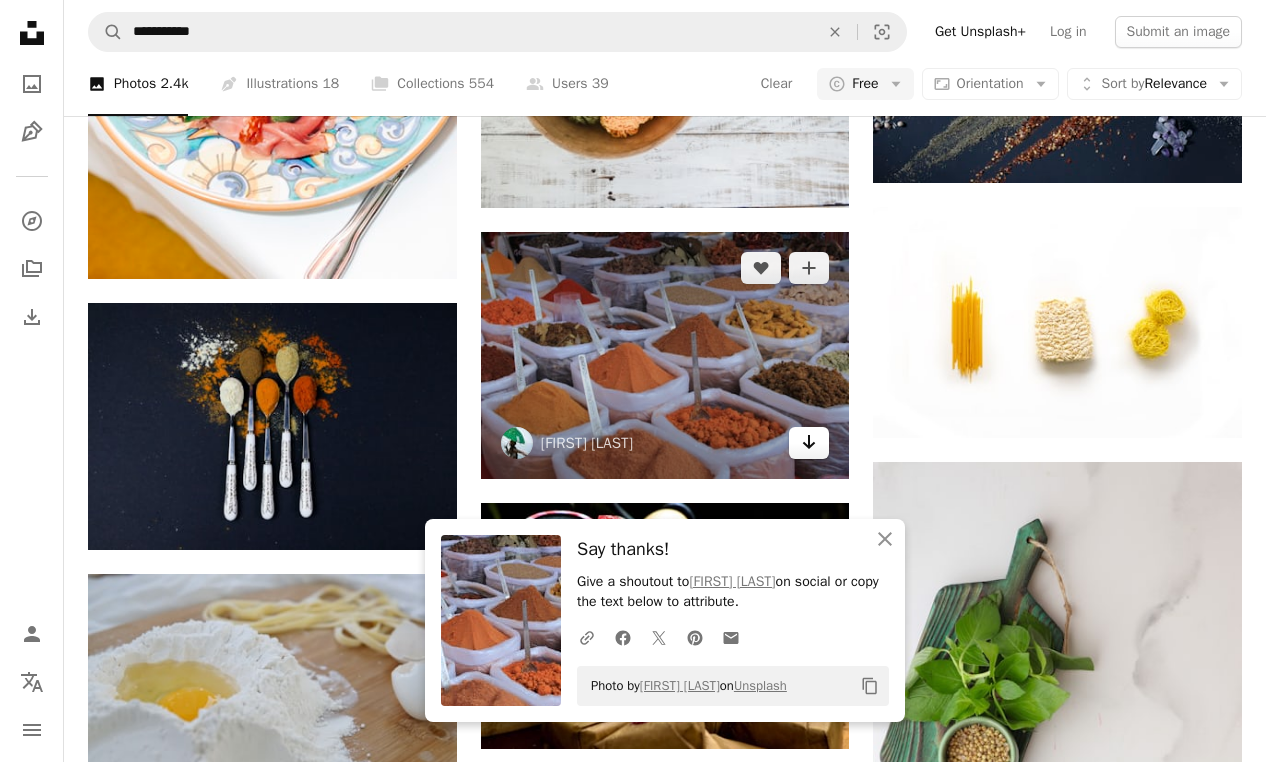 click 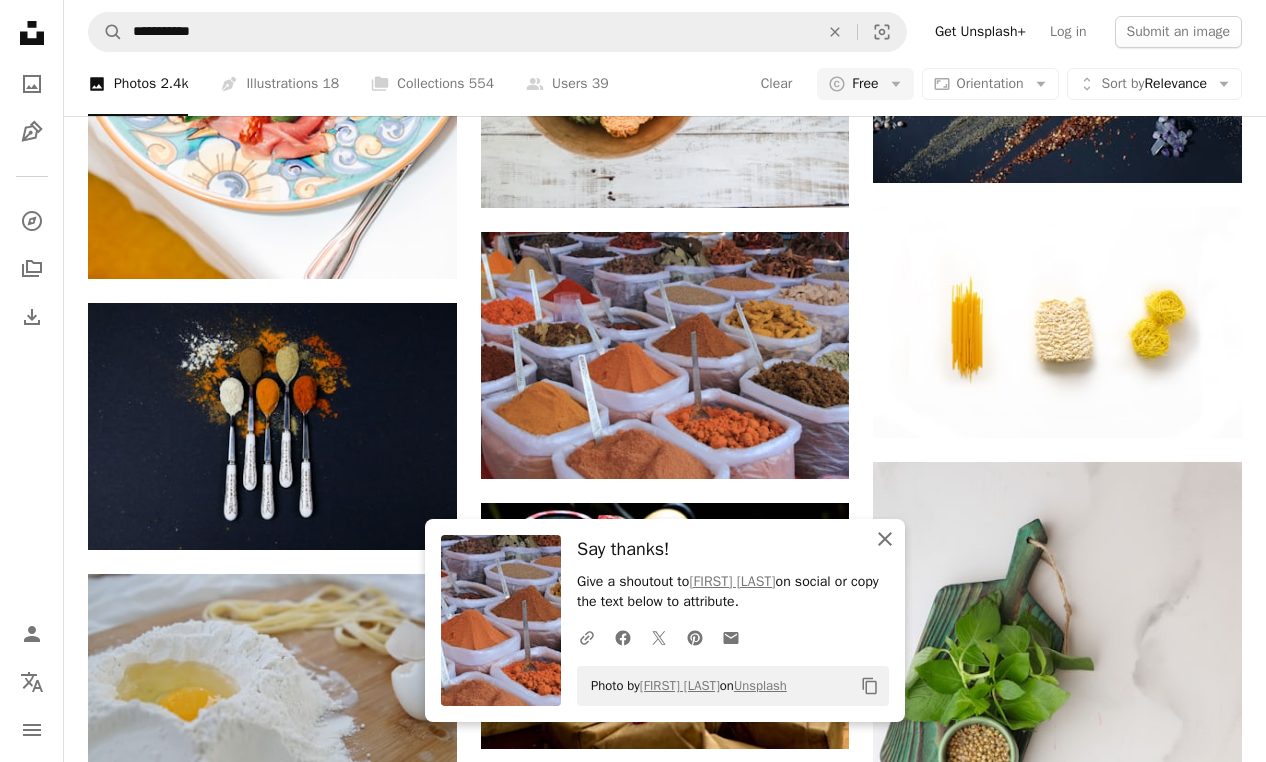 click 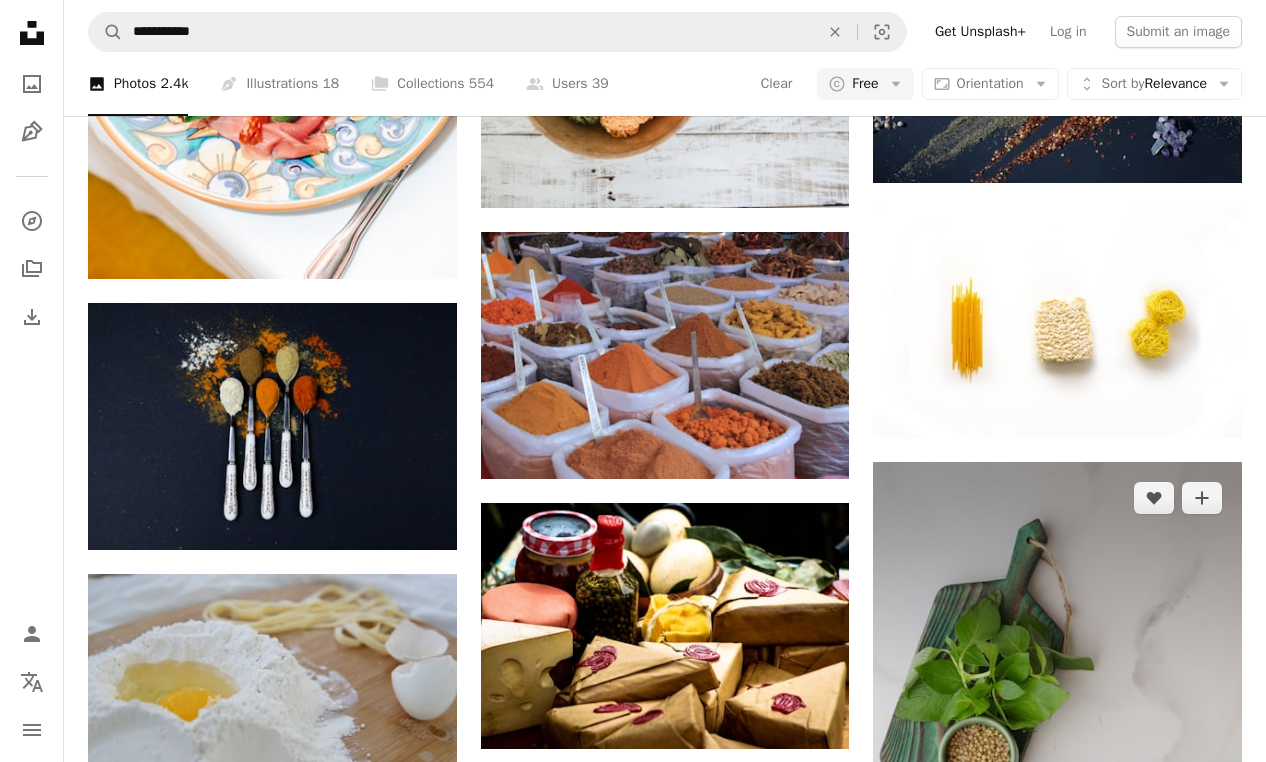 click at bounding box center (1057, 738) 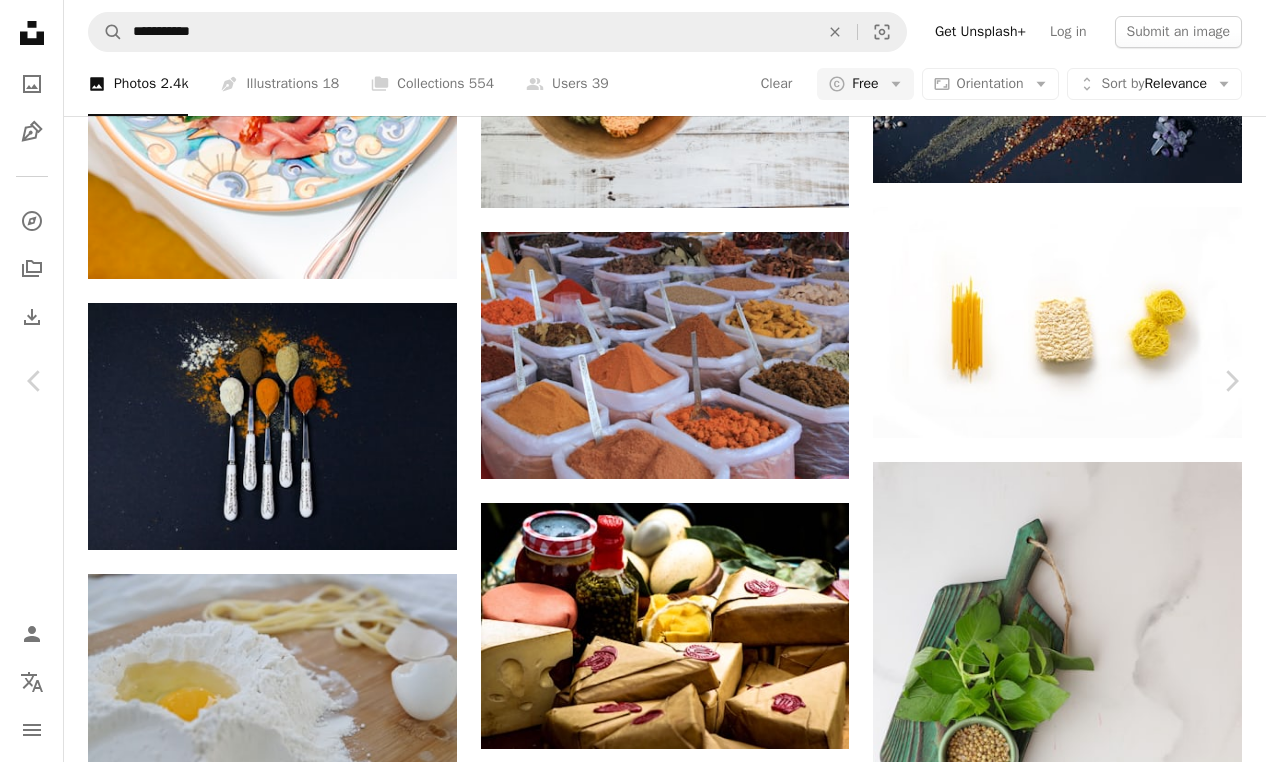 scroll, scrollTop: 147964, scrollLeft: 0, axis: vertical 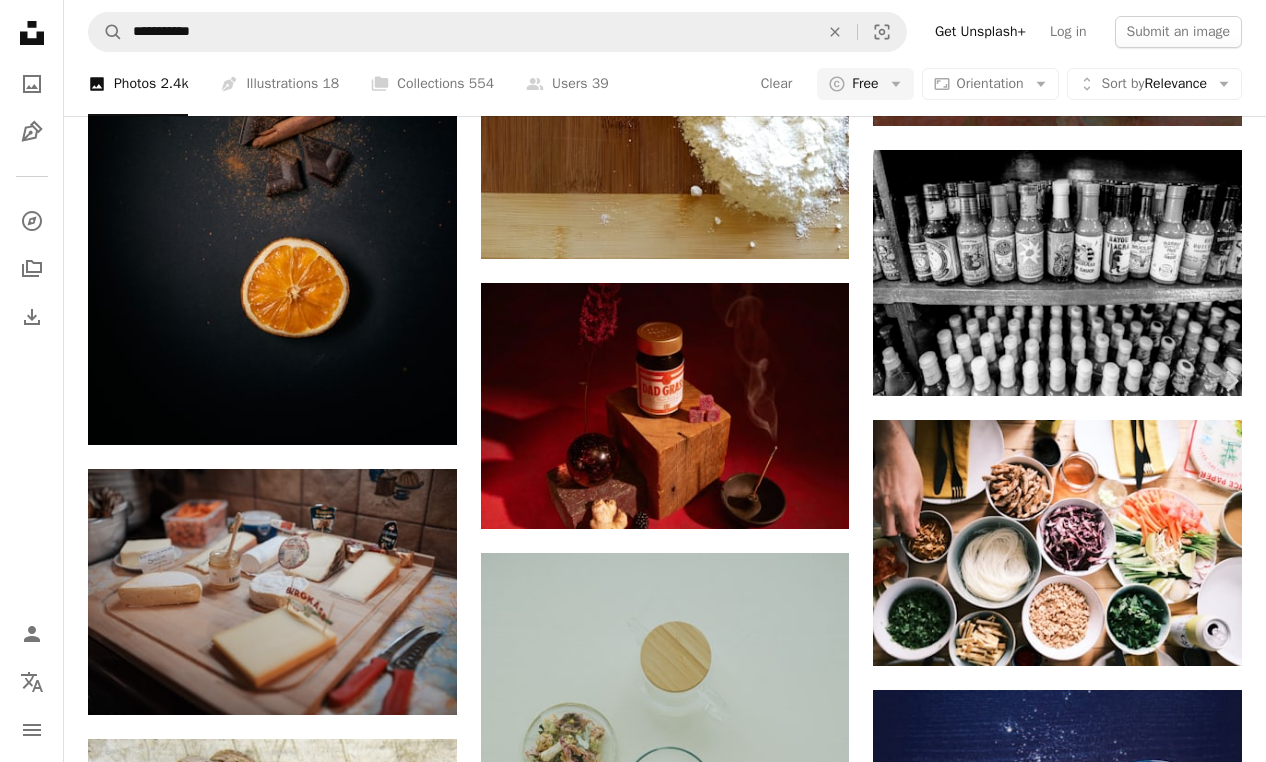 click on "Chevron left" at bounding box center [35, 381] 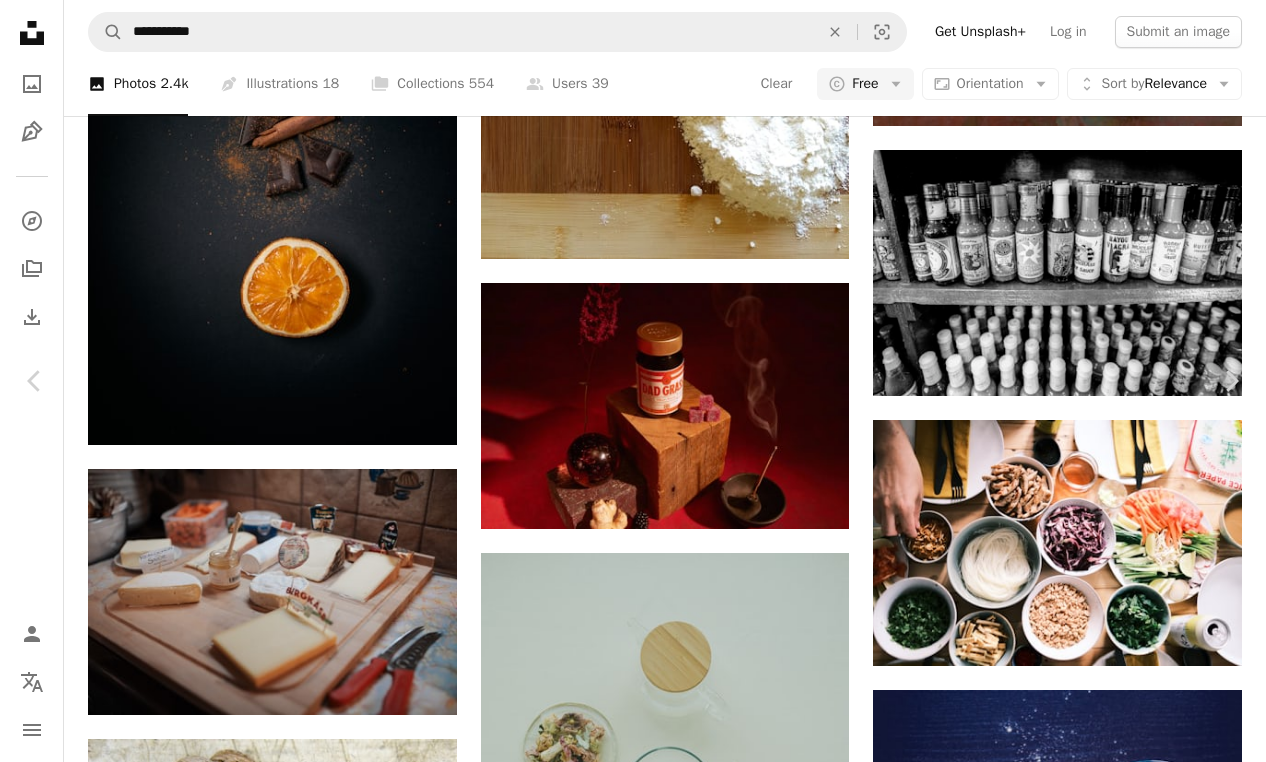 click on "An X shape" at bounding box center (20, 20) 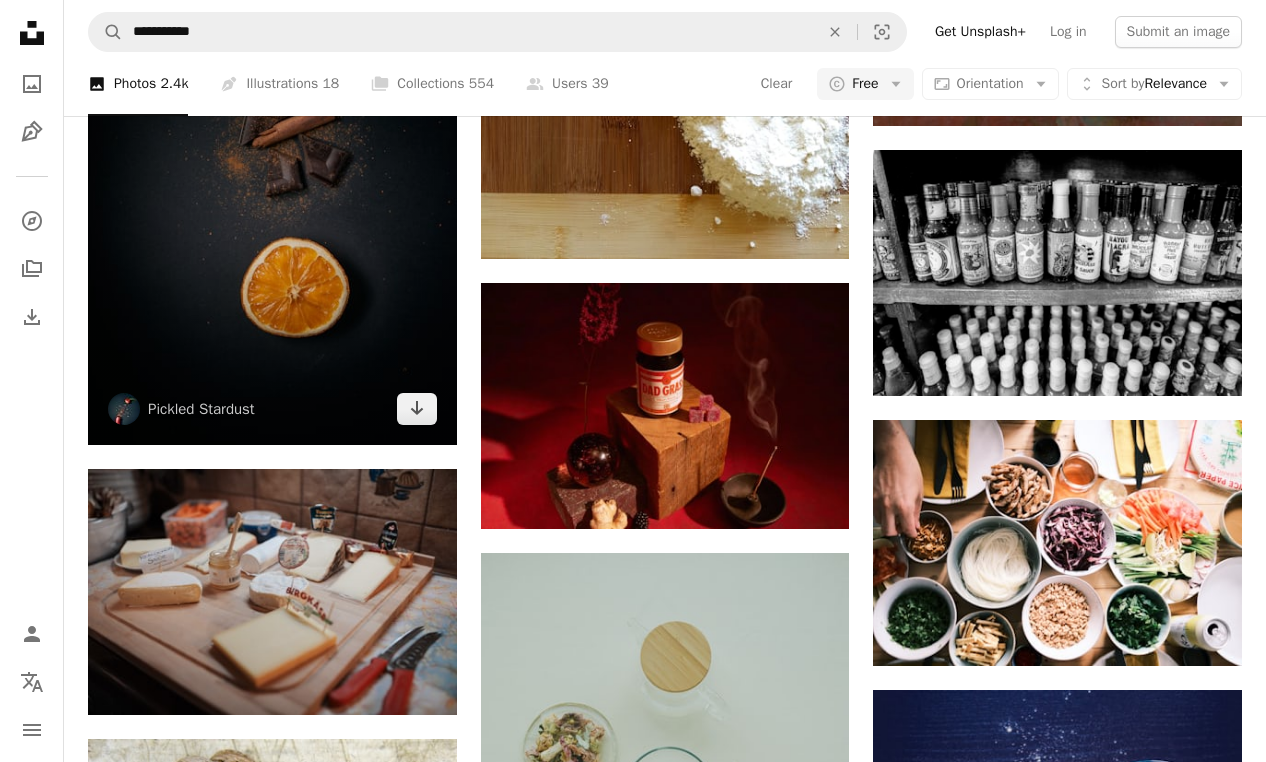 click at bounding box center [272, 214] 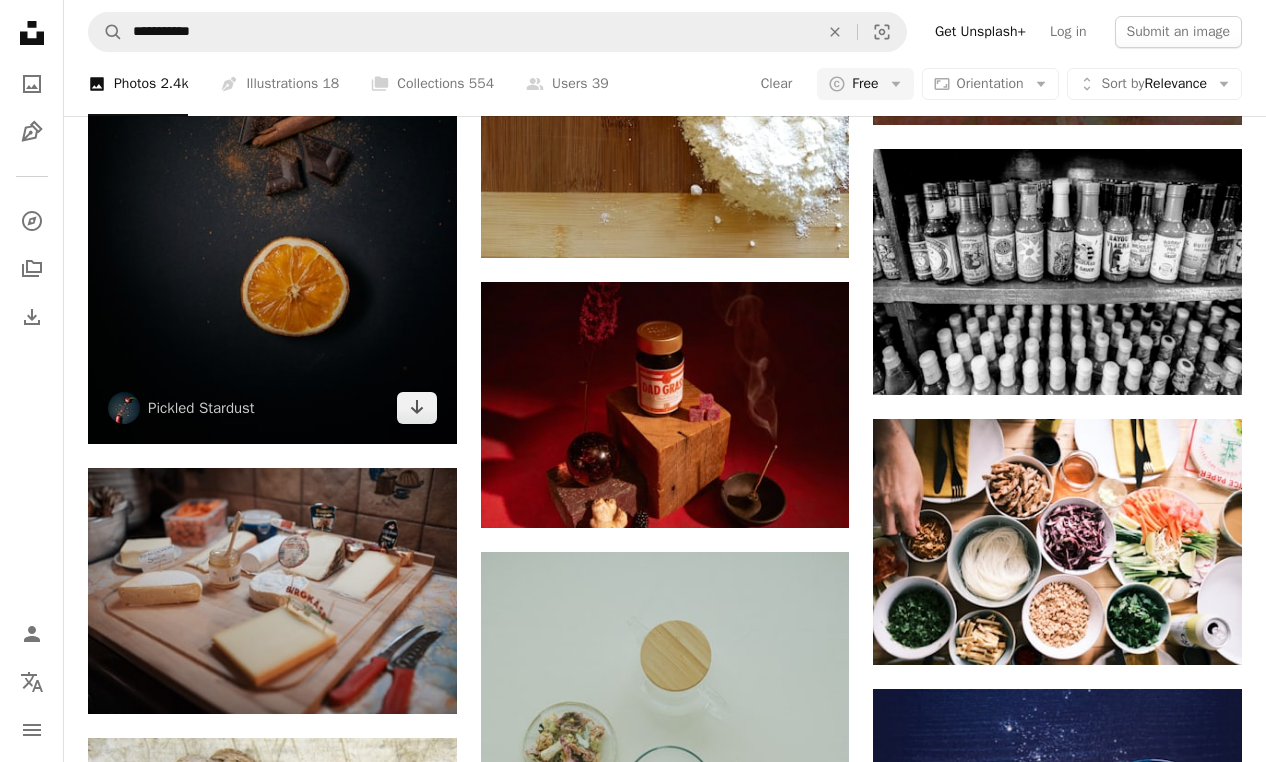 click at bounding box center [272, 213] 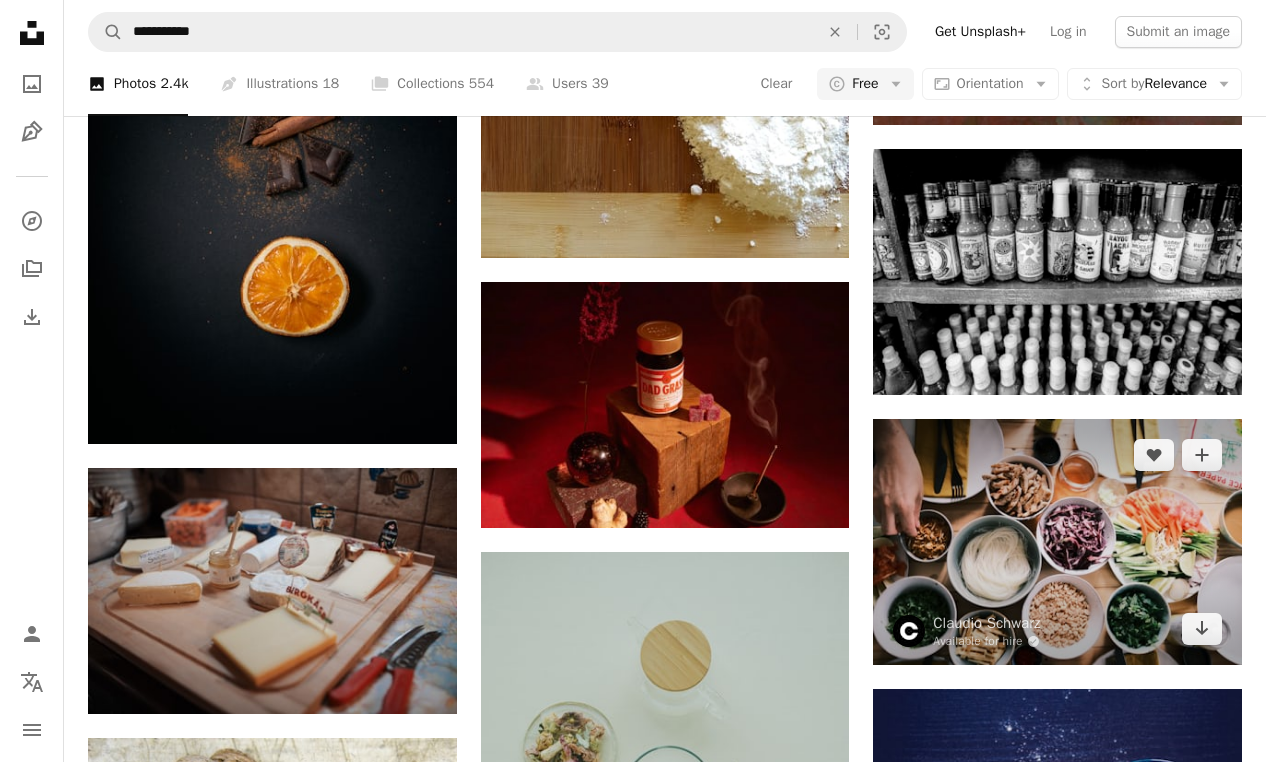 drag, startPoint x: 428, startPoint y: 315, endPoint x: 1001, endPoint y: 578, distance: 630.4744 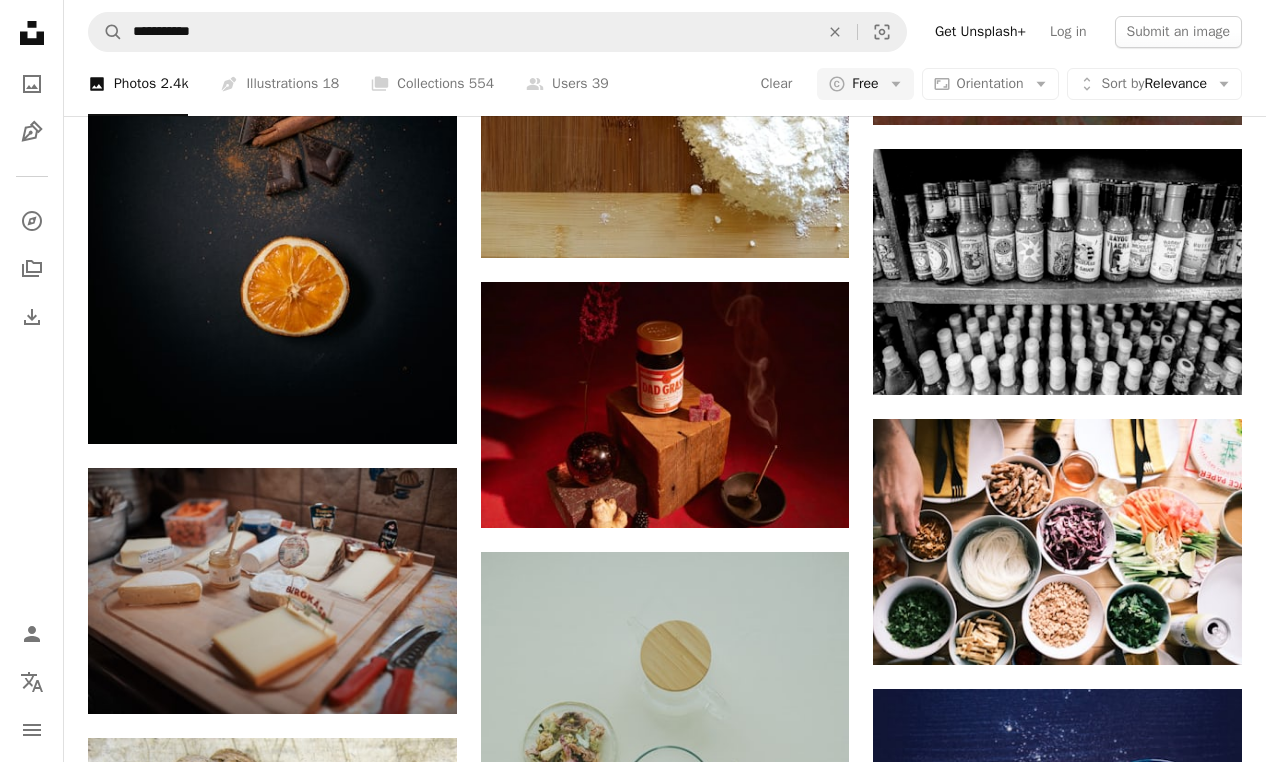 scroll, scrollTop: 148059, scrollLeft: 0, axis: vertical 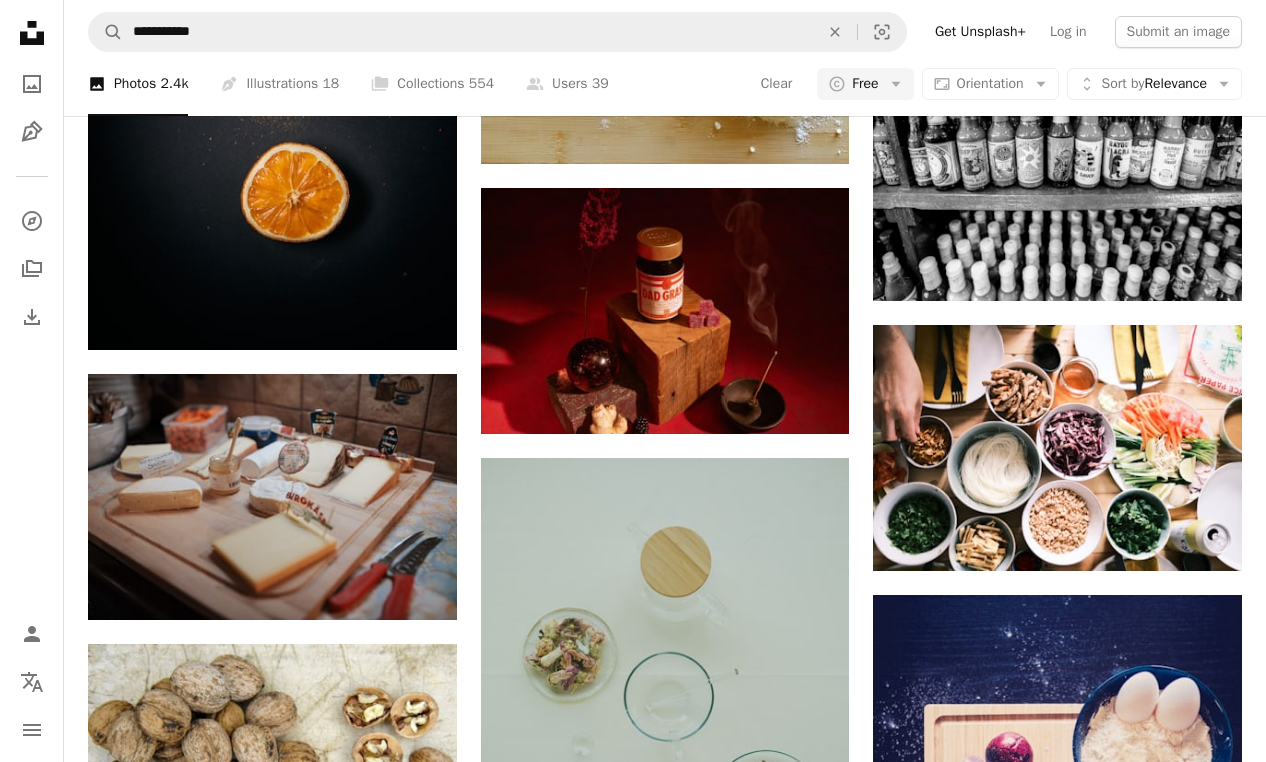 click on "A heart A plus sign [FIRST] [LAST] Arrow pointing down A heart A plus sign [FIRST] [LAST] Available for hire A checkmark inside of a circle Arrow pointing down A heart A plus sign [FIRST] [LAST] Arrow pointing down A heart A plus sign [FIRST] Arrow pointing down A heart A plus sign [FIRST] [LAST] Arrow pointing down A heart A plus sign [FIRST] Available for hire A checkmark inside of a circle Arrow pointing down A heart A plus sign [FIRST] Available for hire A checkmark inside of a circle Arrow pointing down A heart A plus sign [FIRST] Arrow pointing down A heart A plus sign [FIRST] Arrow pointing down A heart A plus sign [FIRST] [LAST] Arrow pointing down –– ––– –––  –– ––– –  ––– –––  ––––  –   – –– –––  – – ––– –– –– –––– –– On-brand and on budget images for your next campaign Learn More A heart A plus sign [FIRST] Arrow pointing down ." at bounding box center (665, -72069) 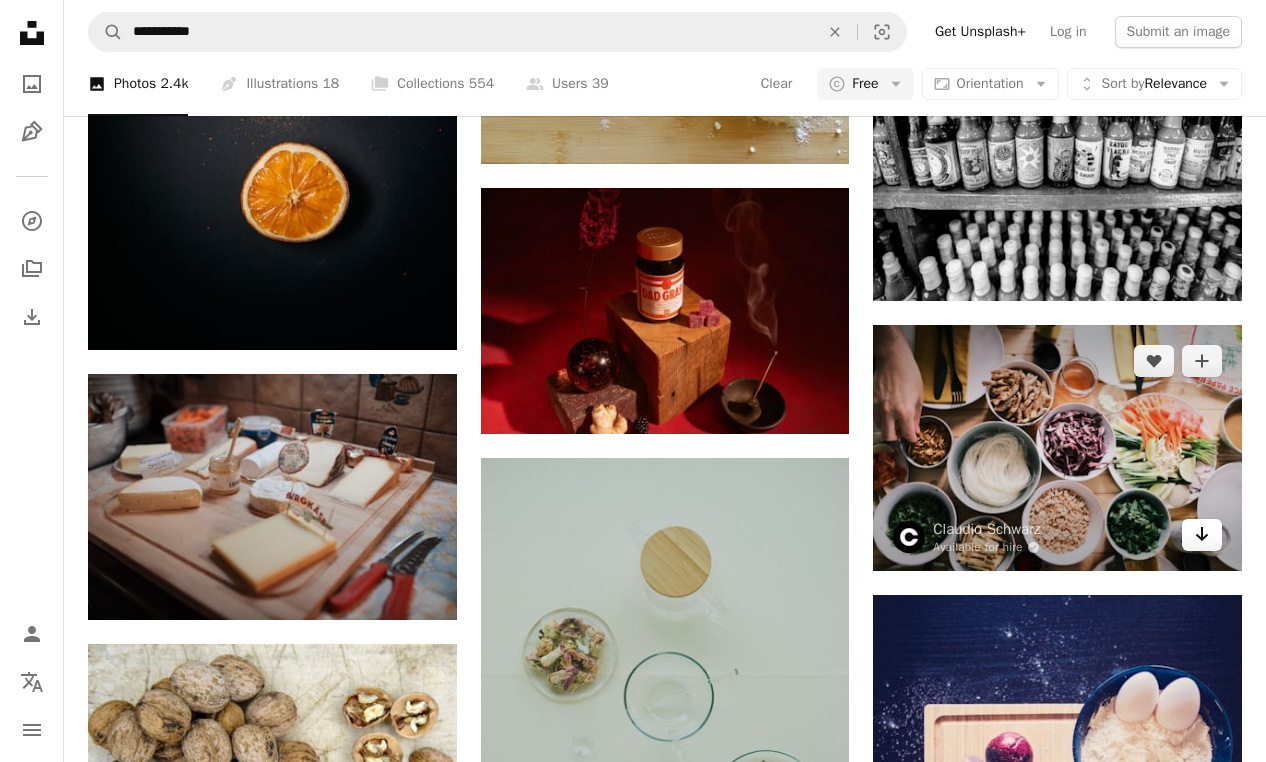click on "Arrow pointing down" 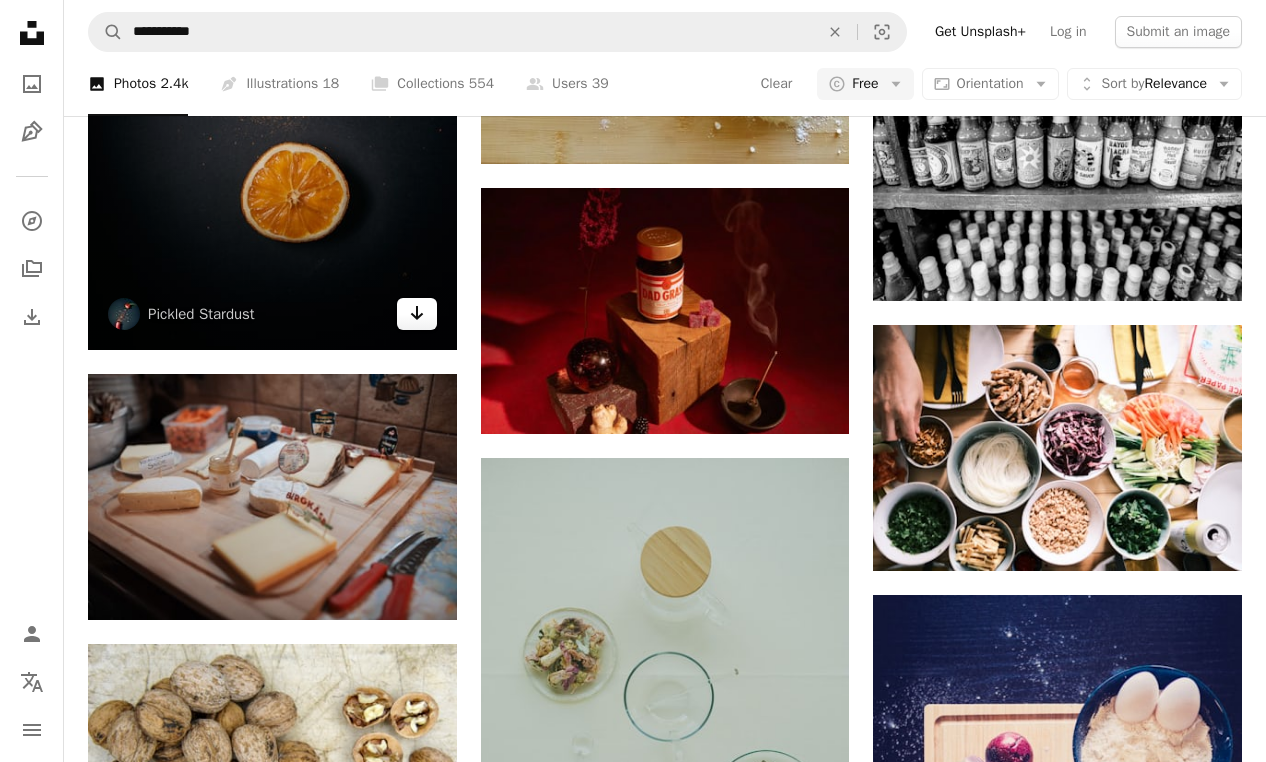 click on "Arrow pointing down" 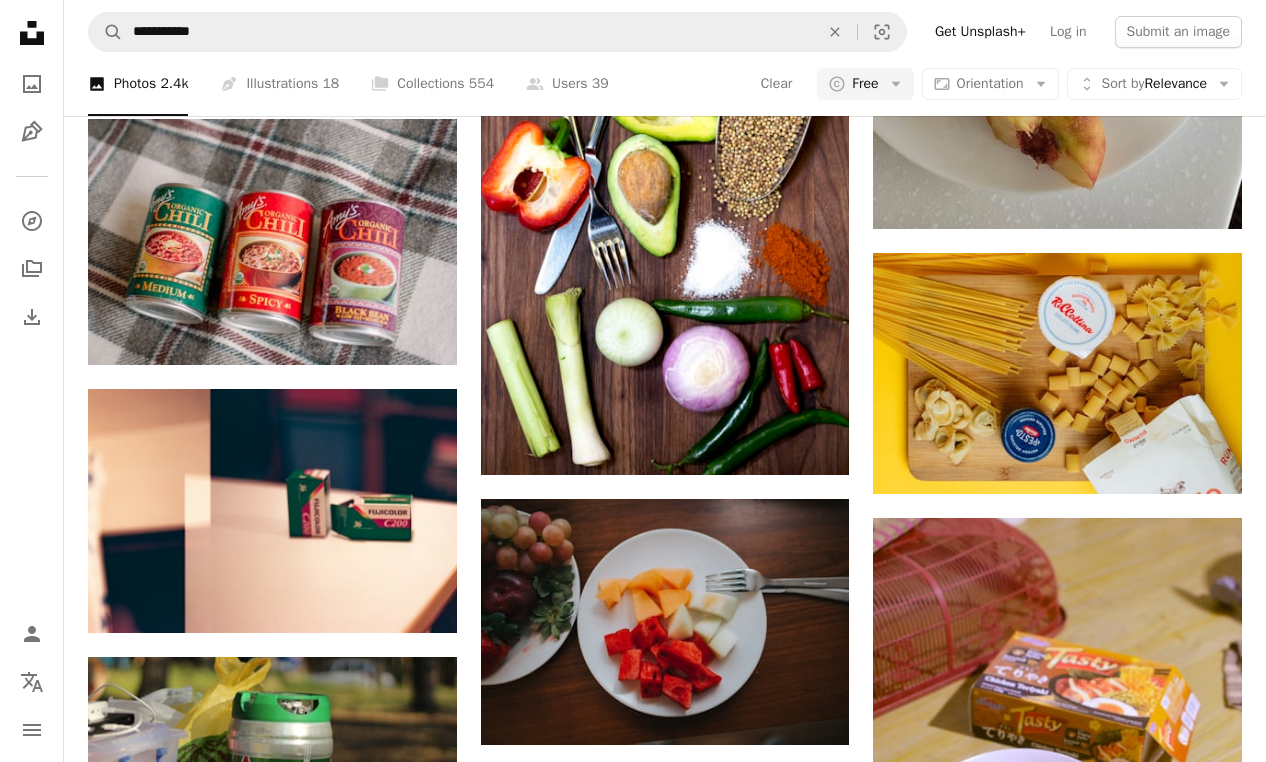 scroll, scrollTop: 156097, scrollLeft: 0, axis: vertical 